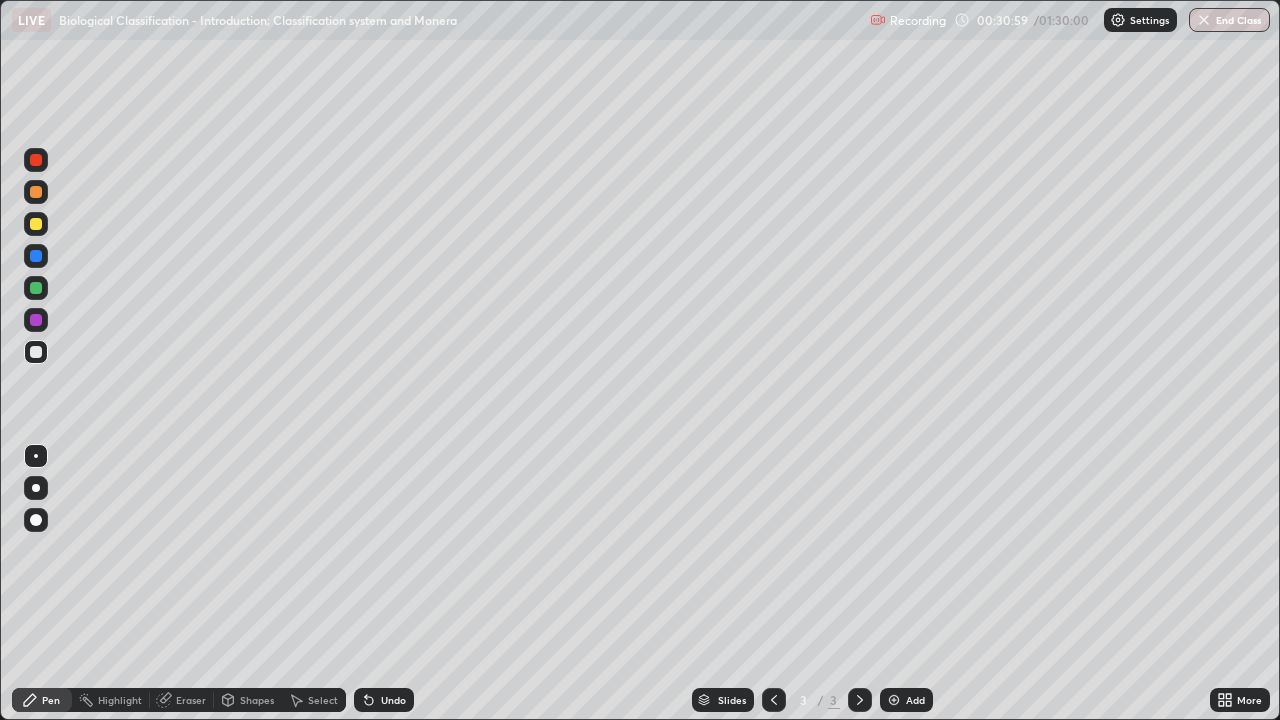 scroll, scrollTop: 0, scrollLeft: 0, axis: both 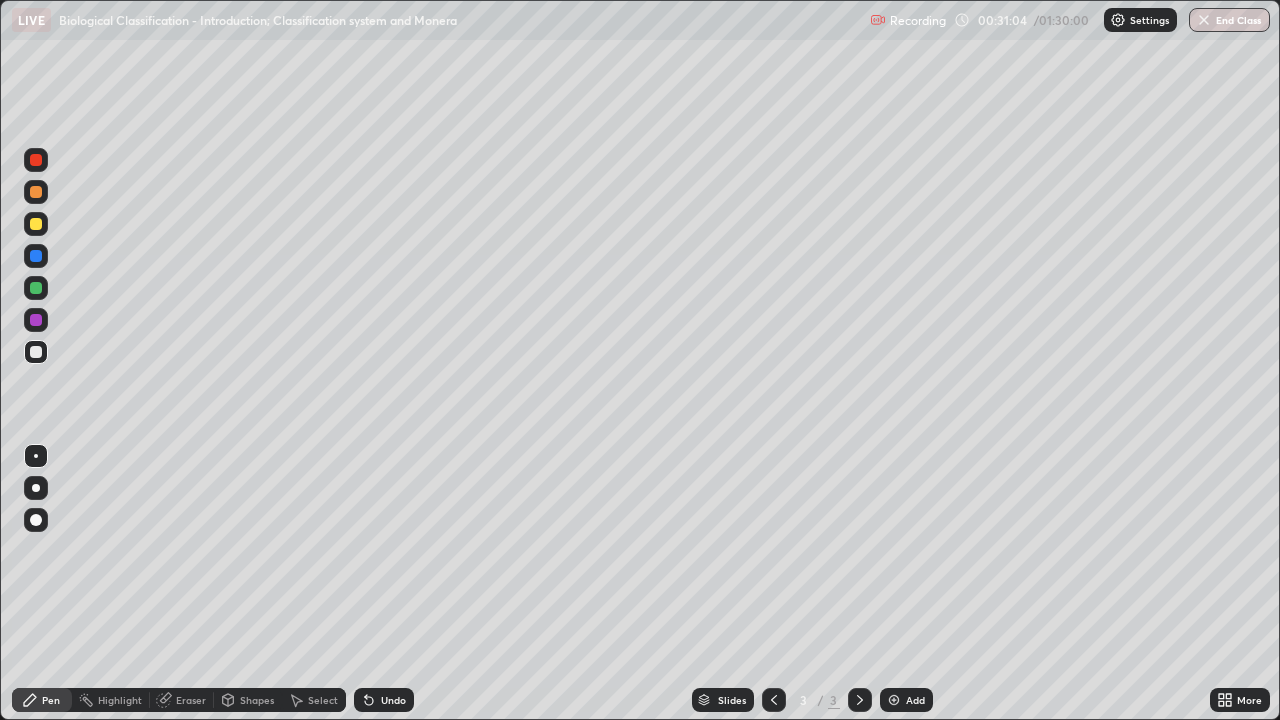 click at bounding box center [36, 224] 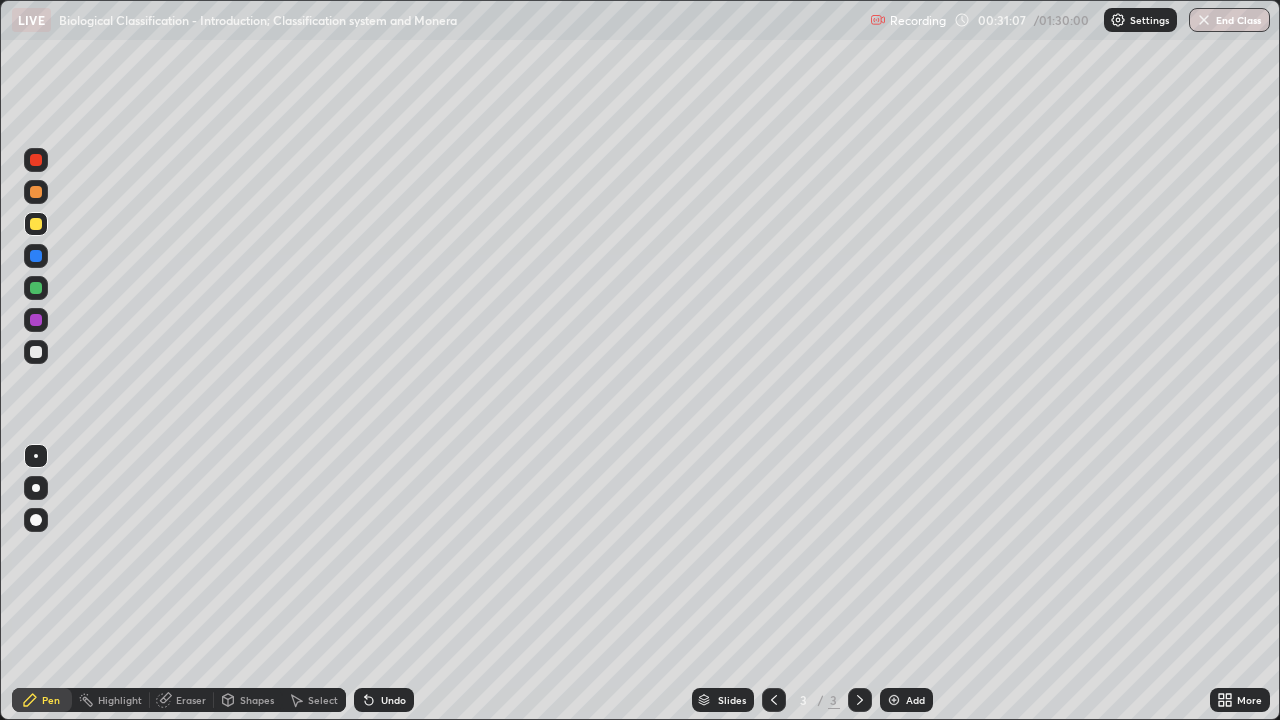 click at bounding box center (36, 520) 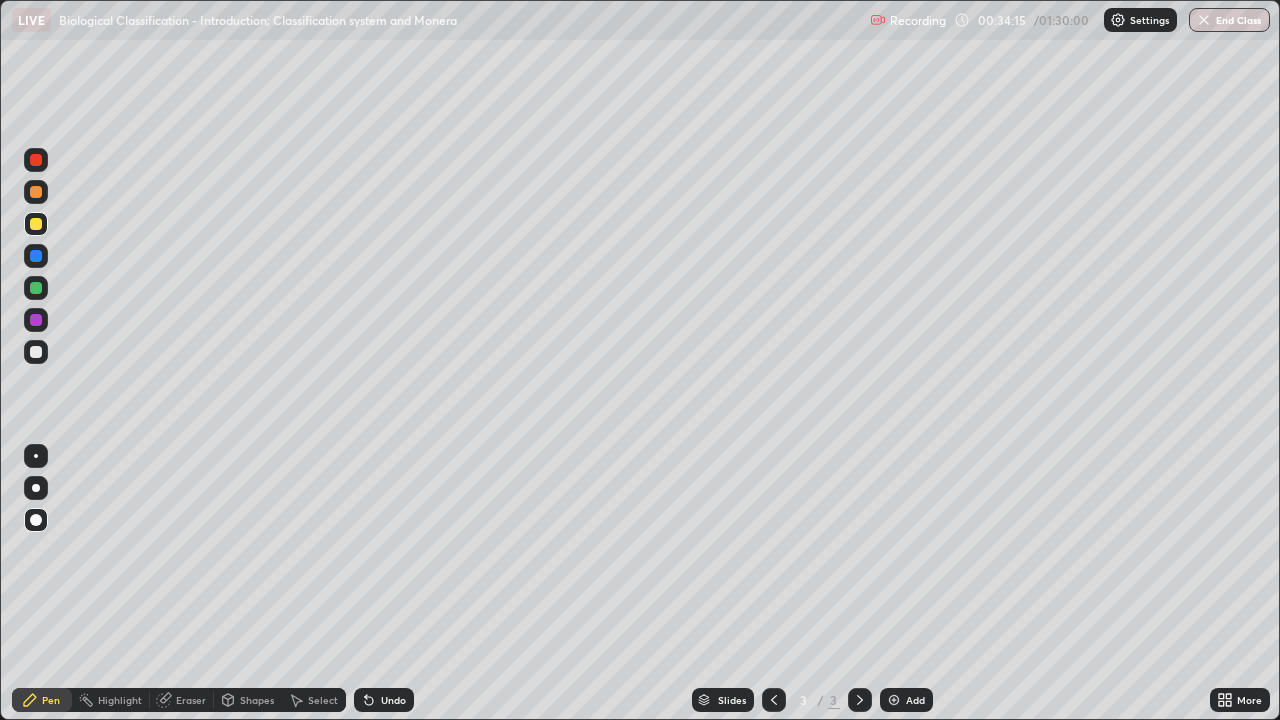 click at bounding box center (36, 288) 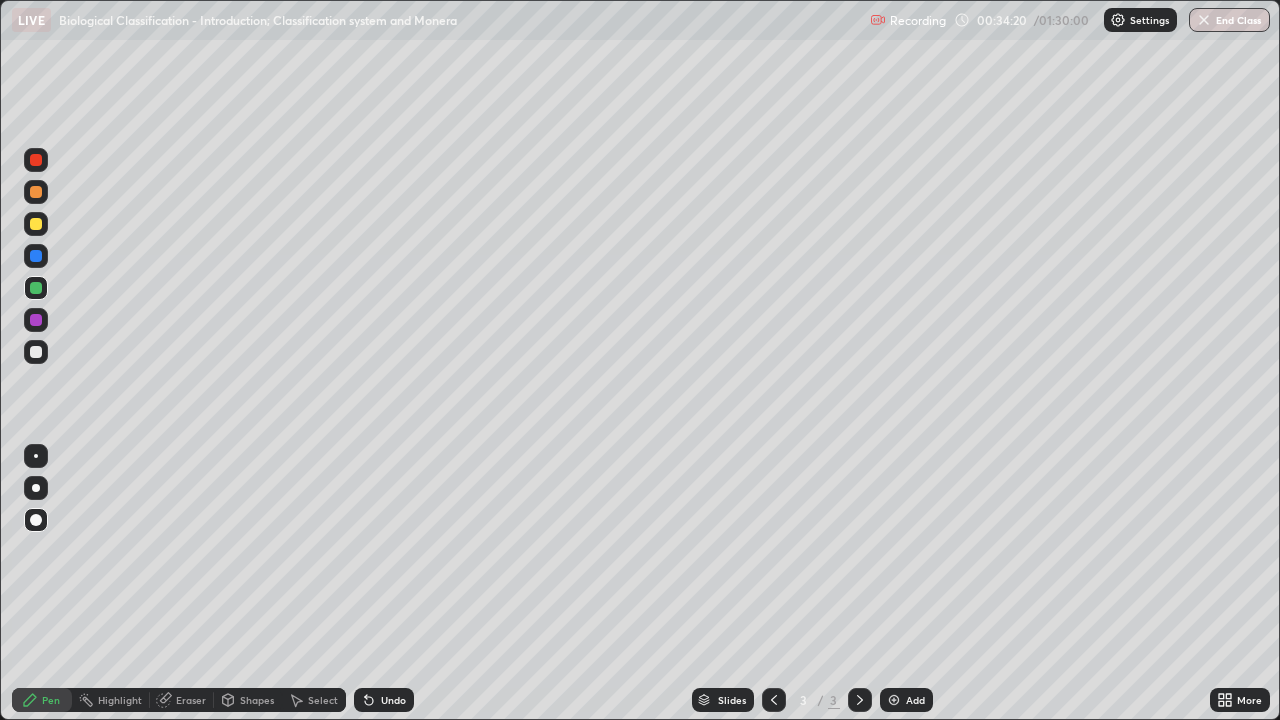 click at bounding box center [36, 224] 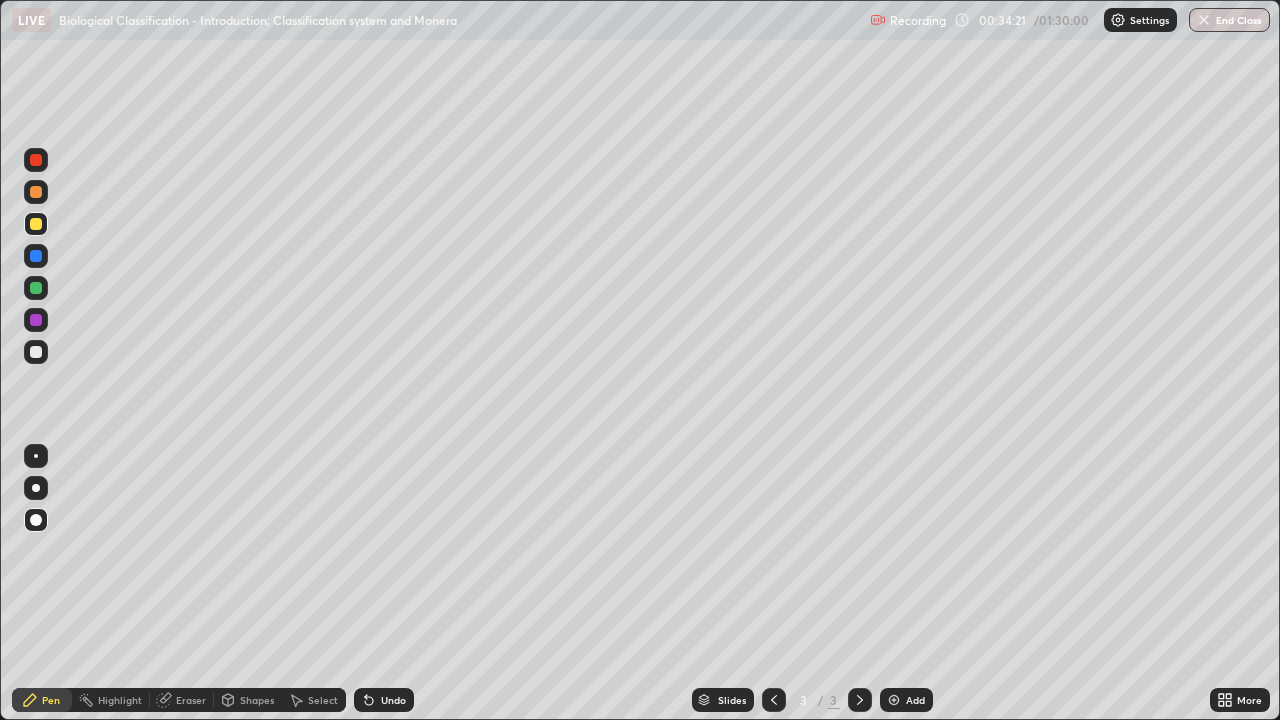 click at bounding box center (36, 488) 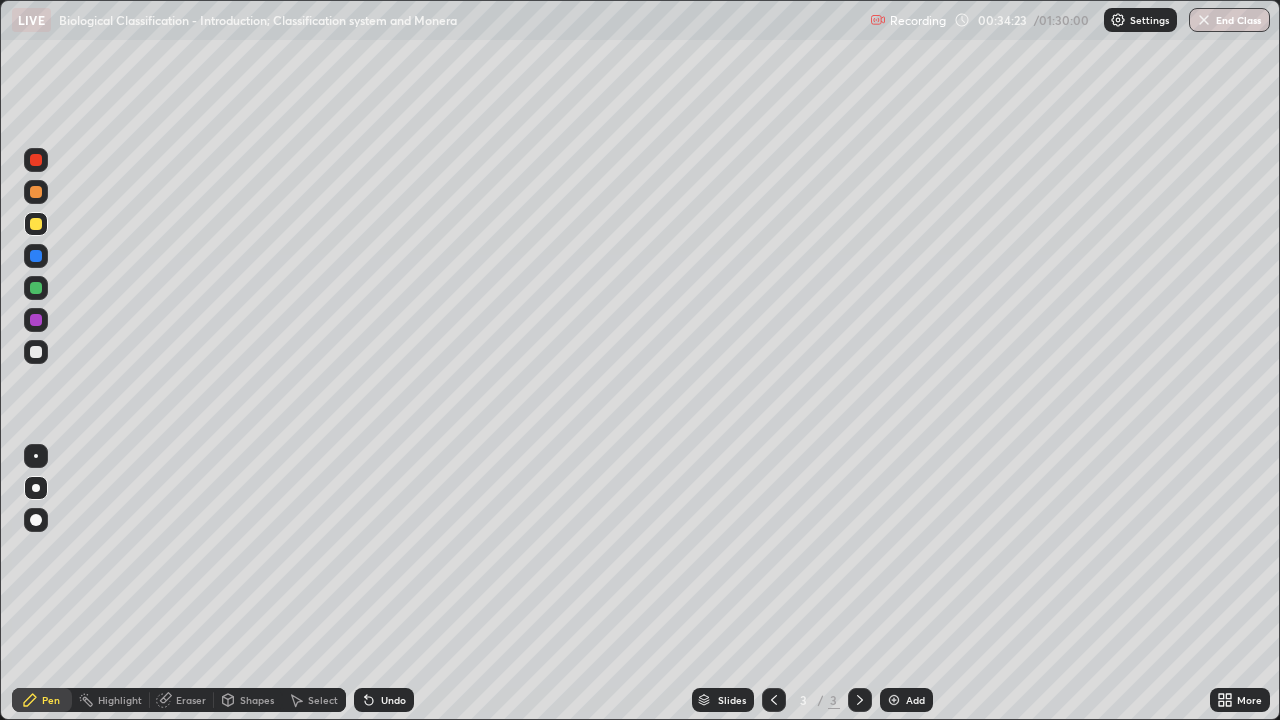 click at bounding box center [36, 192] 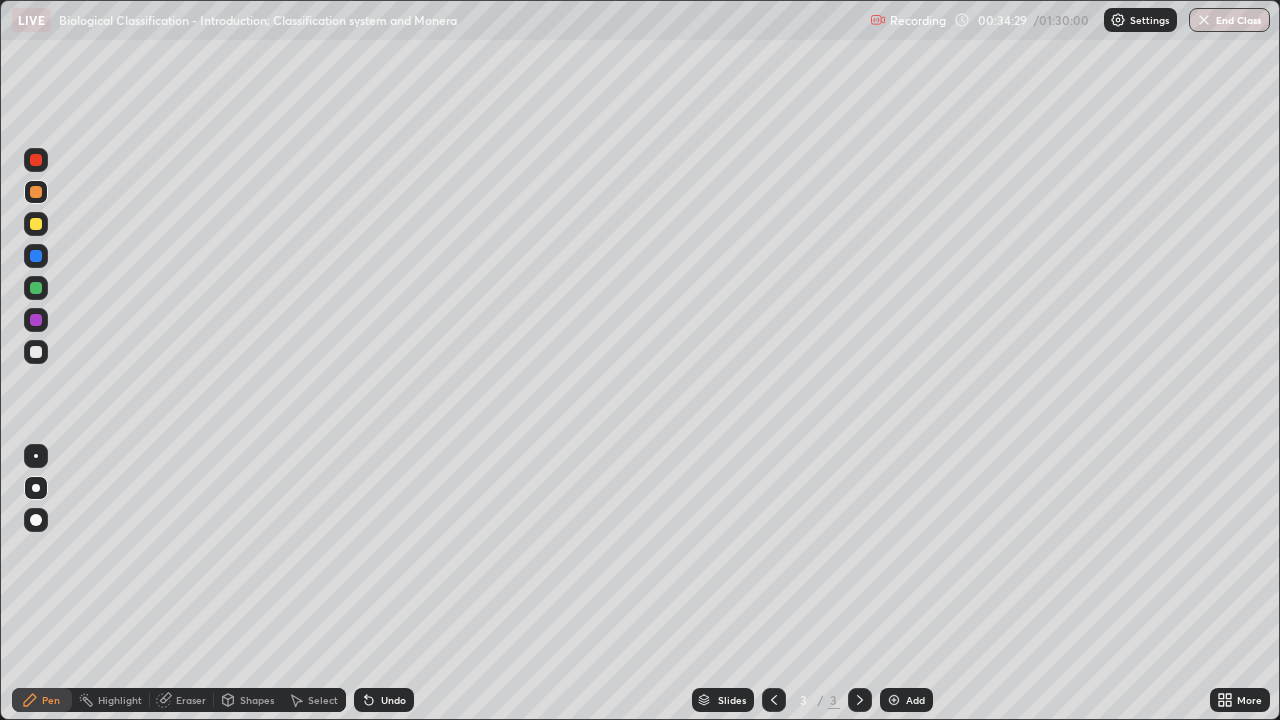 click on "Undo" at bounding box center [393, 700] 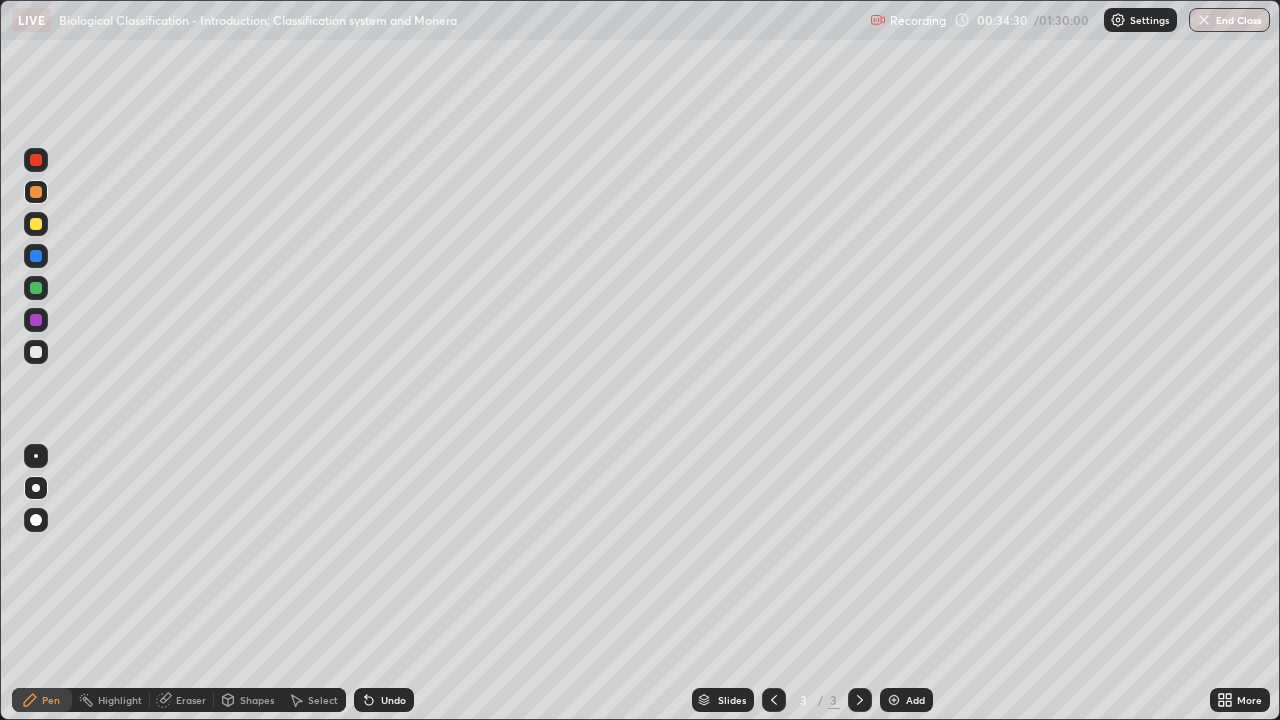 click on "Undo" at bounding box center [393, 700] 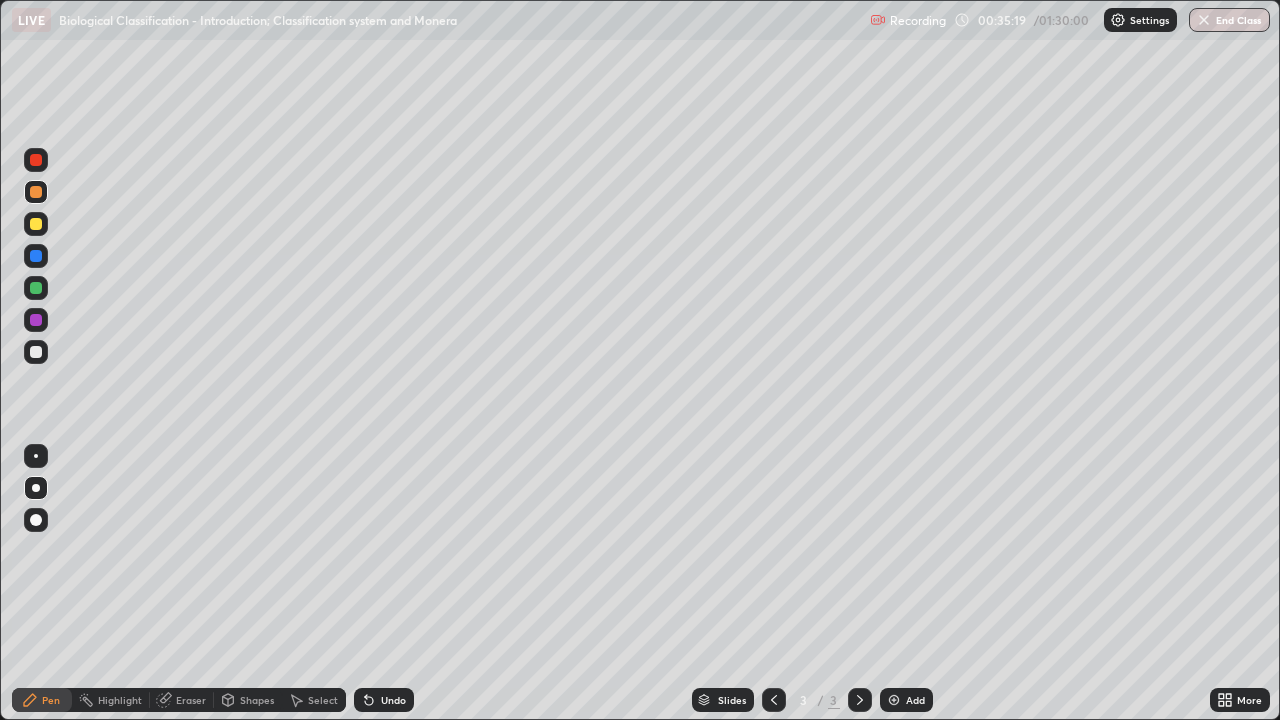 click at bounding box center [36, 320] 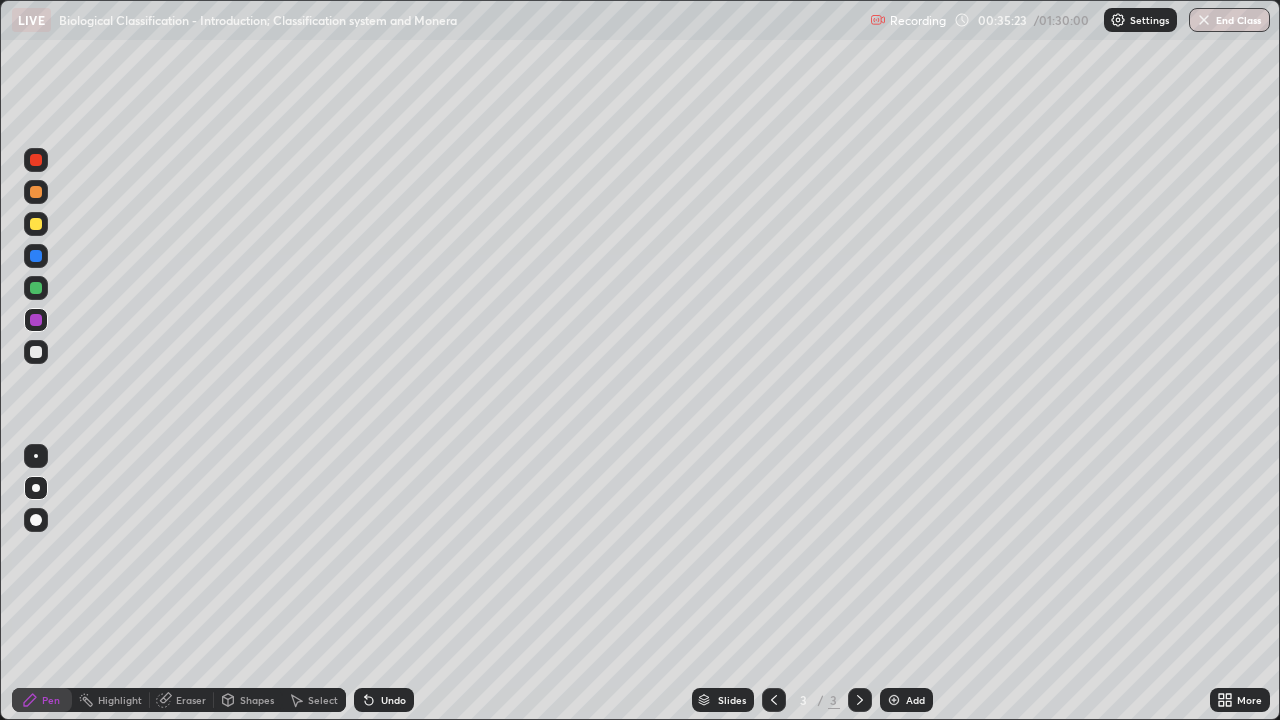 click at bounding box center (36, 288) 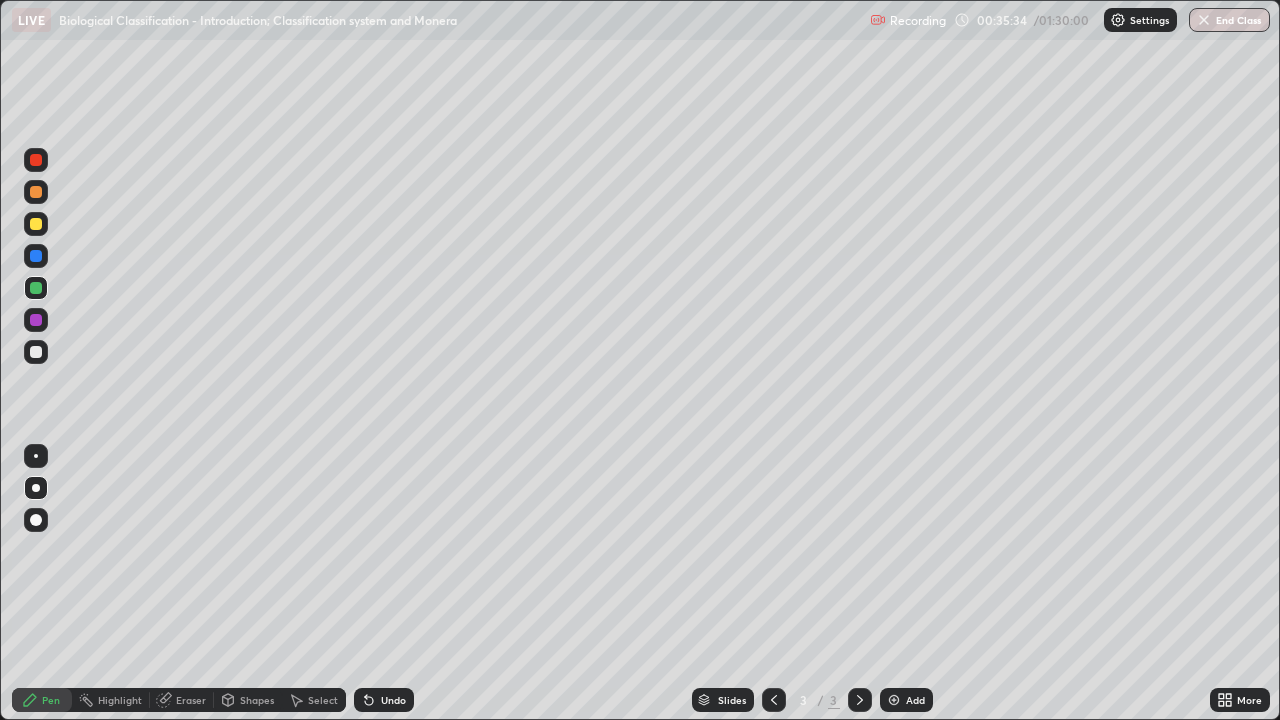 click at bounding box center [36, 256] 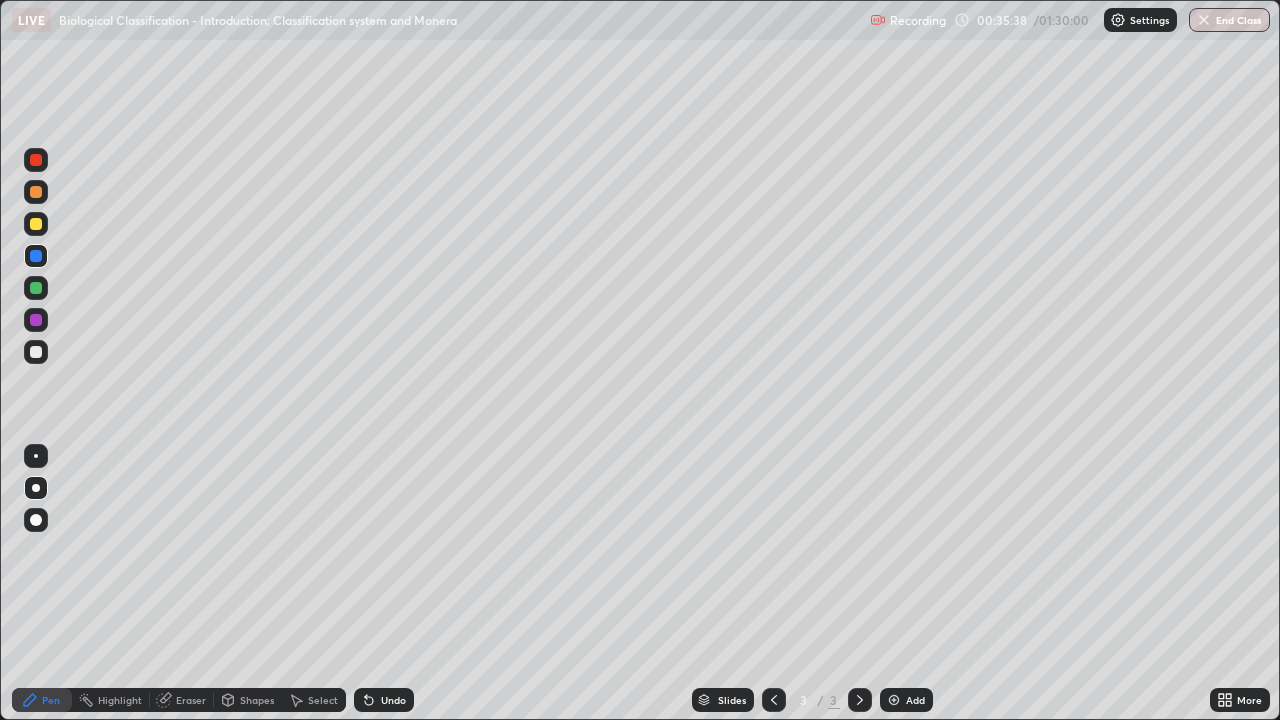 click at bounding box center [36, 224] 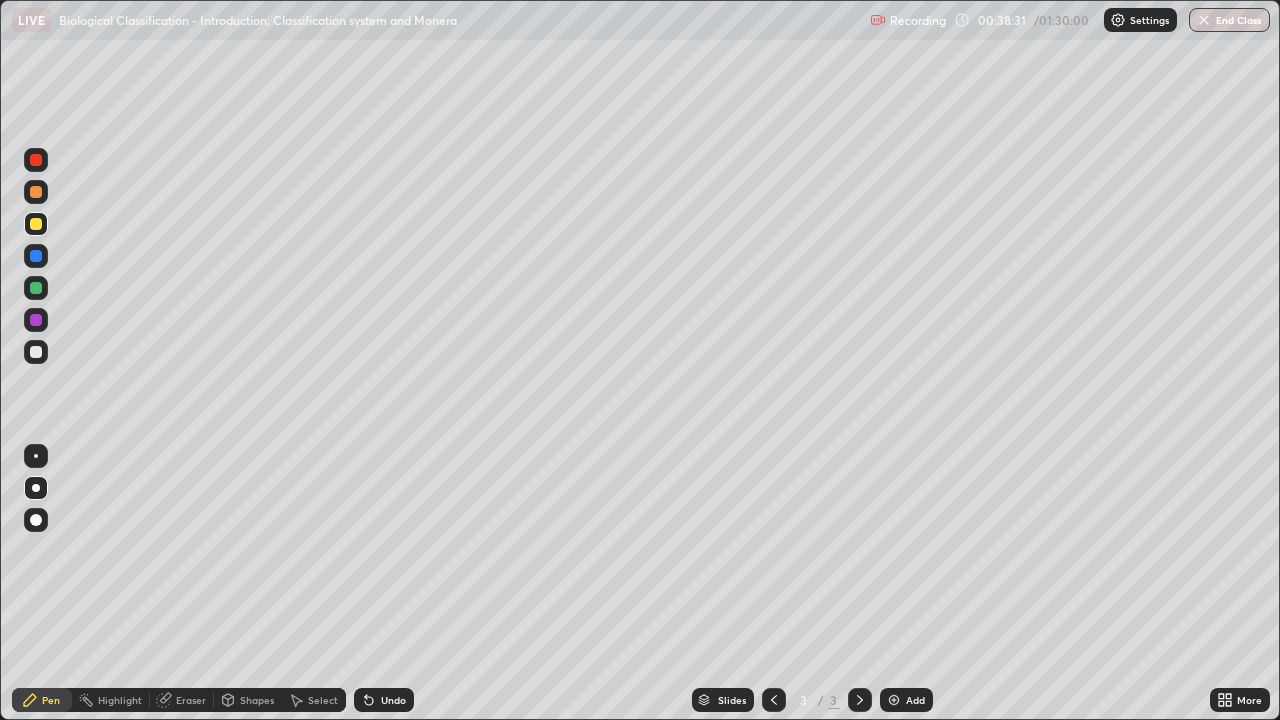 click on "Add" at bounding box center (915, 700) 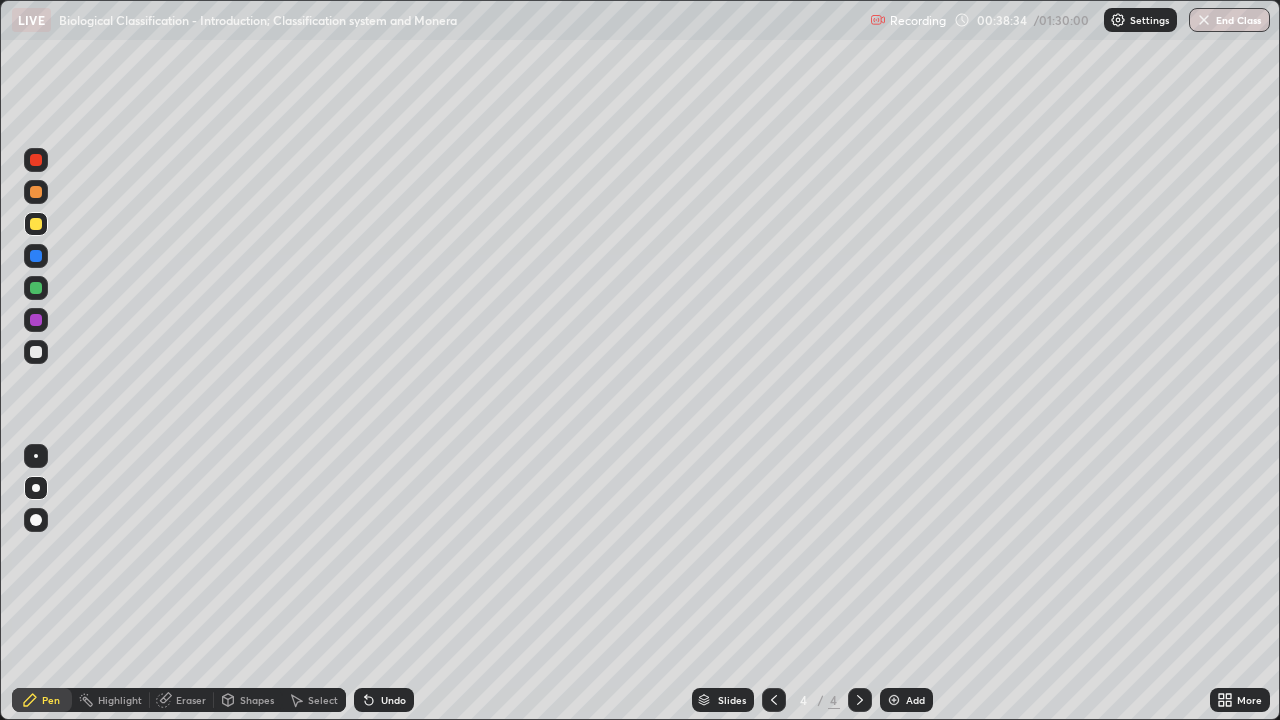click at bounding box center (36, 192) 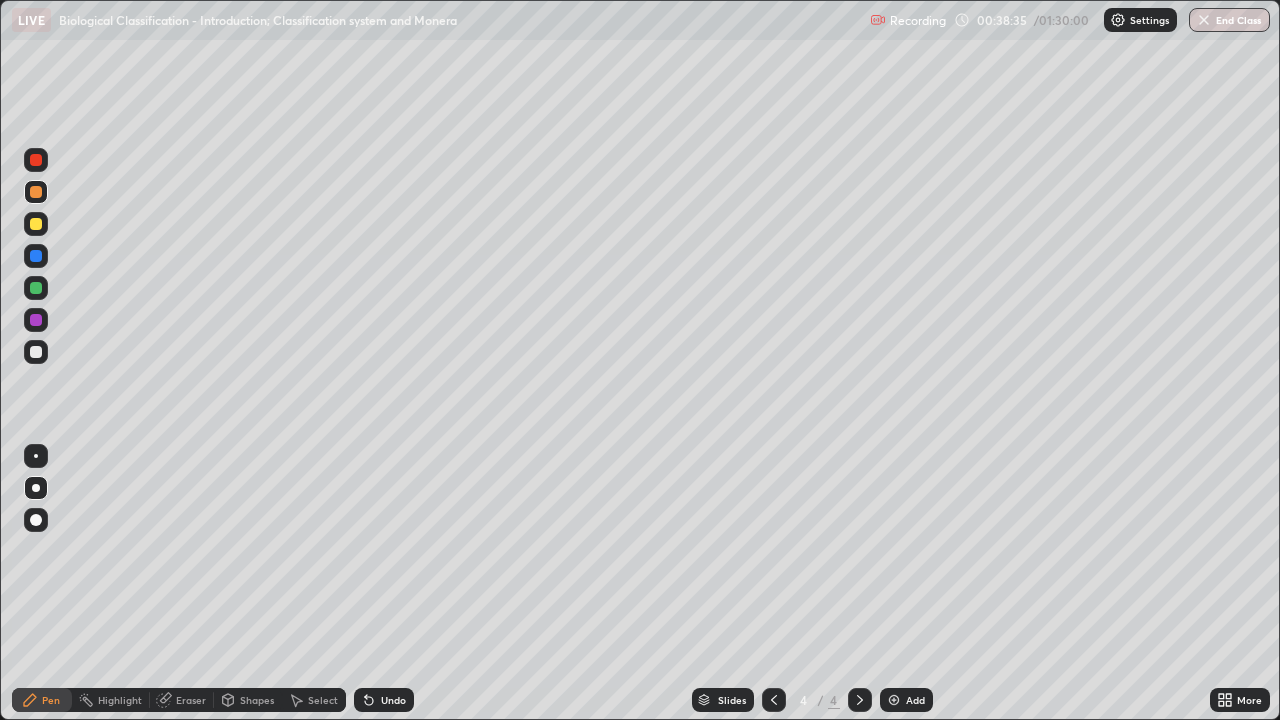 click on "Undo" at bounding box center (393, 700) 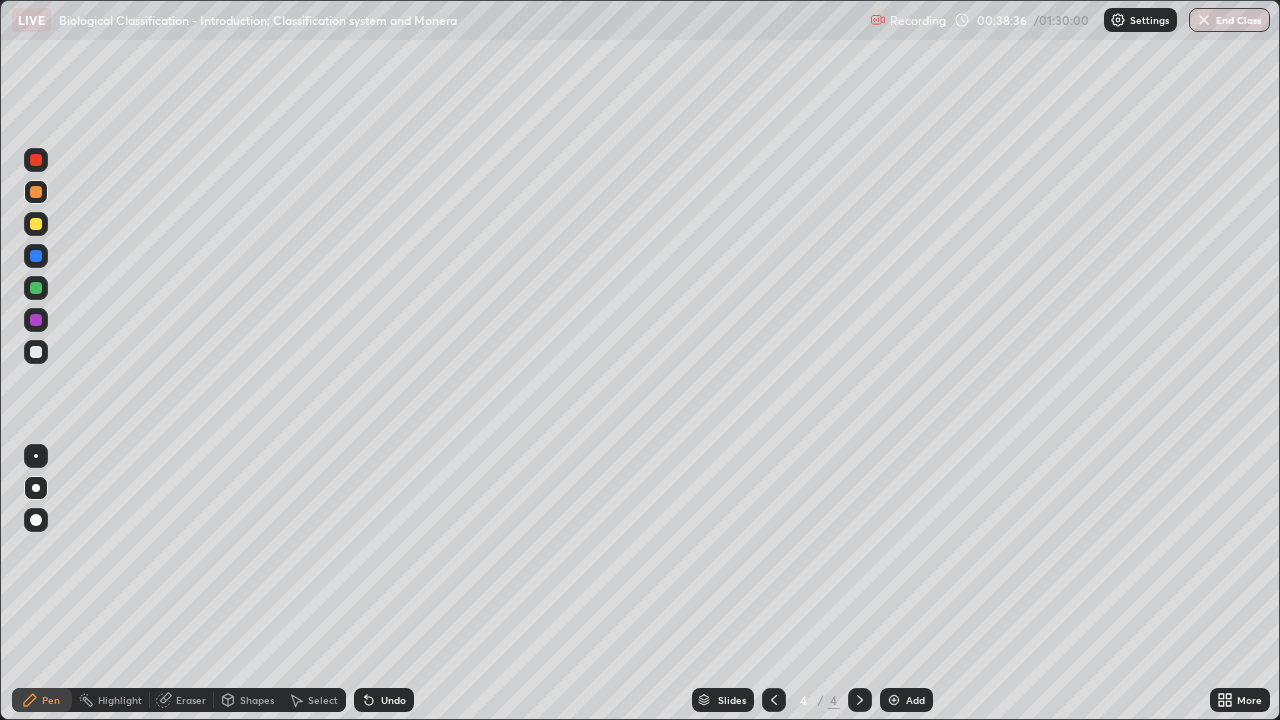 click on "Undo" at bounding box center (384, 700) 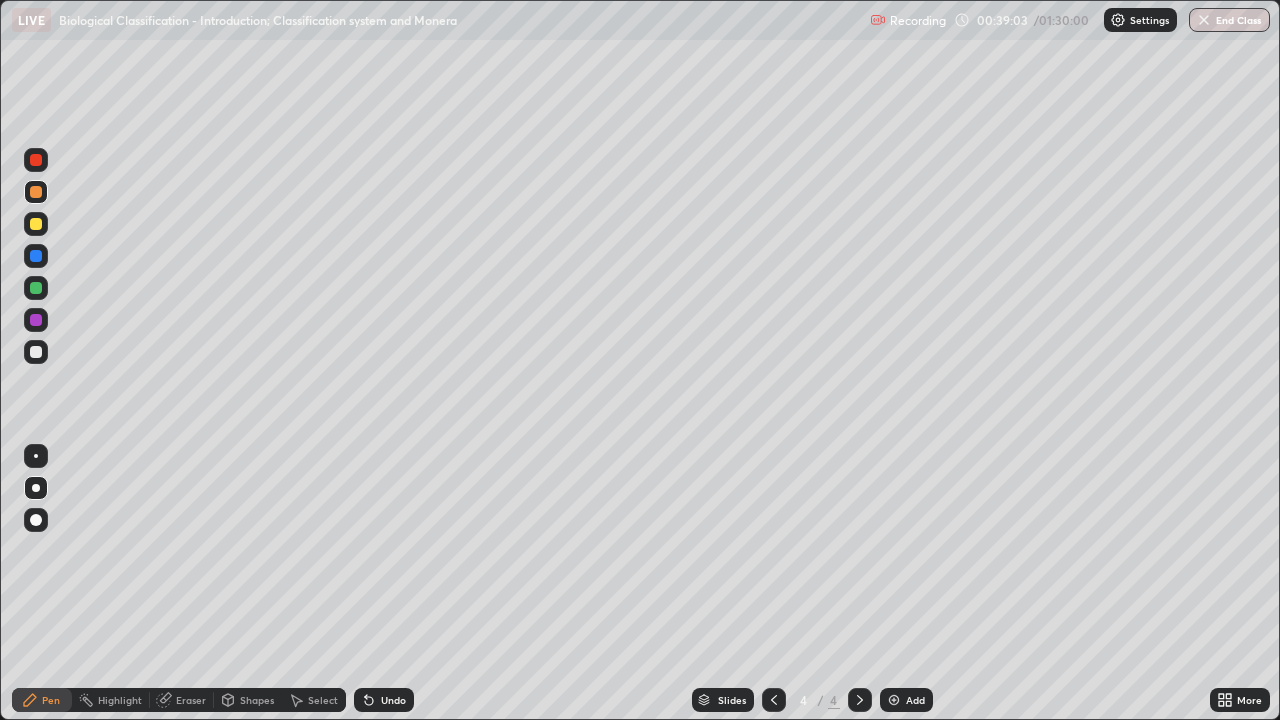 click at bounding box center (36, 320) 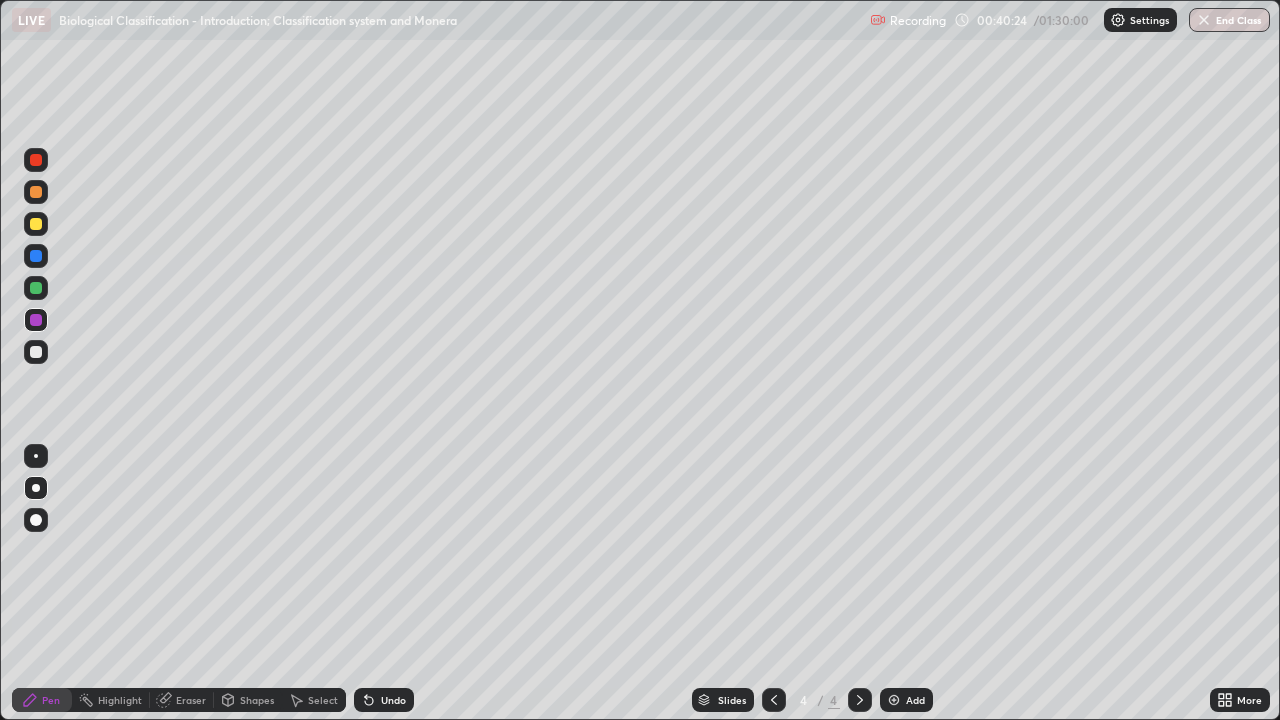 click at bounding box center (36, 352) 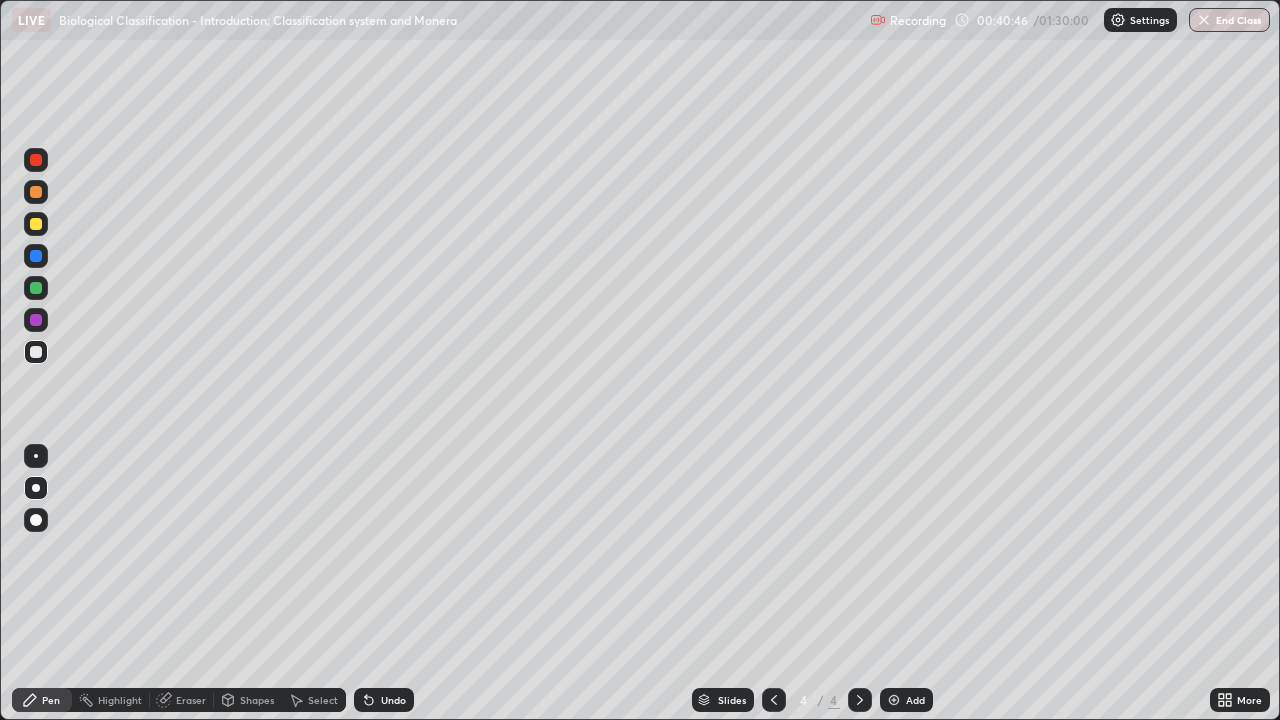 click at bounding box center (36, 224) 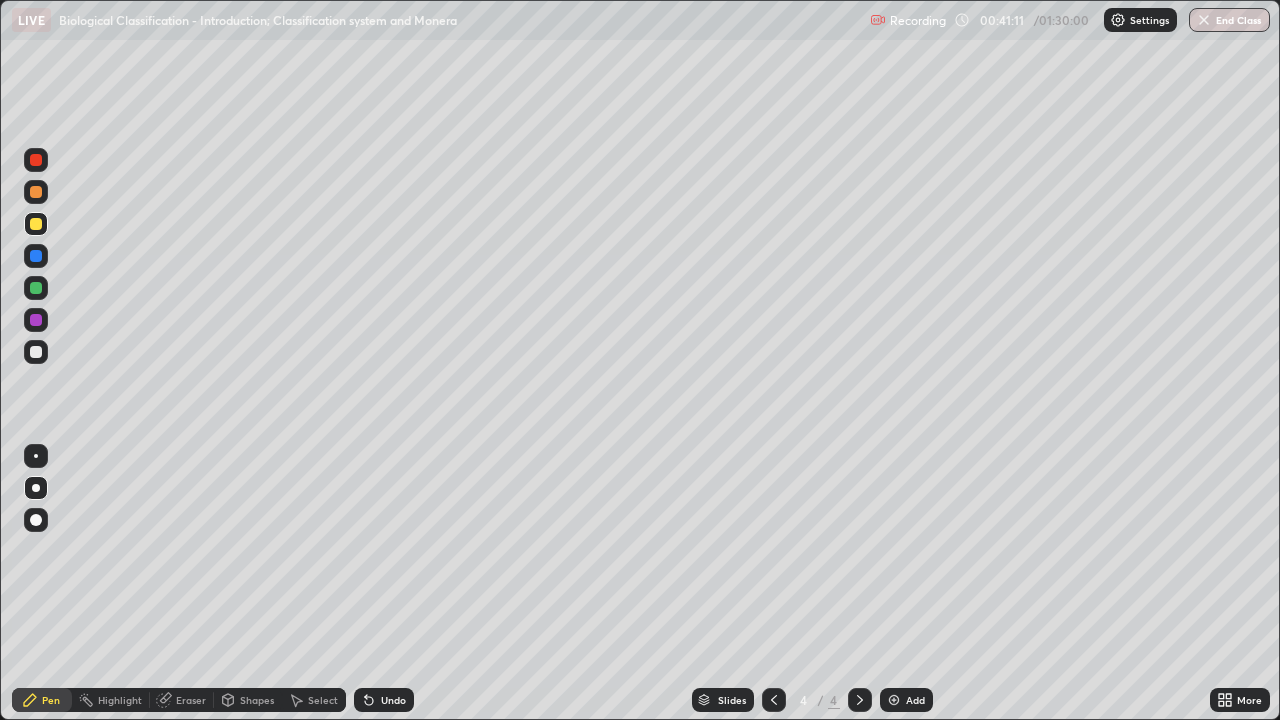 click on "Setting up your live class" at bounding box center (640, 360) 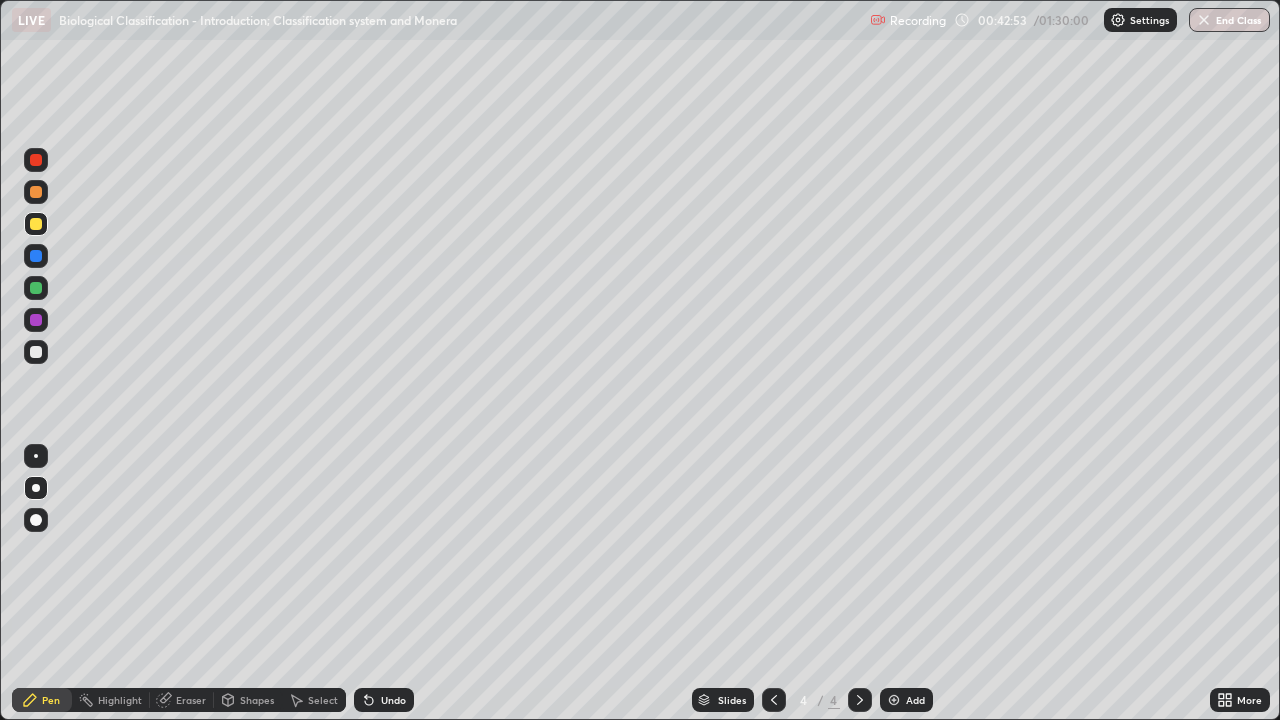 click at bounding box center (36, 352) 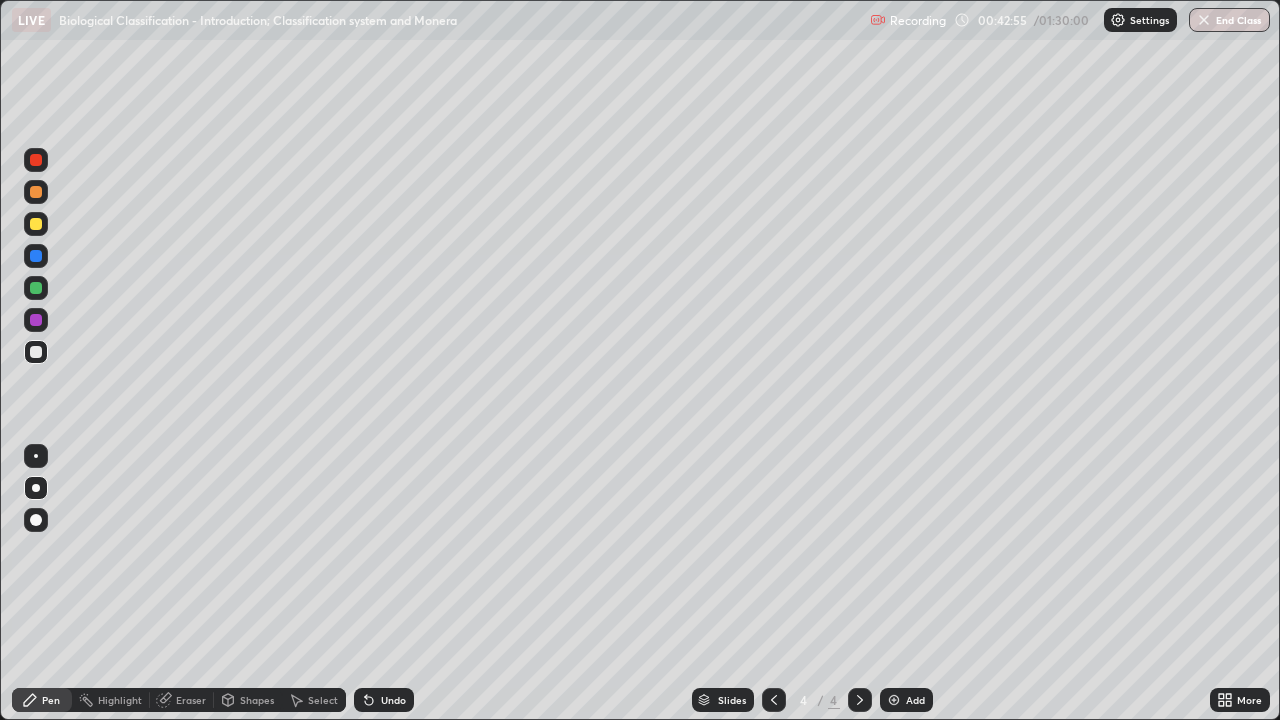 click at bounding box center (36, 192) 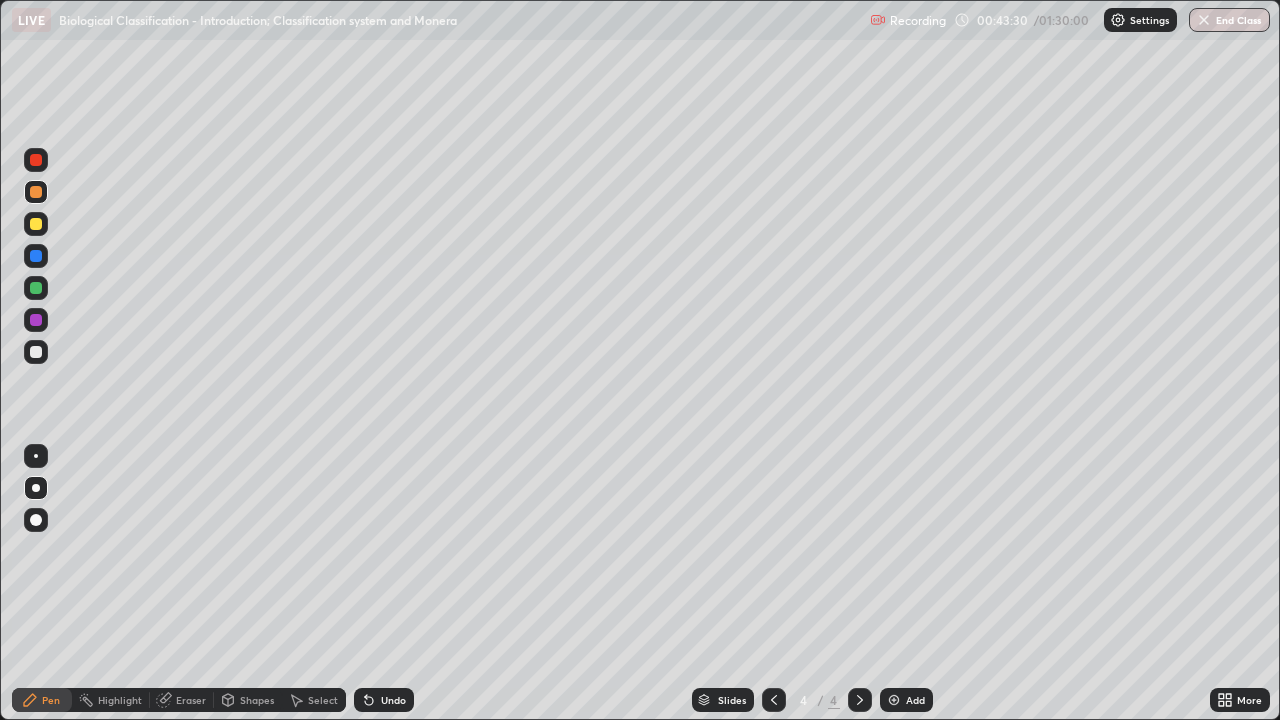 click at bounding box center [36, 352] 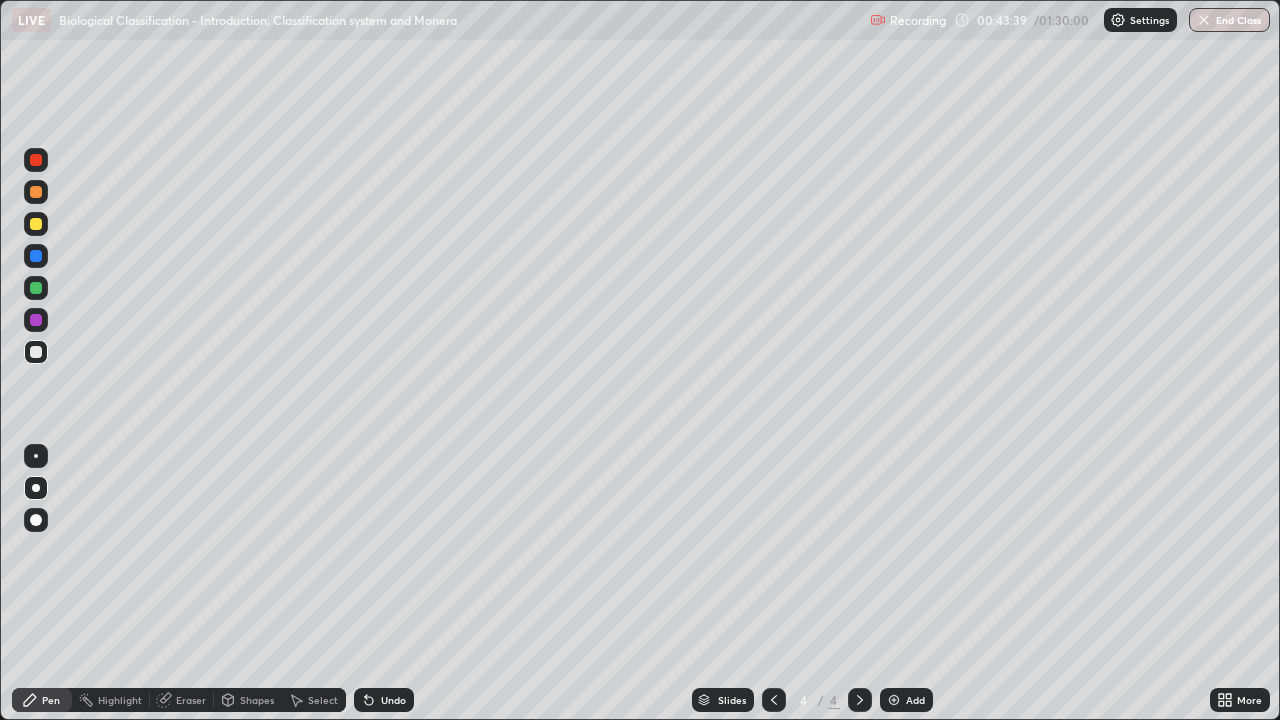 click at bounding box center [36, 256] 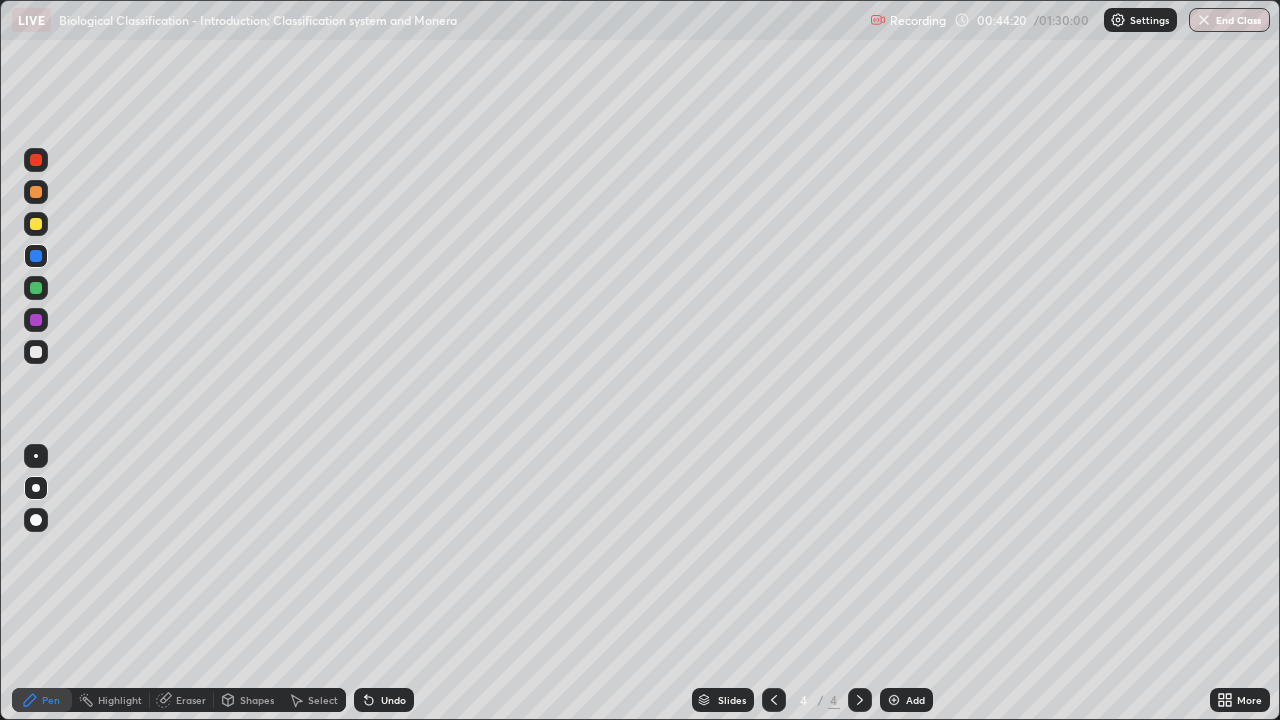 click at bounding box center [36, 192] 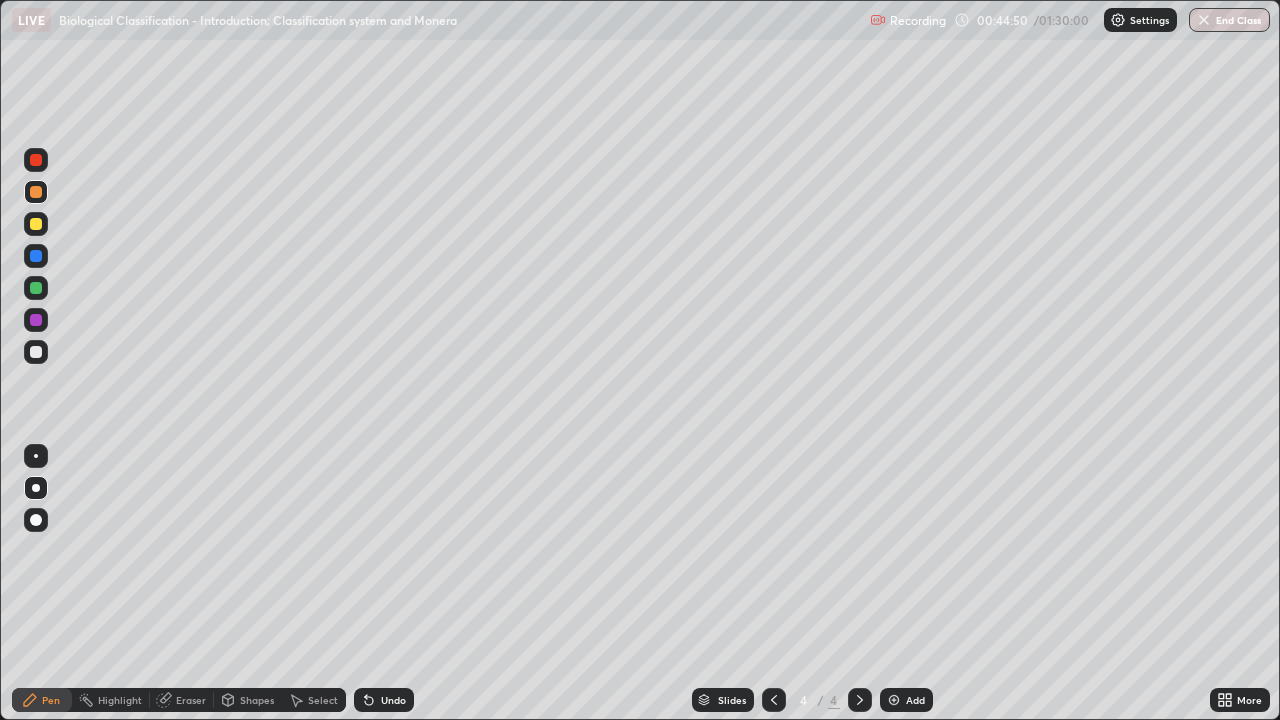 click at bounding box center [36, 288] 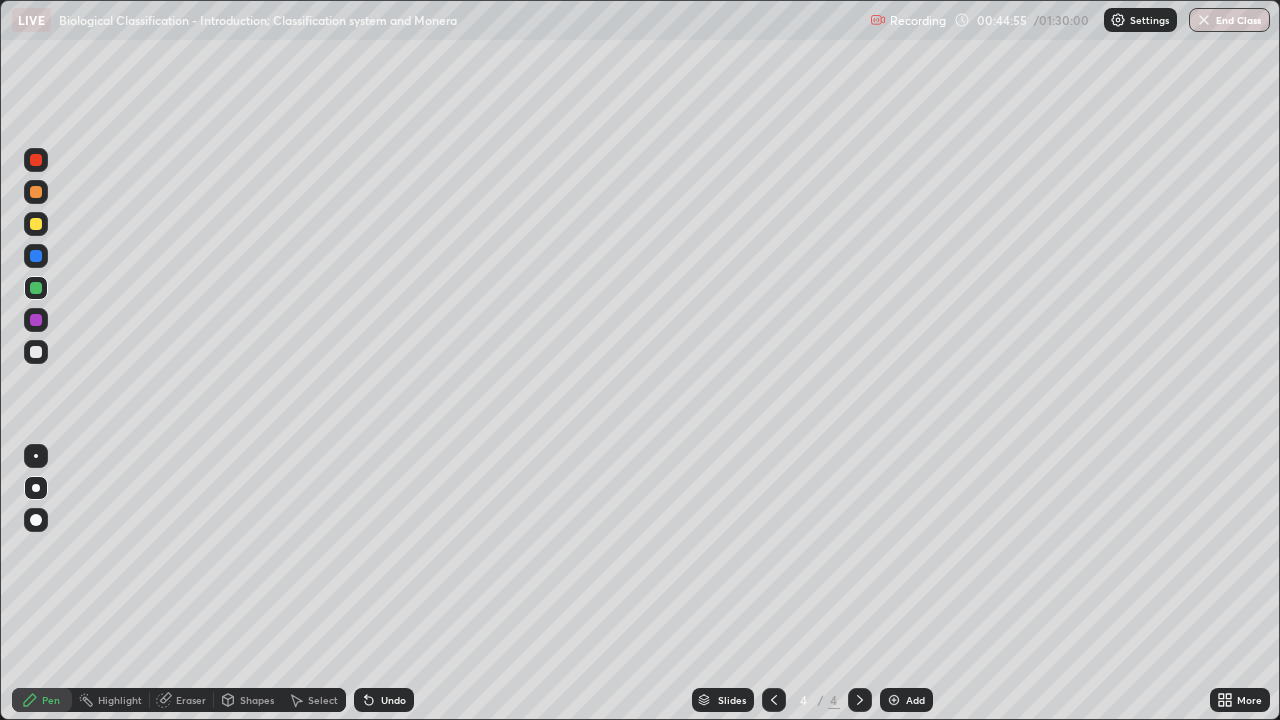 click on "Undo" at bounding box center [393, 700] 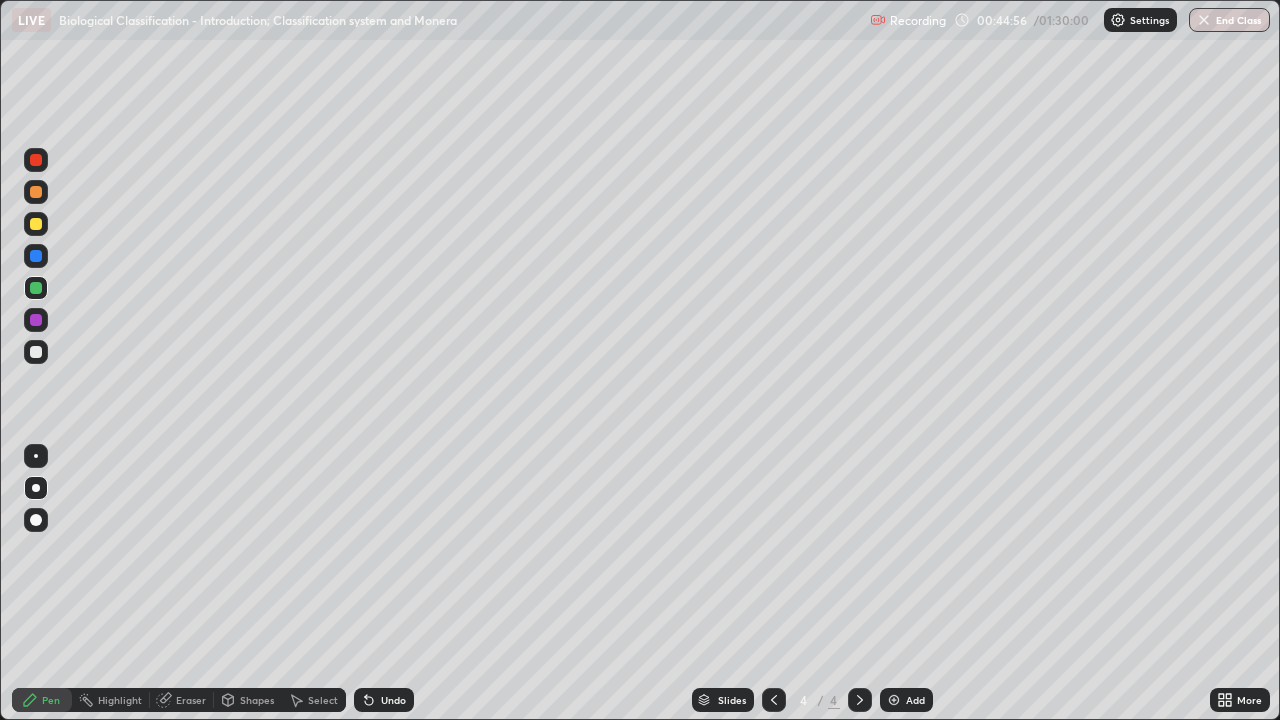 click on "Undo" at bounding box center (384, 700) 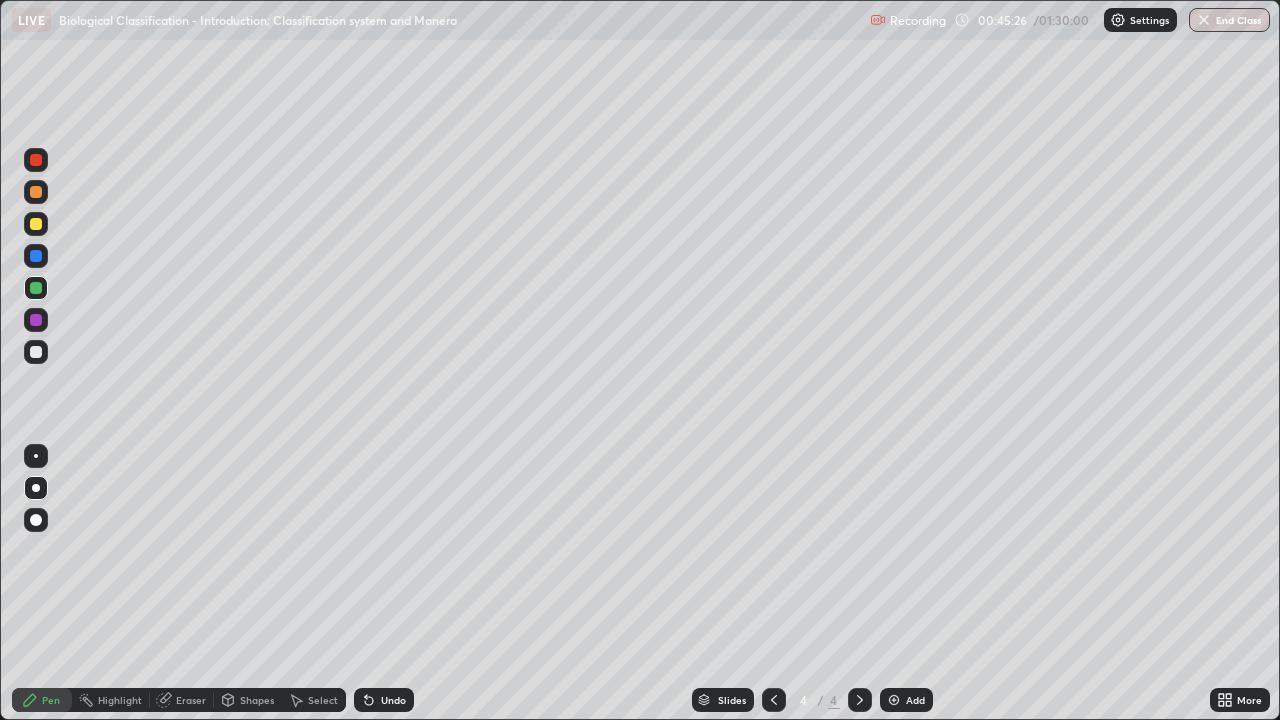 click at bounding box center (36, 320) 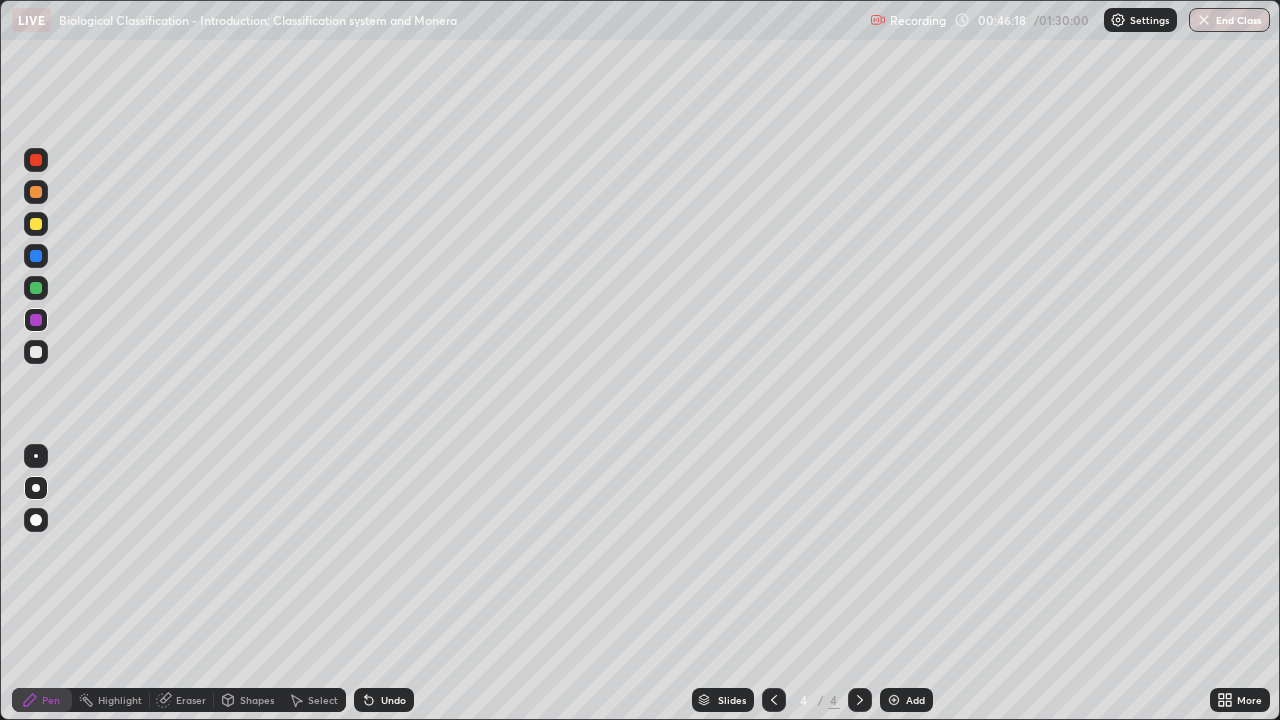 click at bounding box center [36, 192] 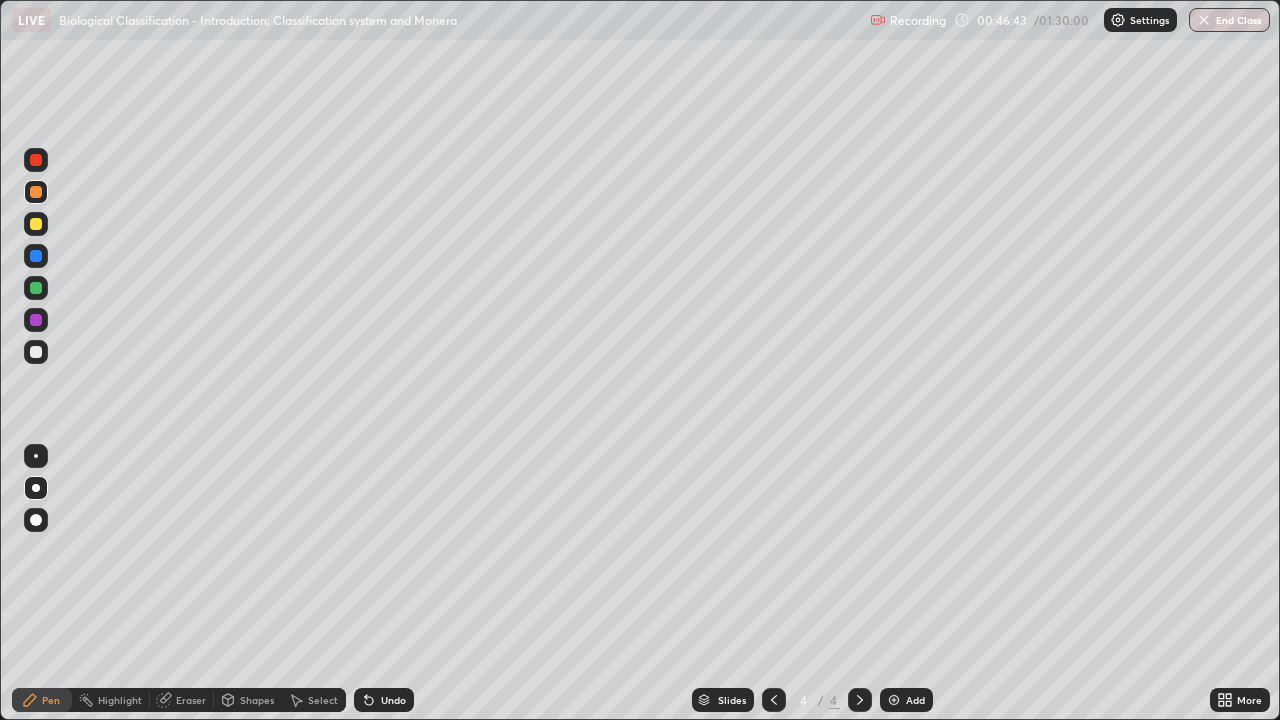 click at bounding box center [36, 288] 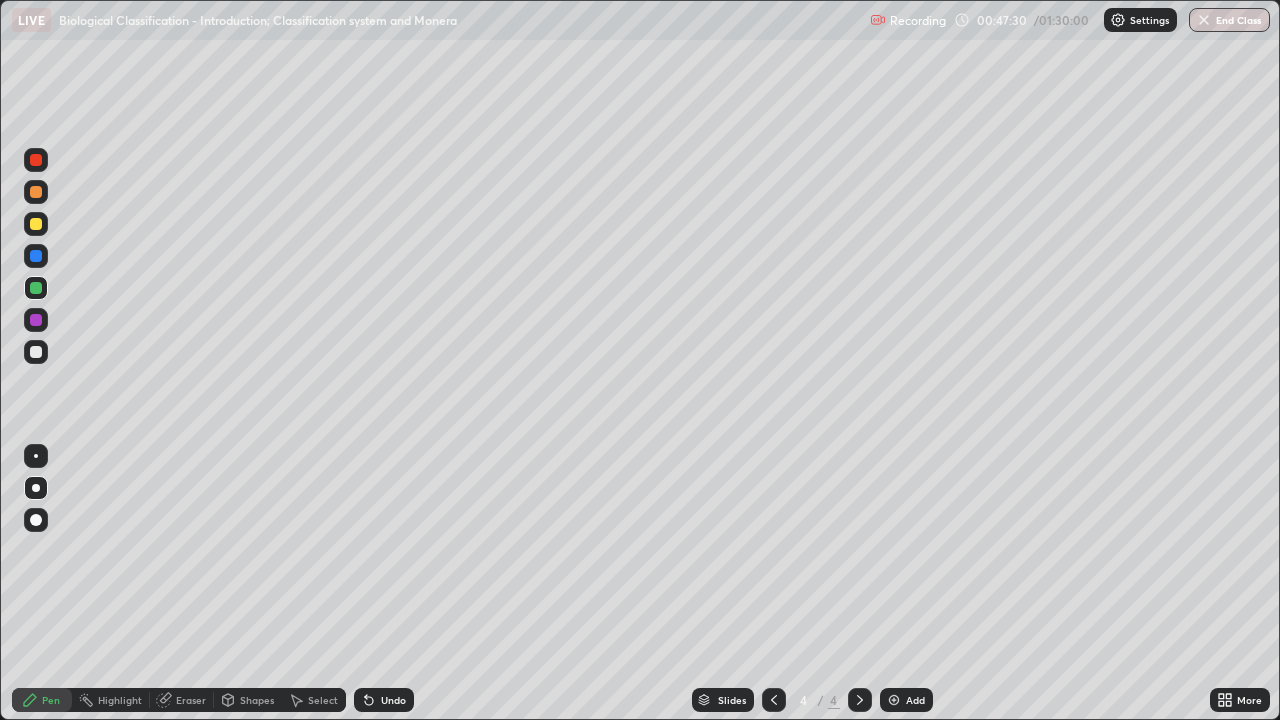 click at bounding box center (36, 320) 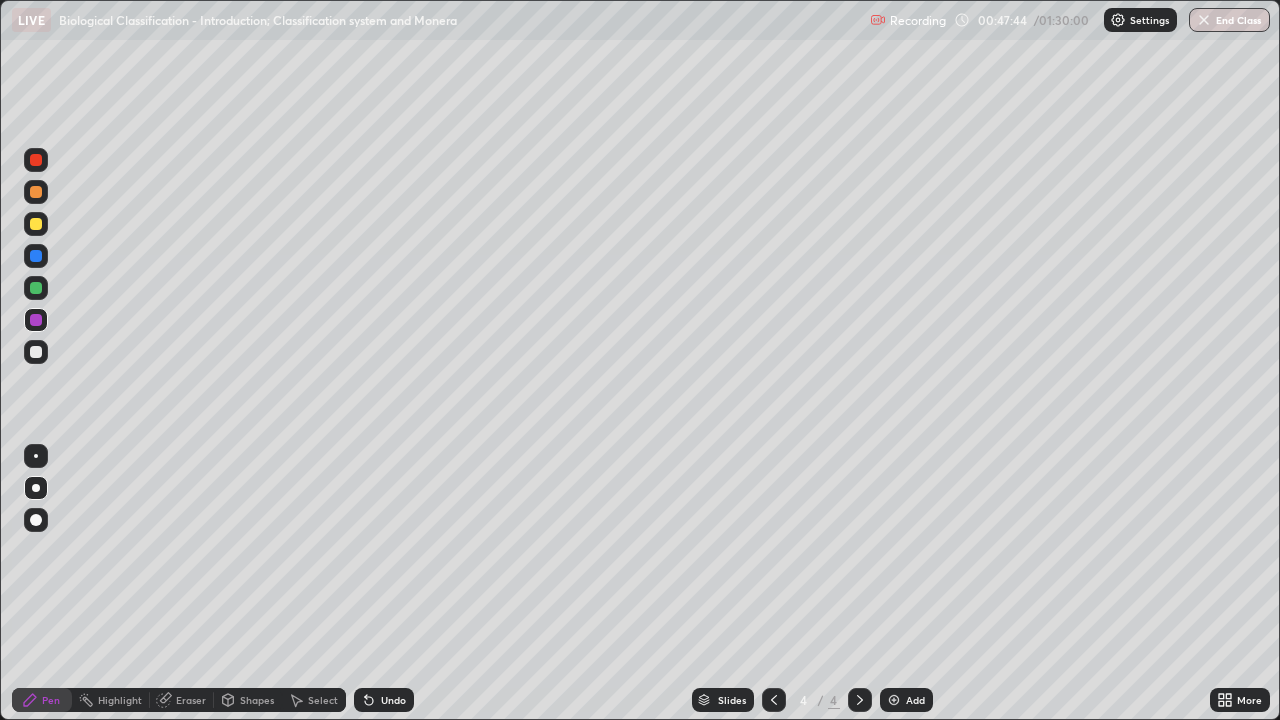 click at bounding box center [36, 352] 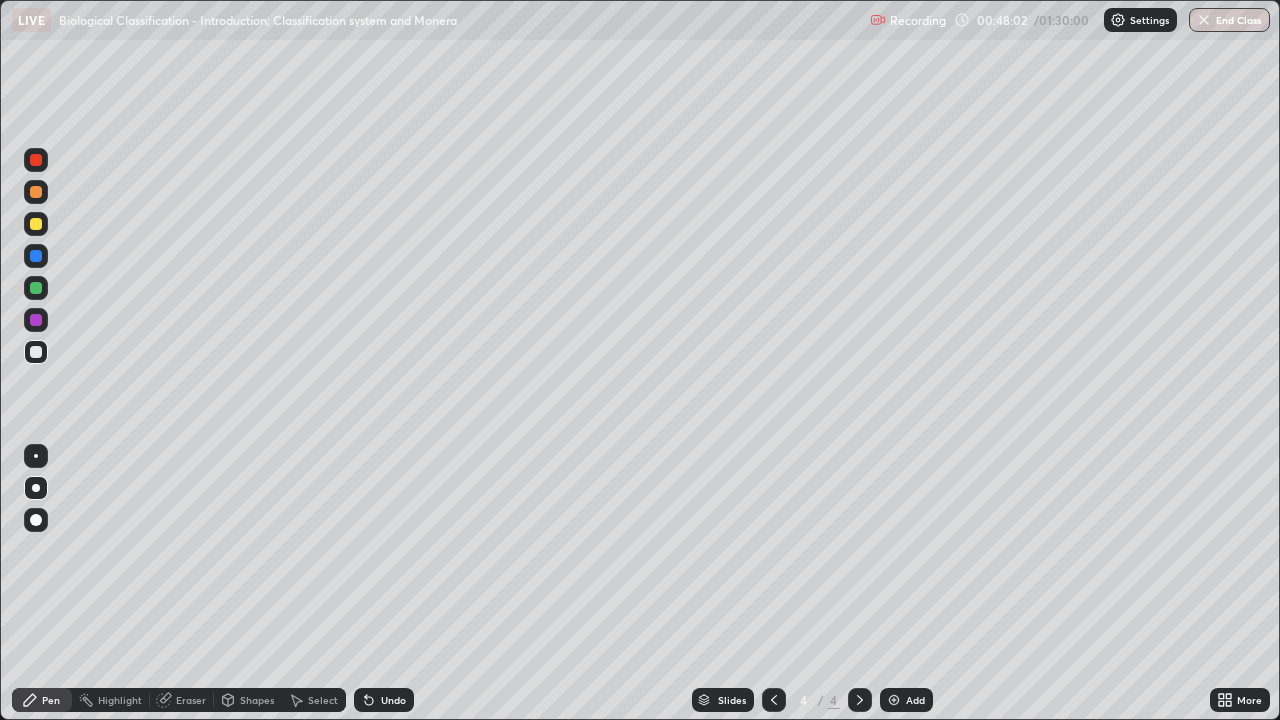 click at bounding box center (36, 560) 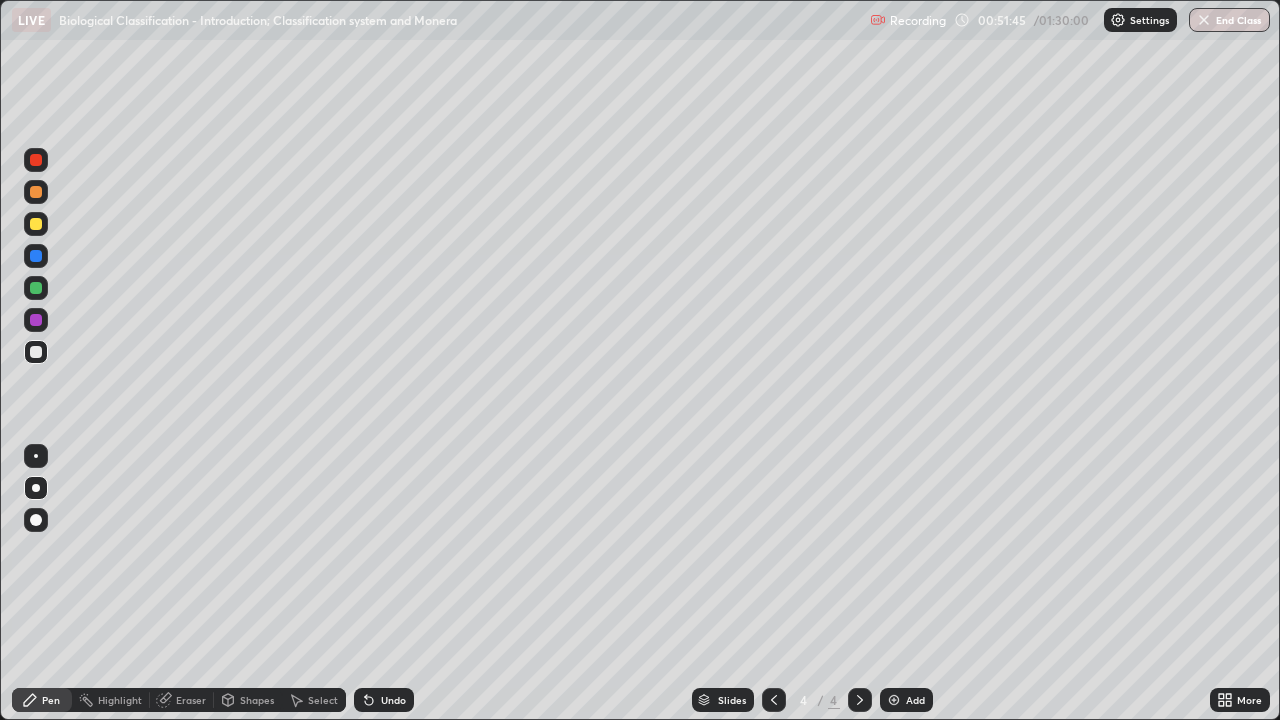 click on "Add" at bounding box center (915, 700) 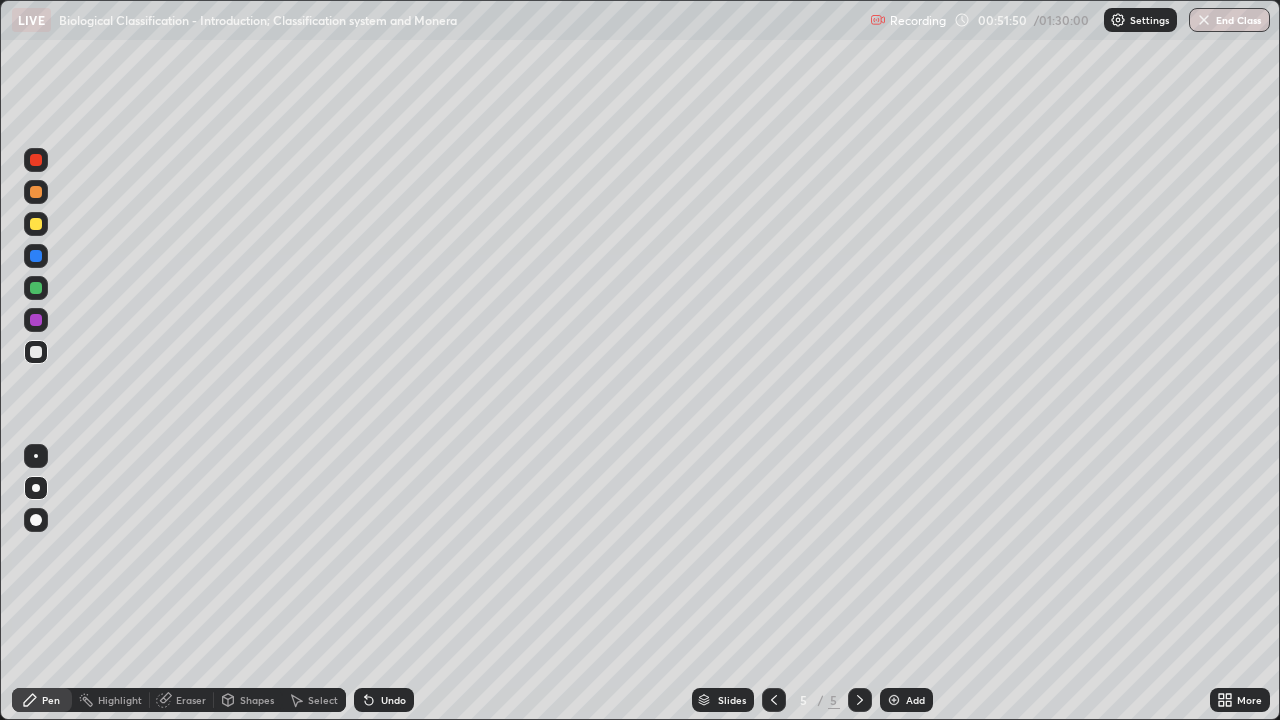 click at bounding box center [36, 192] 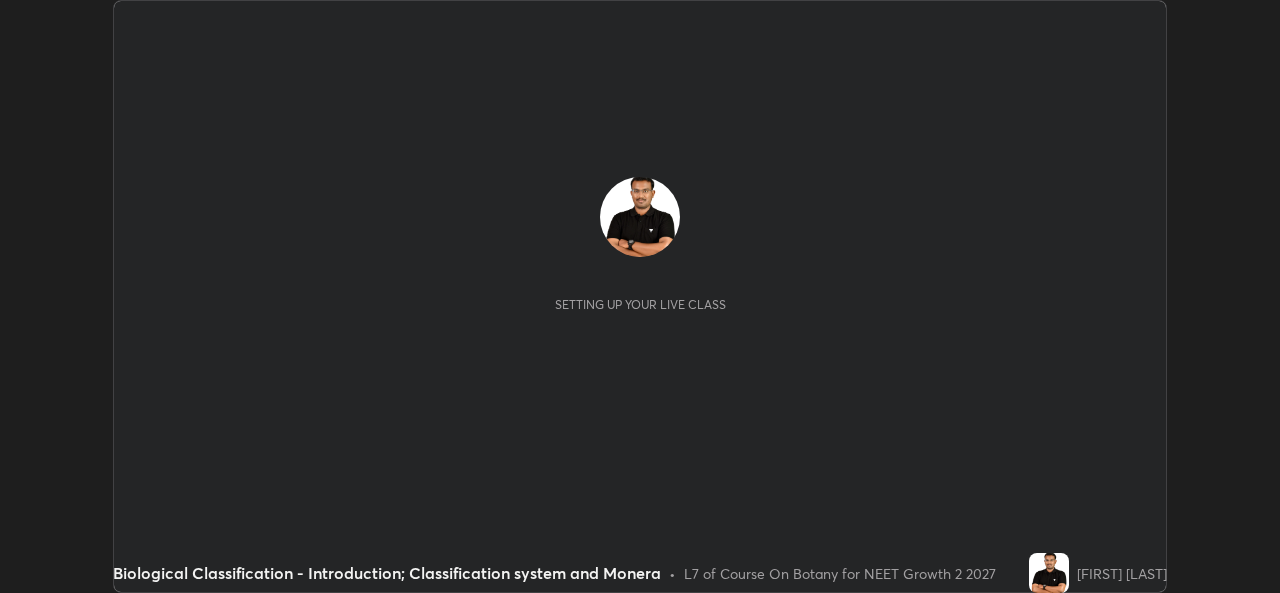 scroll, scrollTop: 0, scrollLeft: 0, axis: both 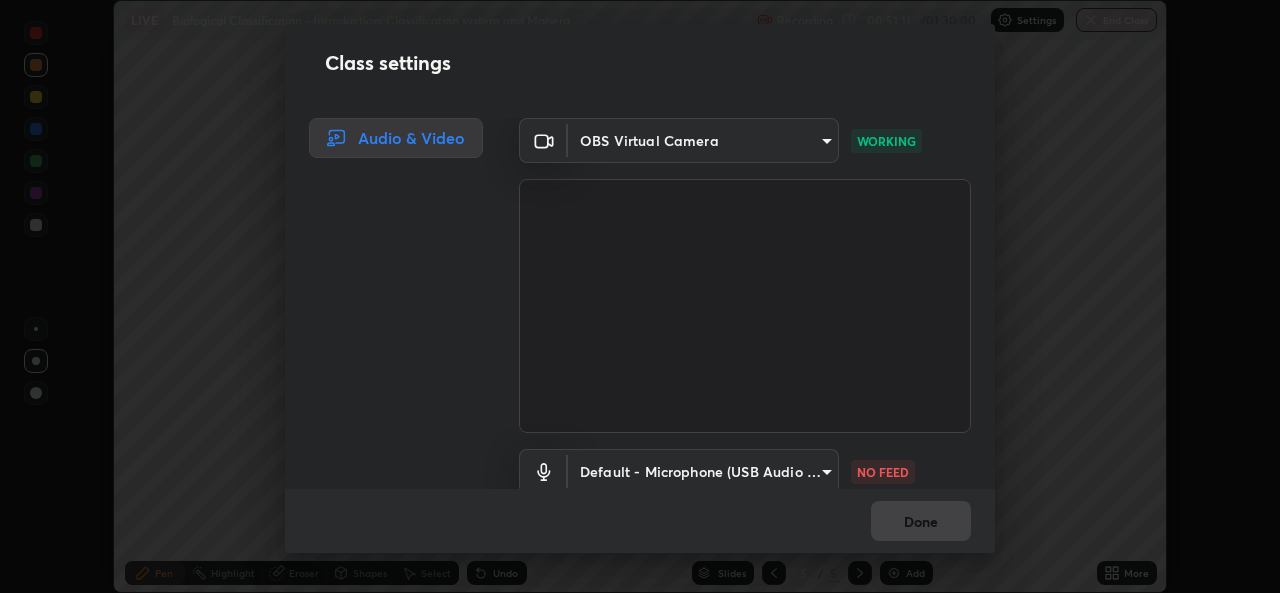 click on "Erase all LIVE Biological Classification - Introduction; Classification system and Monera Recording 00:51:11 /  01:30:00 Settings End Class Setting up your live class Biological Classification - Introduction; Classification system and Monera • L7 of Course On Botany for NEET Growth 2027 [FIRST] [LAST] Pen Highlight Eraser Shapes Select Undo Slides 5 / 5 Add More No doubts shared Encourage your learners to ask a doubt for better clarity Report an issue Reason for reporting Buffering Chat not working Audio - Video sync issue Educator video quality low ​ Attach an image Report Class settings Audio & Video OBS Virtual Camera [HASH] WORKING Default - Microphone (USB Audio Device) default NO FEED Done" at bounding box center (640, 296) 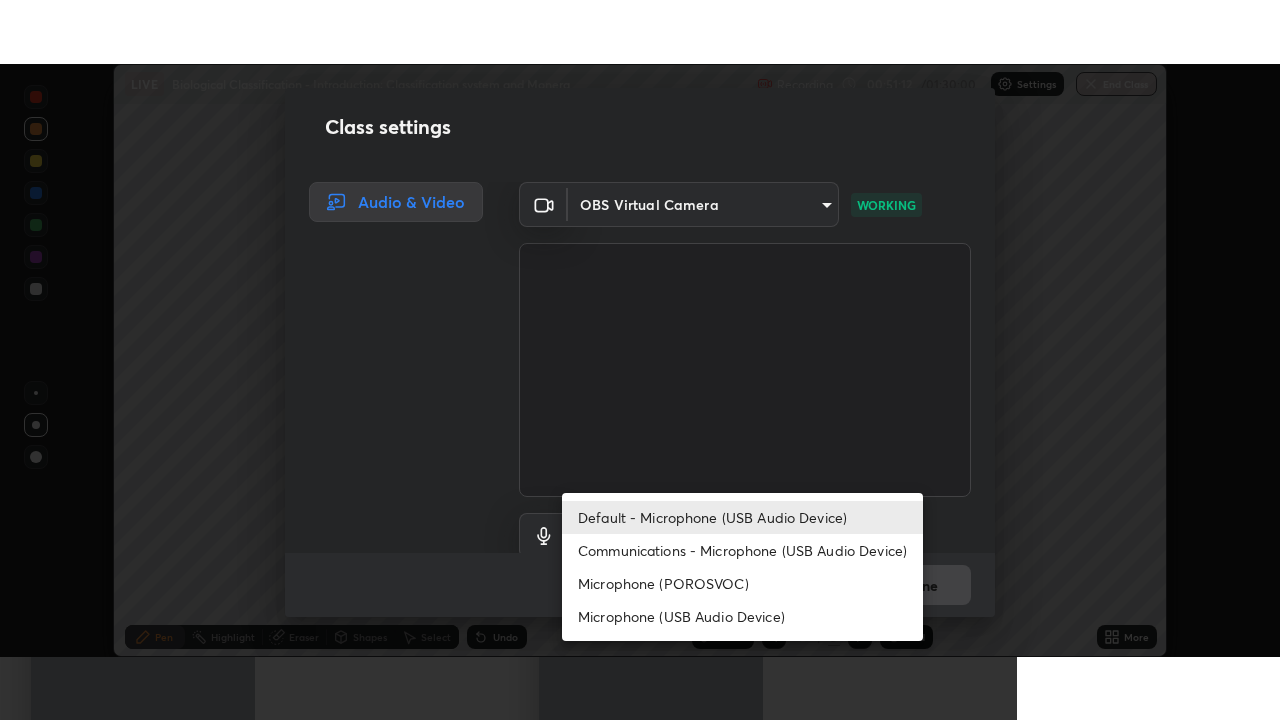 scroll, scrollTop: 10, scrollLeft: 0, axis: vertical 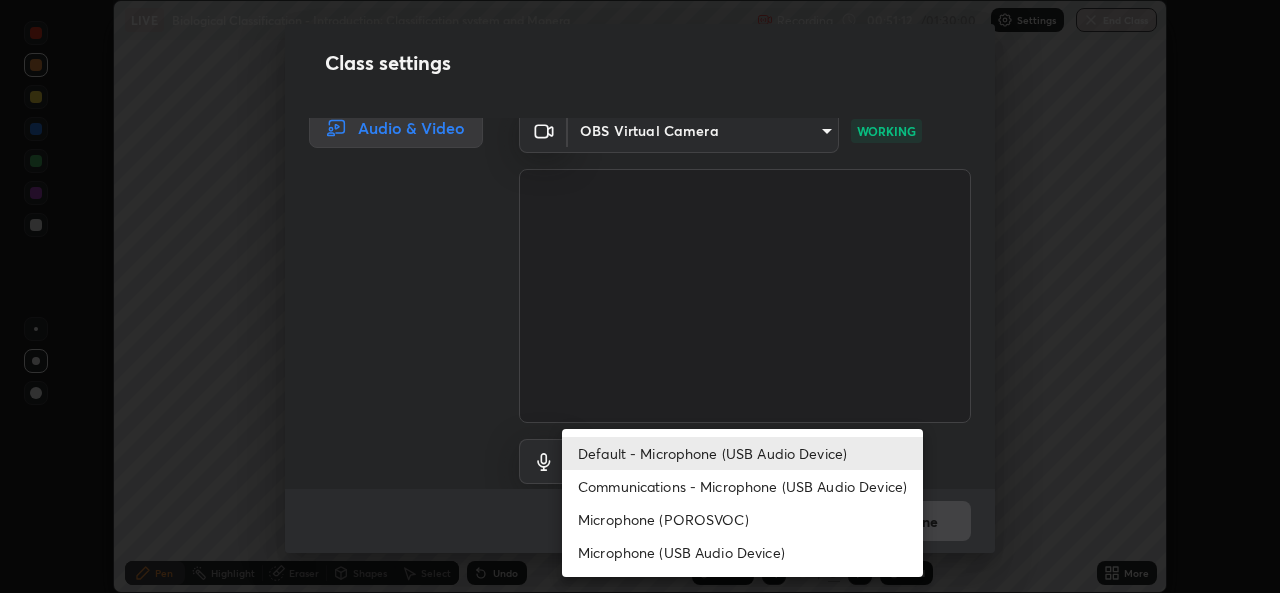 click on "Default - Microphone (USB Audio Device)" at bounding box center (742, 453) 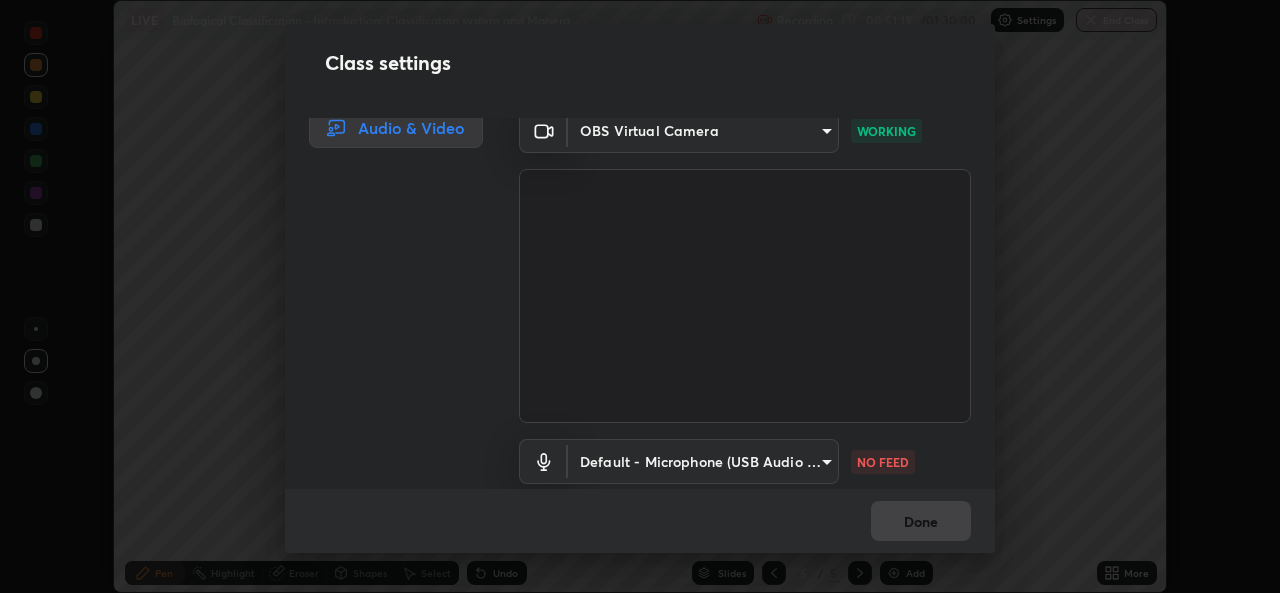 click on "Erase all LIVE Biological Classification - Introduction; Classification system and Monera Recording 00:51:19 /  01:30:00 Settings End Class Setting up your live class Biological Classification - Introduction; Classification system and Monera • L7 of Course On Botany for NEET Growth 2027 [FIRST] [LAST] Pen Highlight Eraser Shapes Select Undo Slides 5 / 5 Add More No doubts shared Encourage your learners to ask a doubt for better clarity Report an issue Reason for reporting Buffering Chat not working Audio - Video sync issue Educator video quality low ​ Attach an image Report Class settings Audio & Video OBS Virtual Camera [HASH] WORKING Default - Microphone (USB Audio Device) default NO FEED Done" at bounding box center [640, 296] 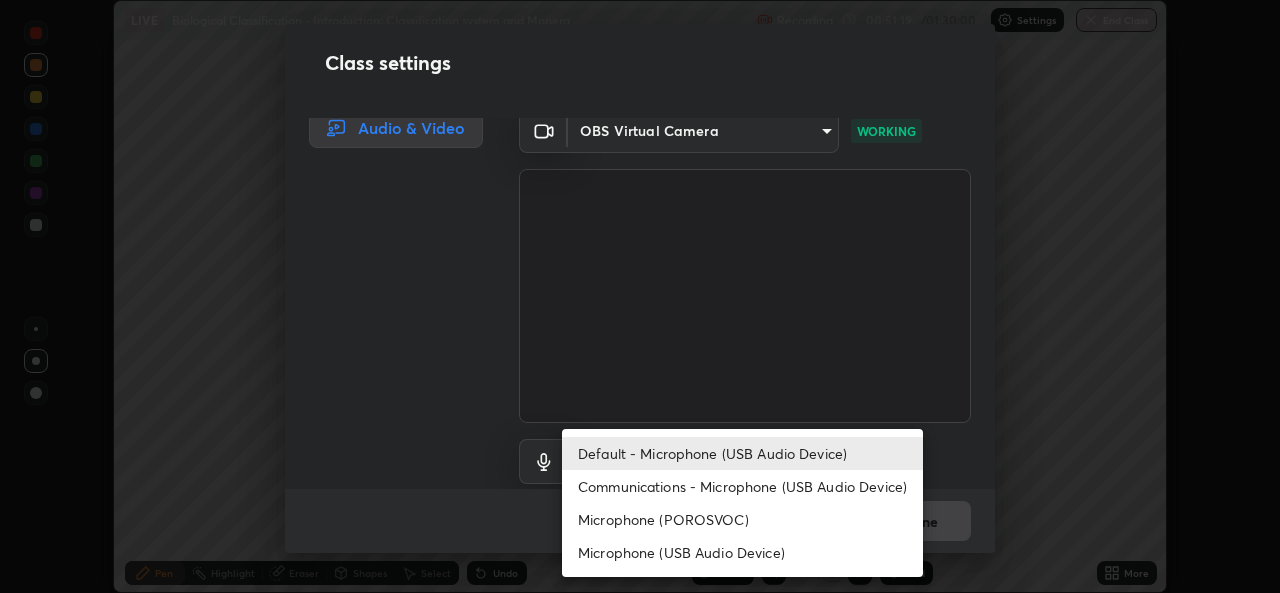 click on "Default - Microphone (USB Audio Device)" at bounding box center (742, 453) 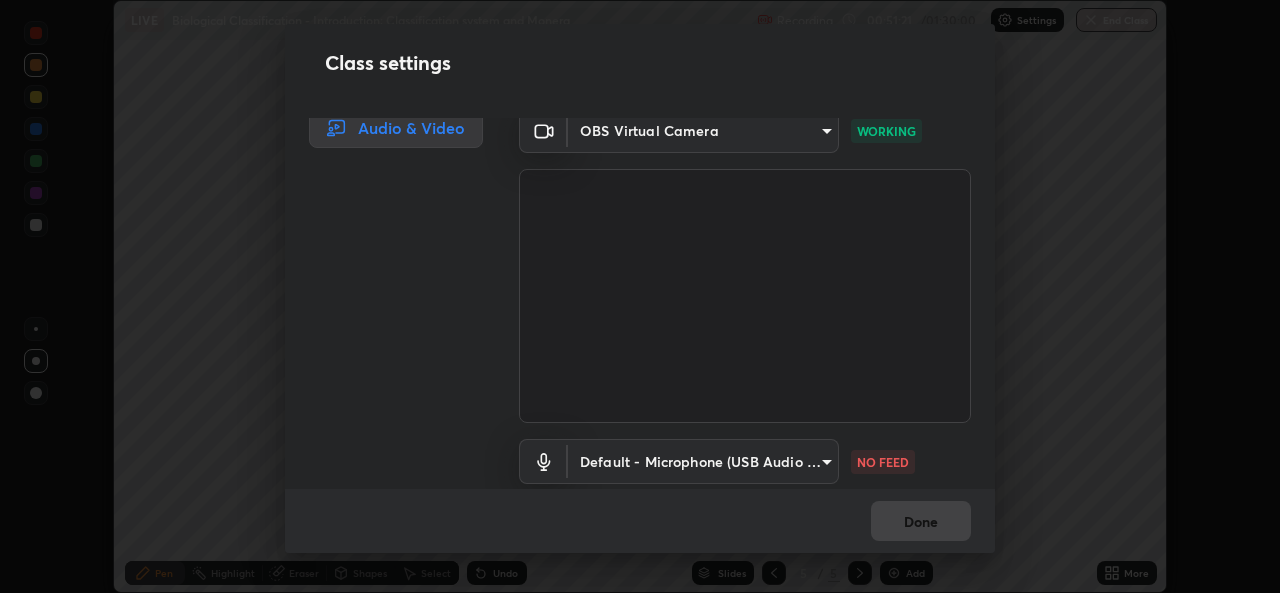 click on "Erase all LIVE Biological Classification - Introduction; Classification system and Monera Recording 00:51:21 /  01:30:00 Settings End Class Setting up your live class Biological Classification - Introduction; Classification system and Monera • L7 of Course On Botany for NEET Growth 2 2027 [FIRST] [LAST] Pen Highlight Eraser Shapes Select Undo Slides 5 / 5 Add More No doubts shared Encourage your learners to ask a doubt for better clarity Report an issue Reason for reporting Buffering Chat not working Audio - Video sync issue Educator video quality low ​ Attach an image Report Class settings Audio & Video OBS Virtual Camera [HASH] WORKING Default - Microphone (USB Audio Device) default NO FEED Done" at bounding box center (640, 296) 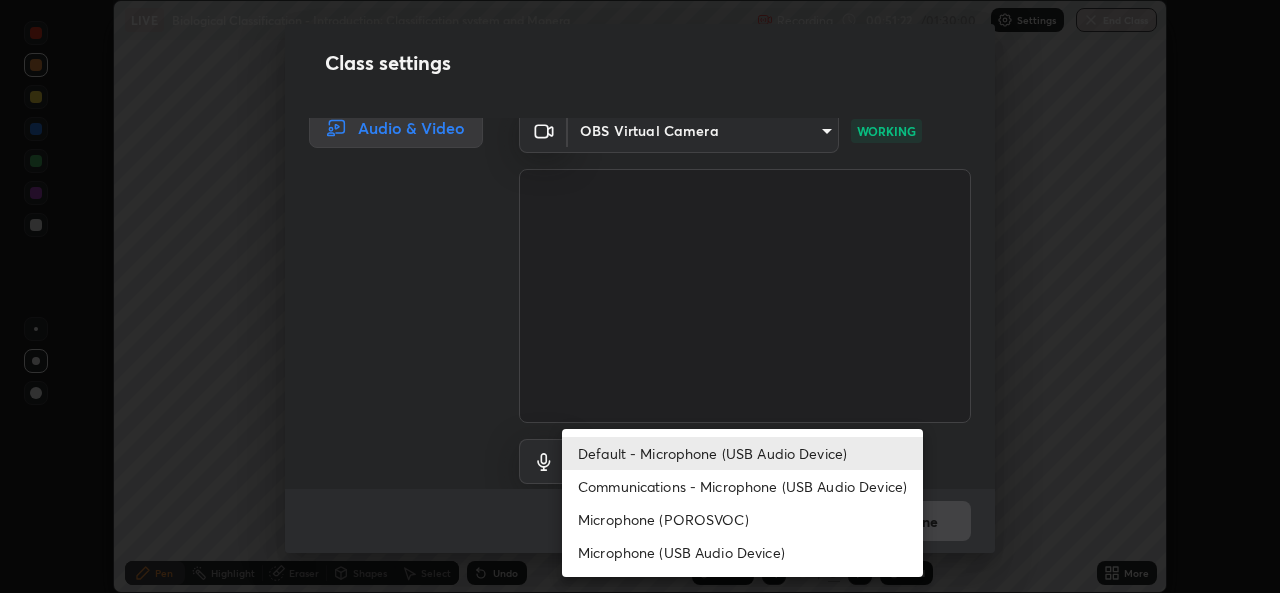 click on "Communications - Microphone (USB Audio Device)" at bounding box center [742, 486] 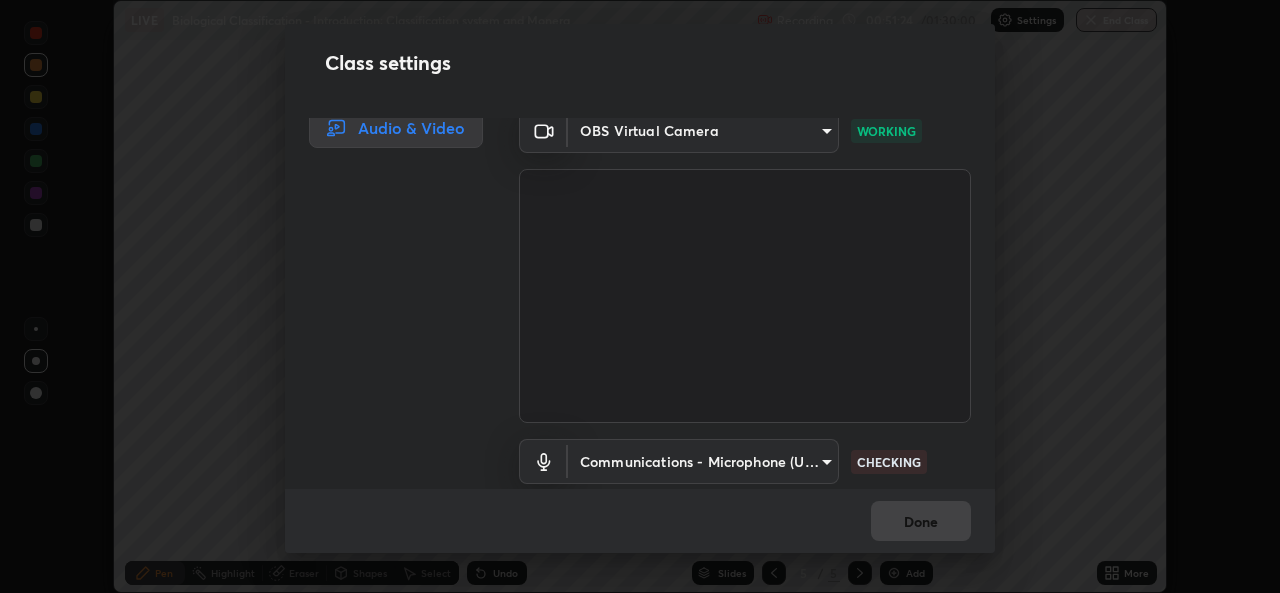 click on "Erase all LIVE Biological Classification - Introduction; Classification system and Monera Recording 00:51:24 /  01:30:00 Settings End Class Setting up your live class Biological Classification - Introduction; Classification system and Monera • L7 of Course On Botany for NEET Growth 2027 [FIRST] [LAST] Pen Highlight Eraser Shapes Select Undo Slides 5 / 5 Add More No doubts shared Encourage your learners to ask a doubt for better clarity Report an issue Reason for reporting Buffering Chat not working Audio - Video sync issue Educator video quality low ​ Attach an image Report Class settings Audio & Video OBS Virtual Camera [HASH] WORKING Communications - Microphone (USB Audio Device) communications CHECKING Done" at bounding box center (640, 296) 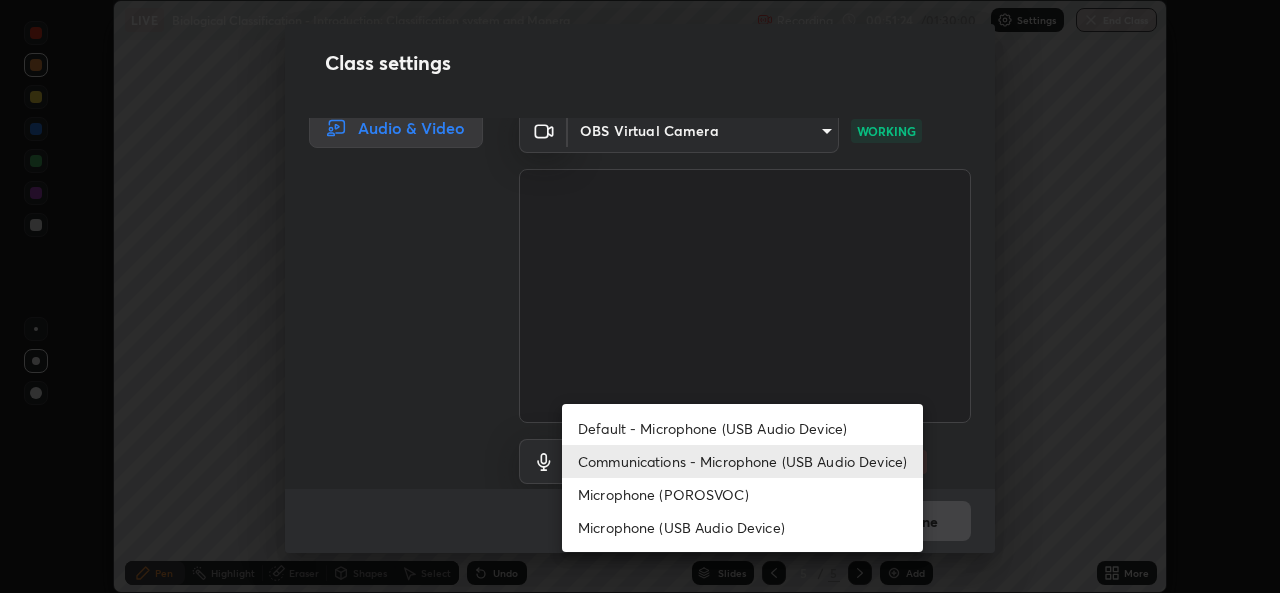 click on "Default - Microphone (USB Audio Device)" at bounding box center (742, 428) 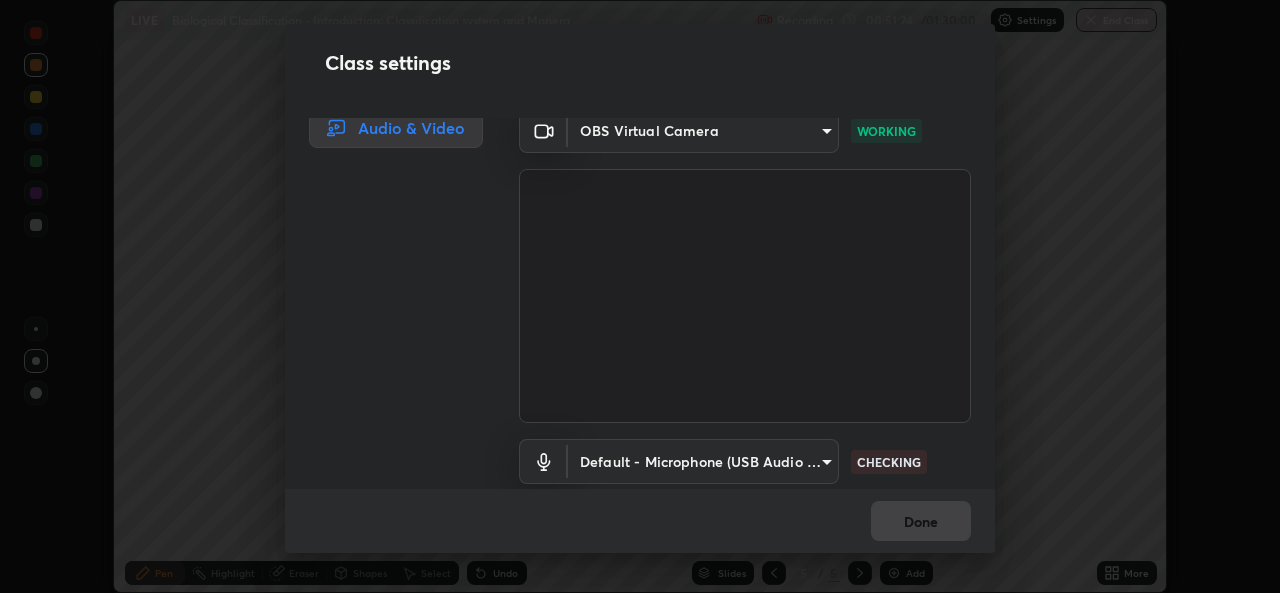 type on "default" 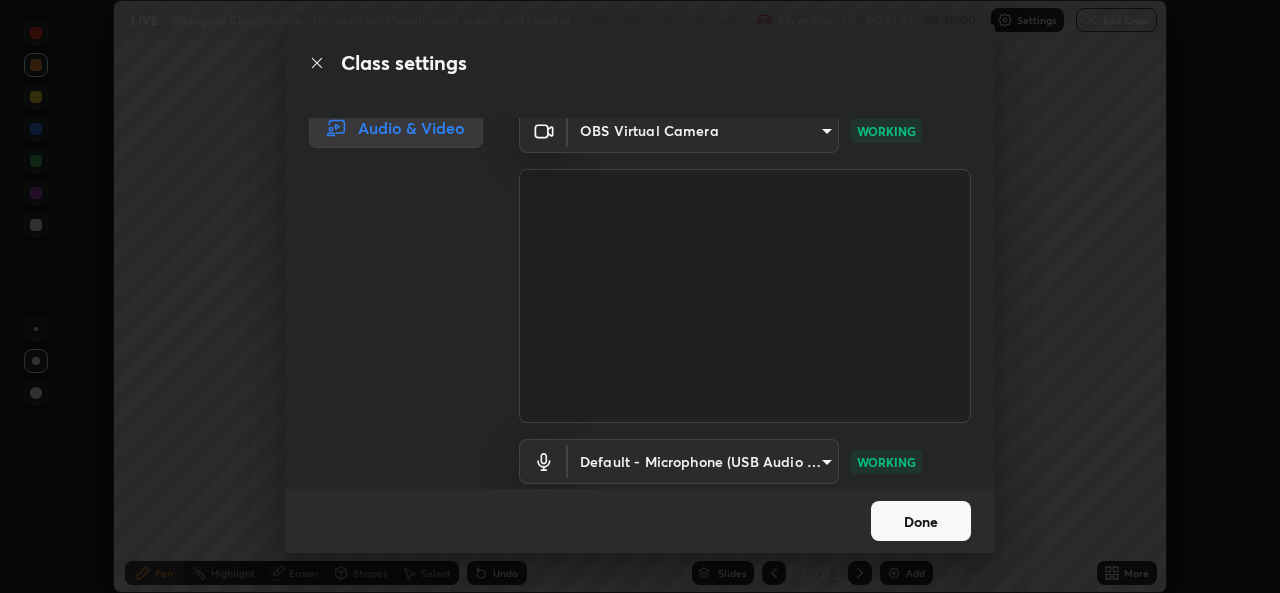 click on "Done" at bounding box center (921, 521) 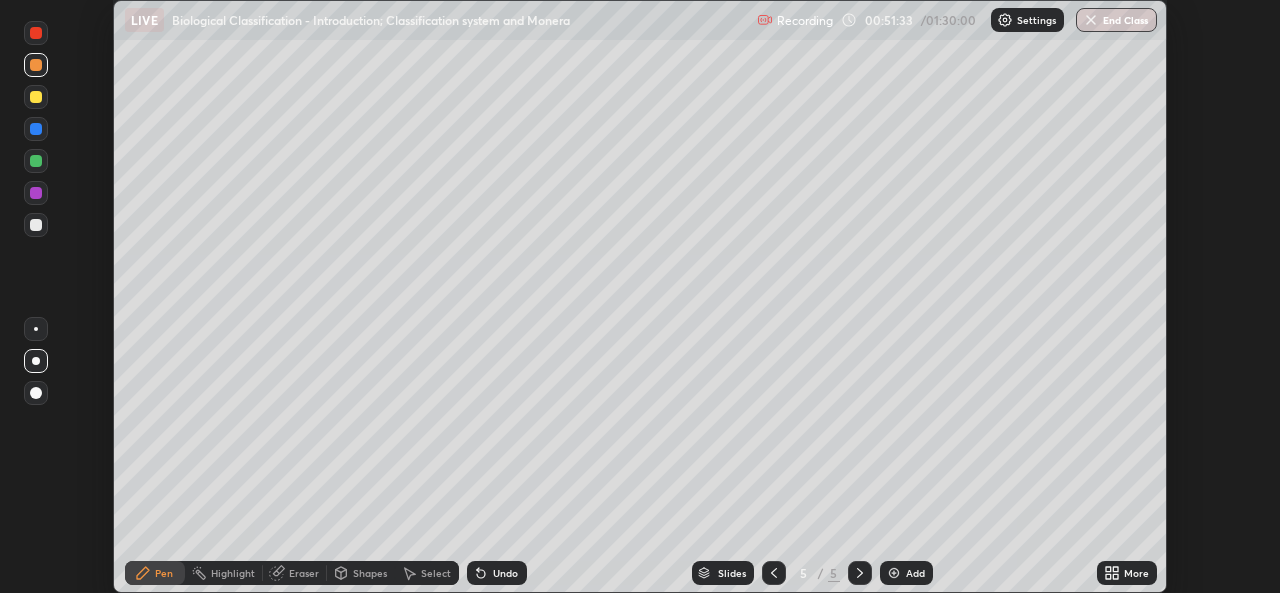 click on "More" at bounding box center (1127, 573) 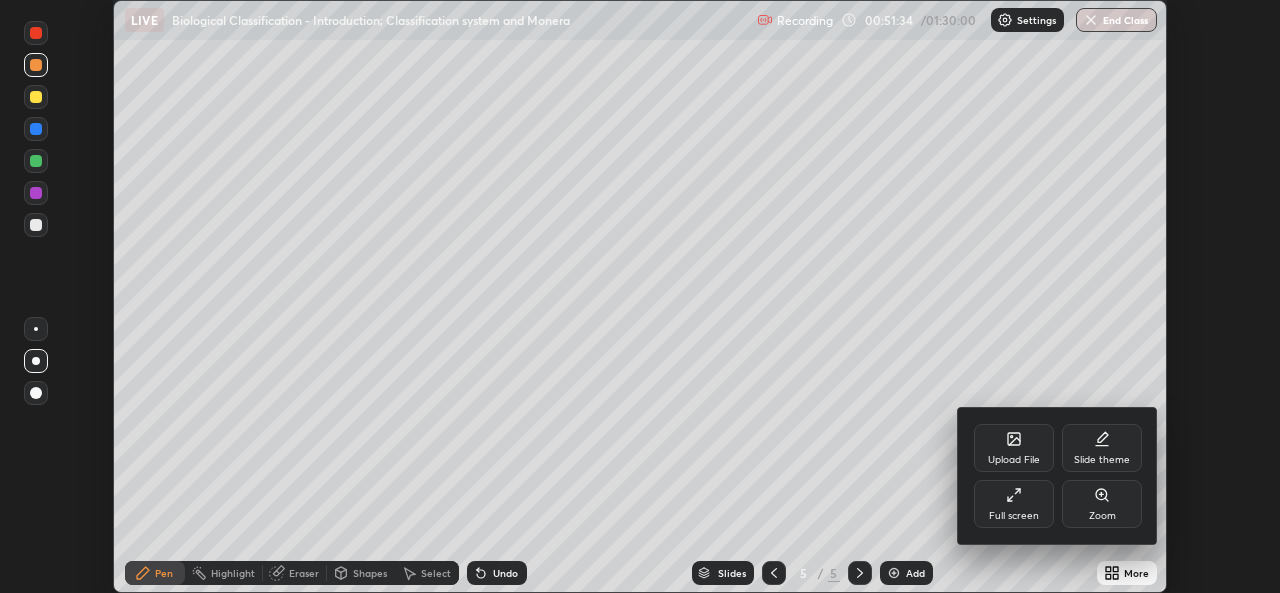 click on "Full screen" at bounding box center [1014, 504] 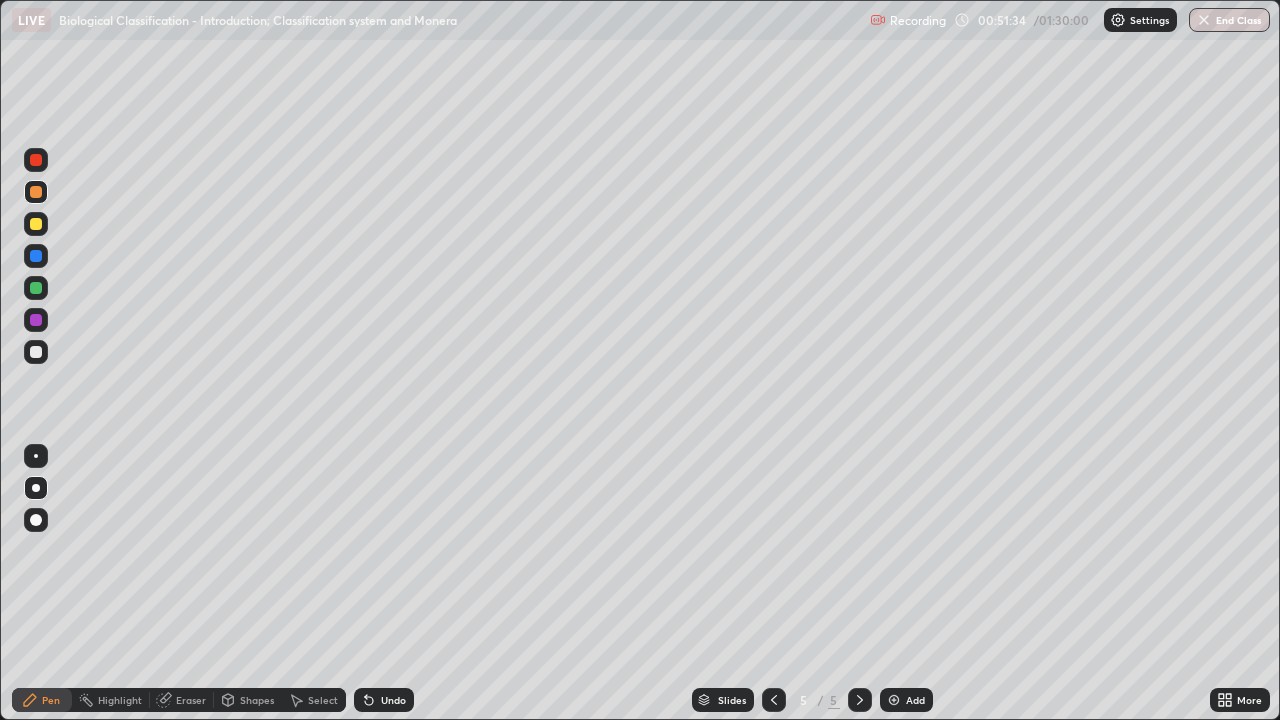 scroll, scrollTop: 99280, scrollLeft: 98720, axis: both 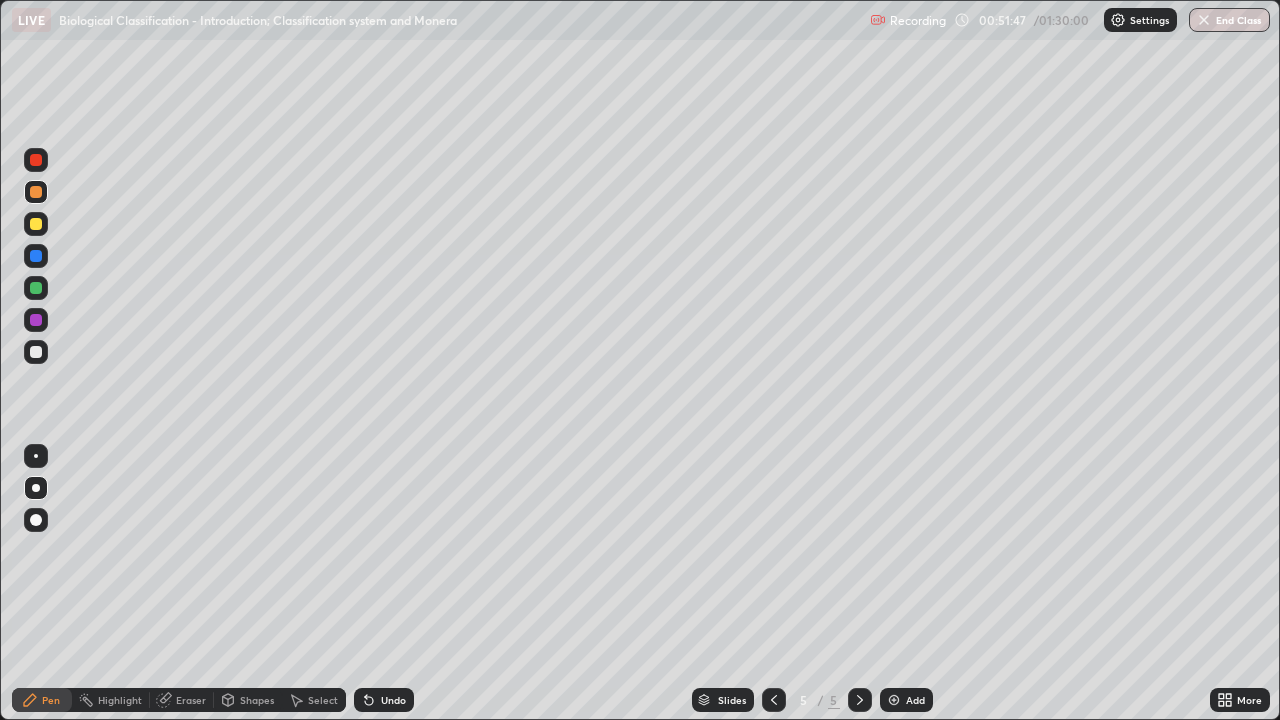 click at bounding box center (36, 352) 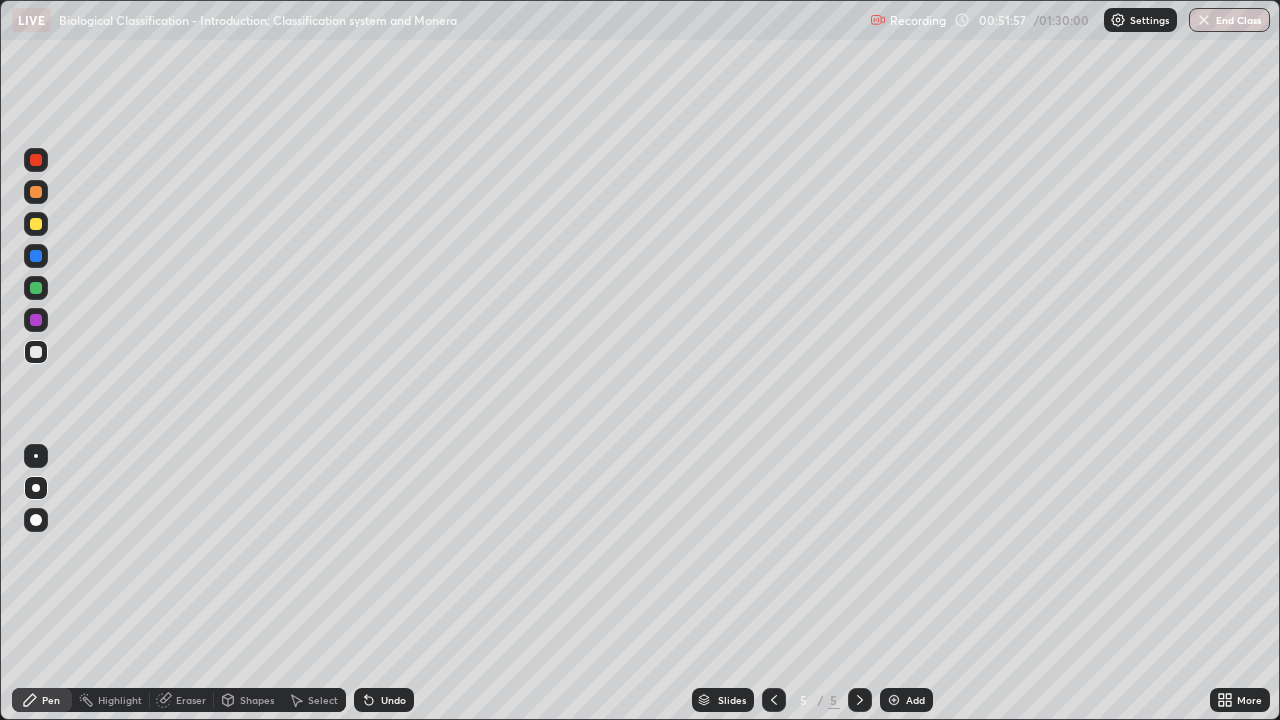 click at bounding box center [36, 256] 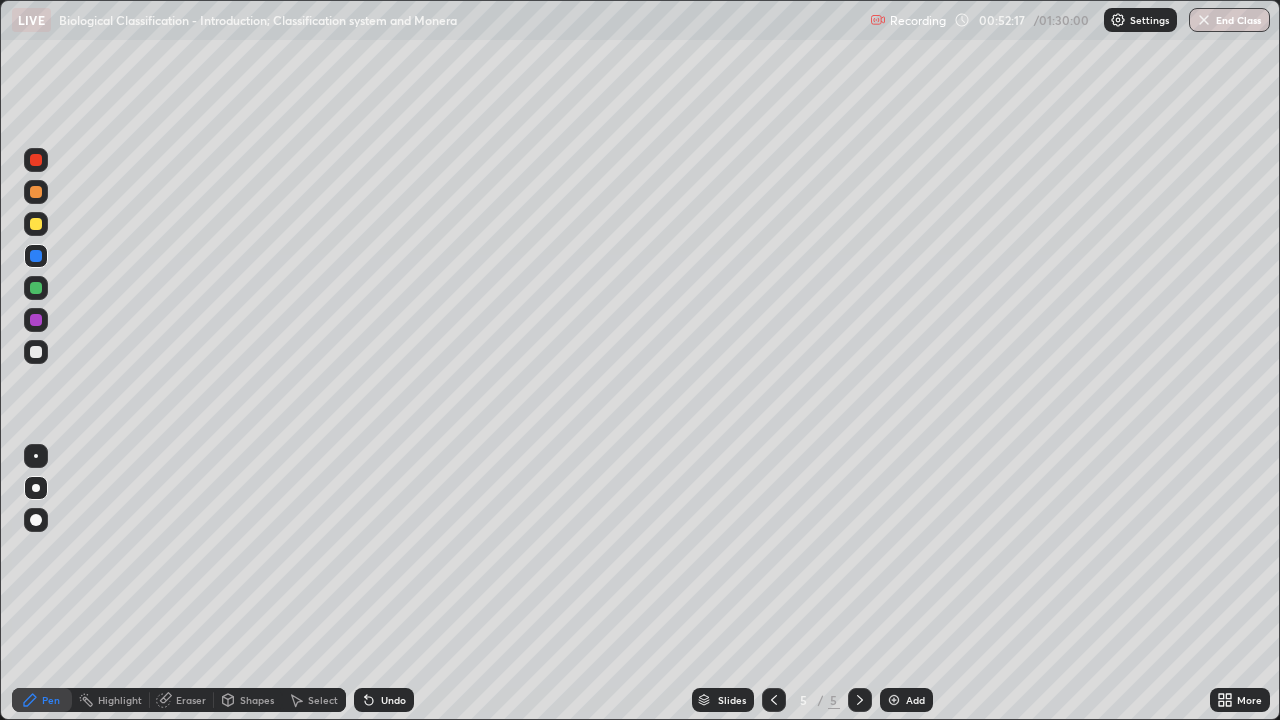 click at bounding box center (36, 288) 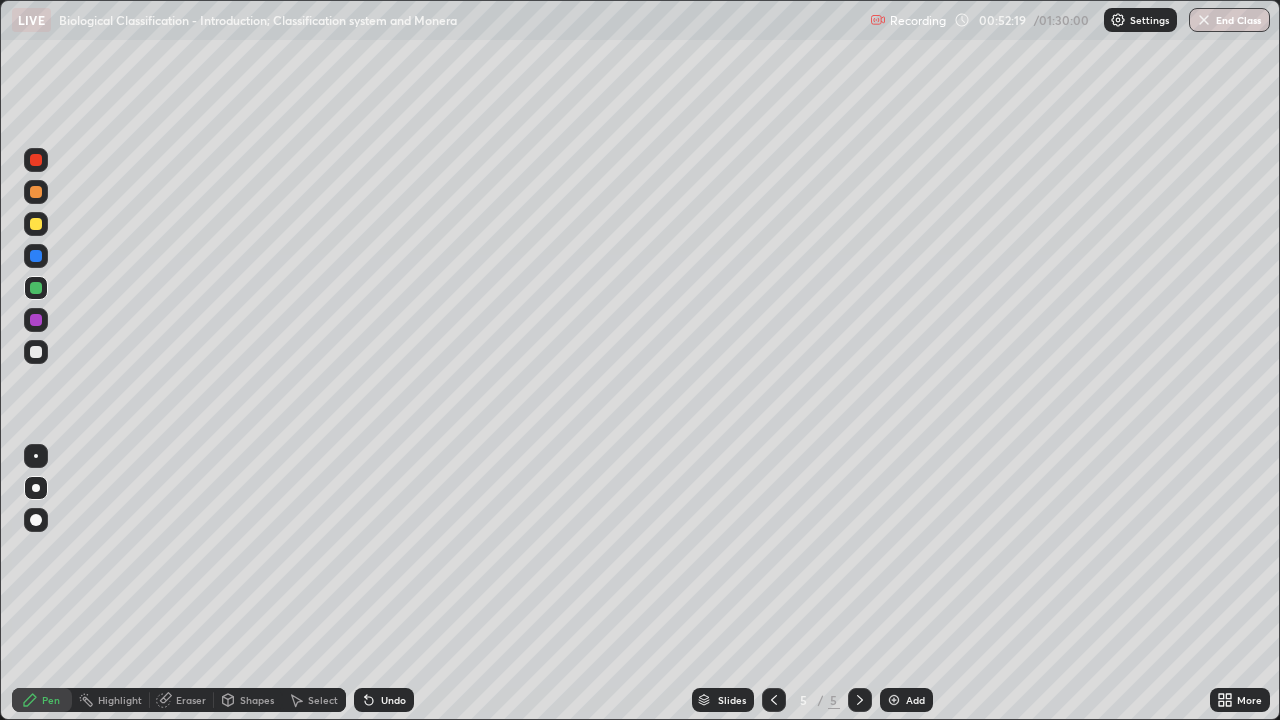 click on "Undo" at bounding box center (393, 700) 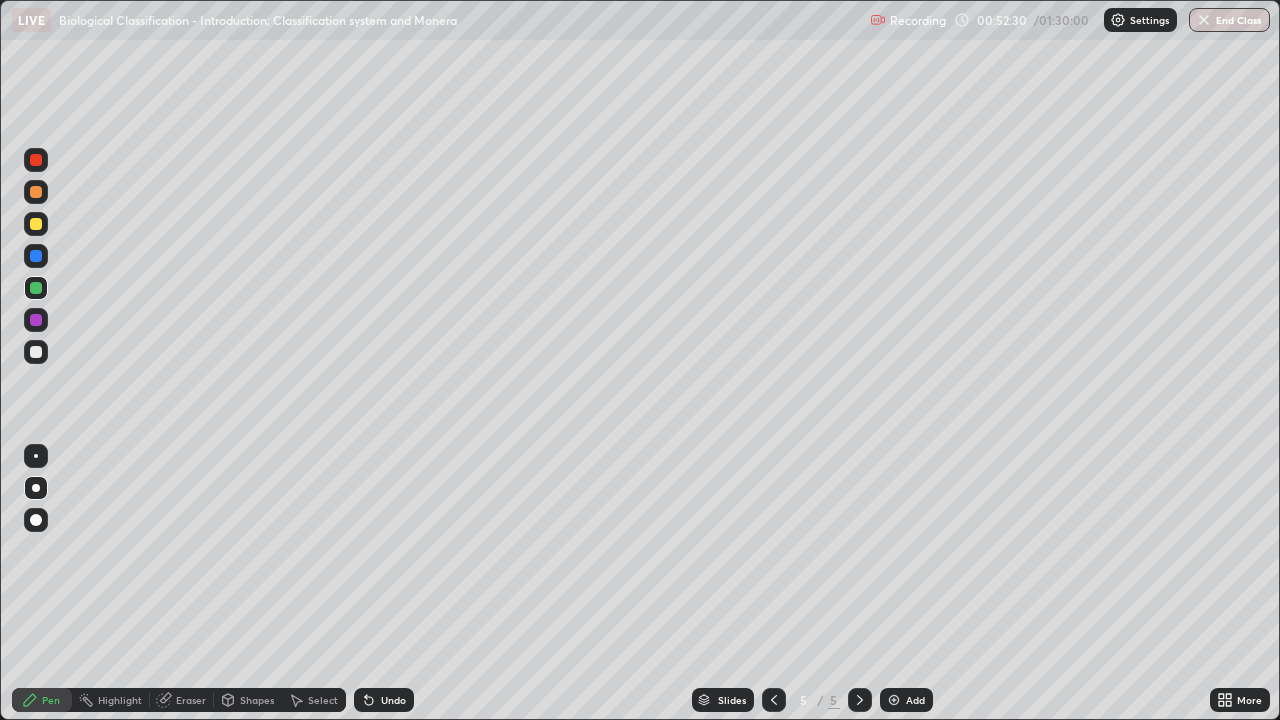 click on "Undo" at bounding box center (384, 700) 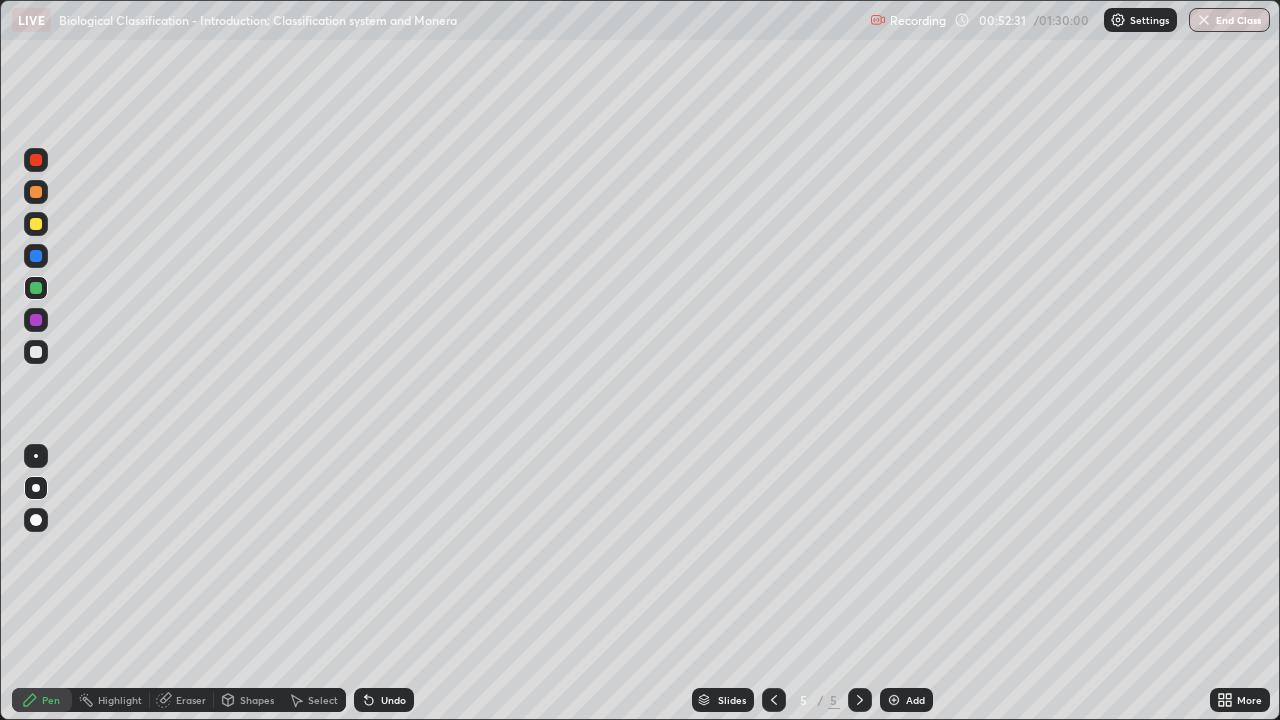 click on "Undo" at bounding box center [384, 700] 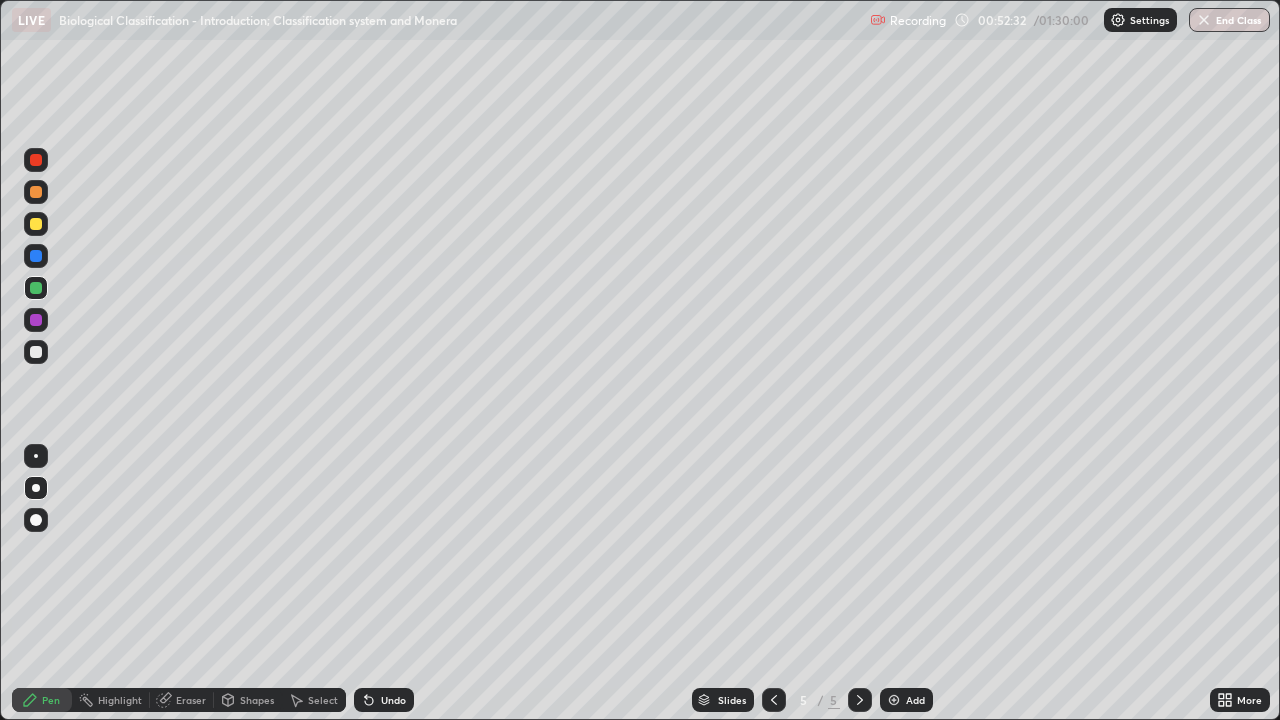 click on "Undo" at bounding box center [384, 700] 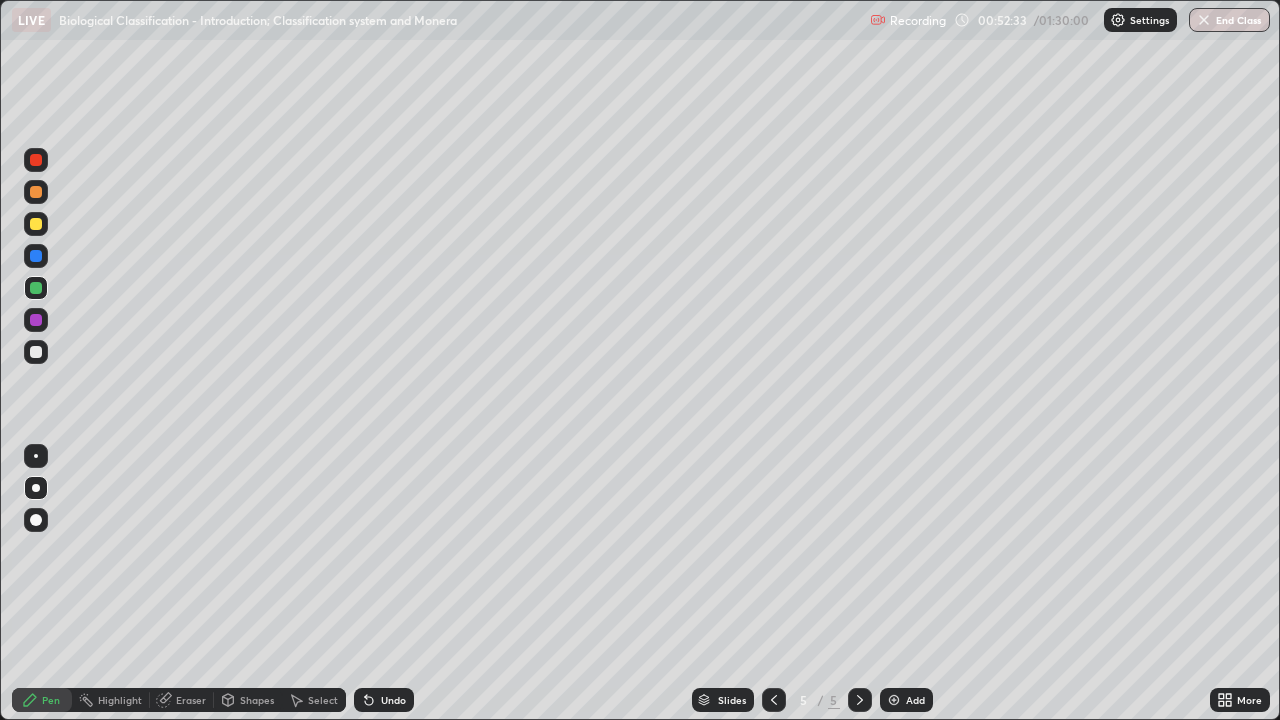 click on "Undo" at bounding box center [384, 700] 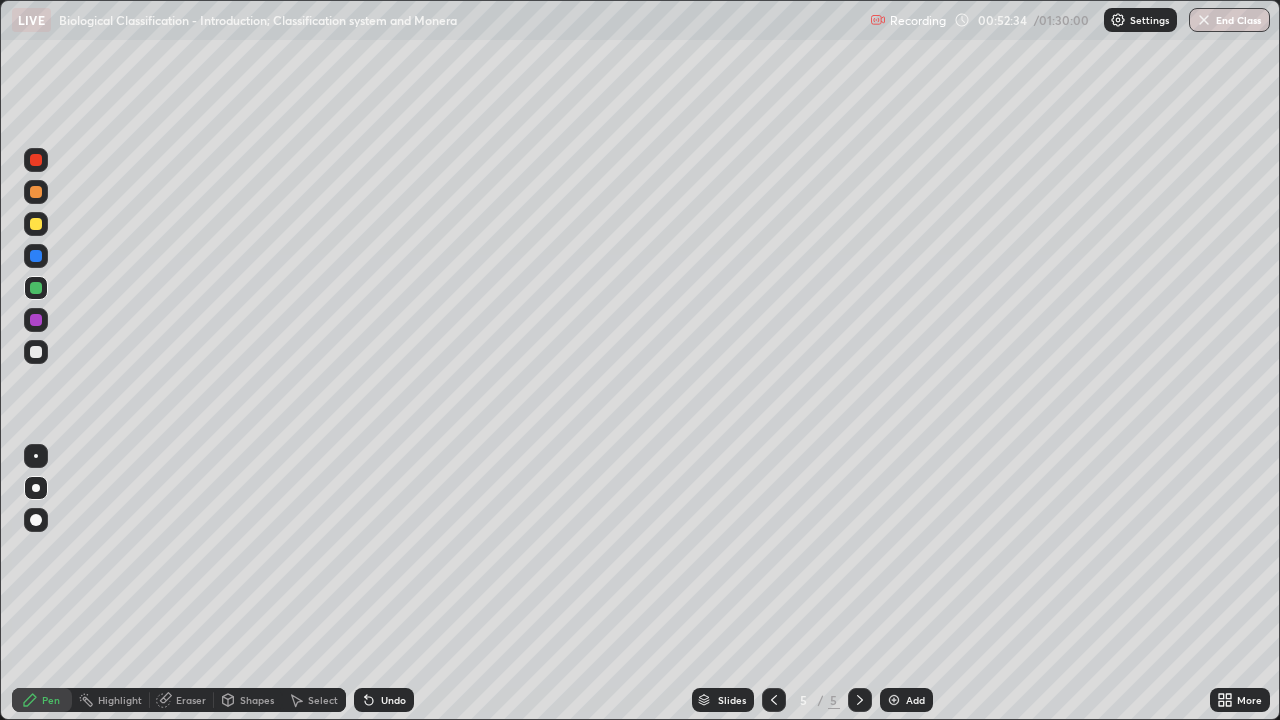 click on "Undo" at bounding box center (393, 700) 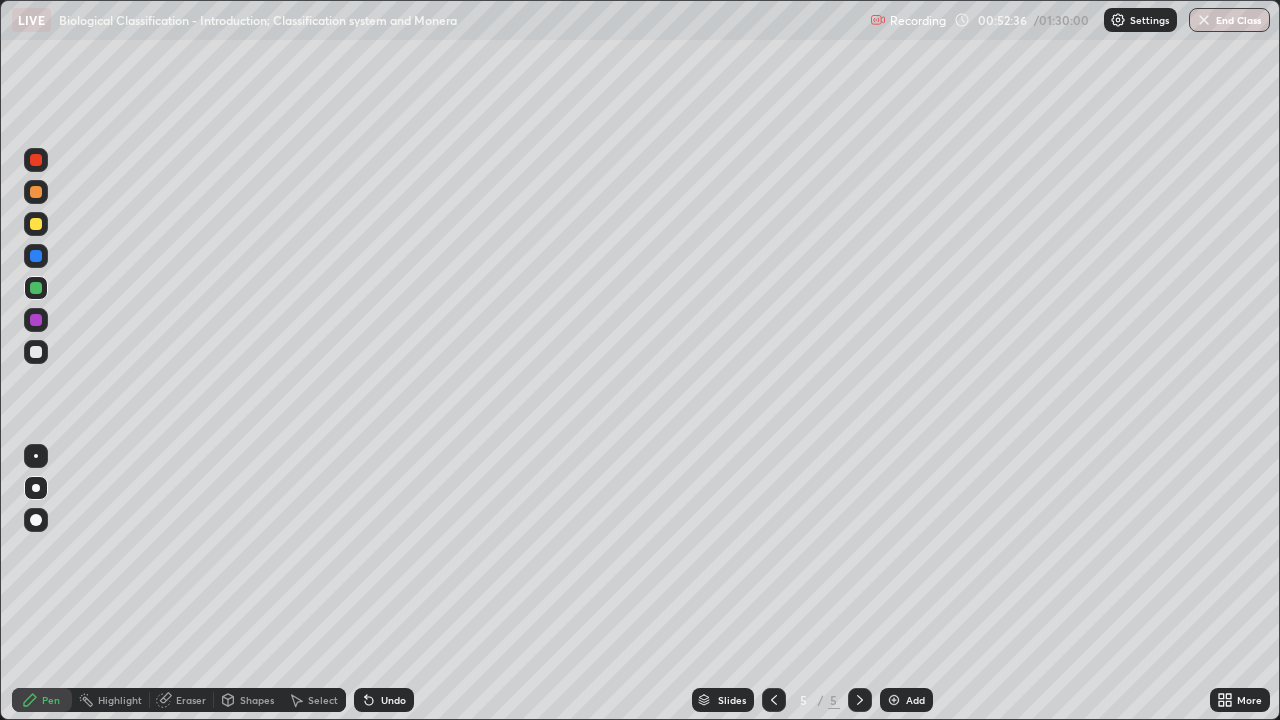 click at bounding box center (36, 256) 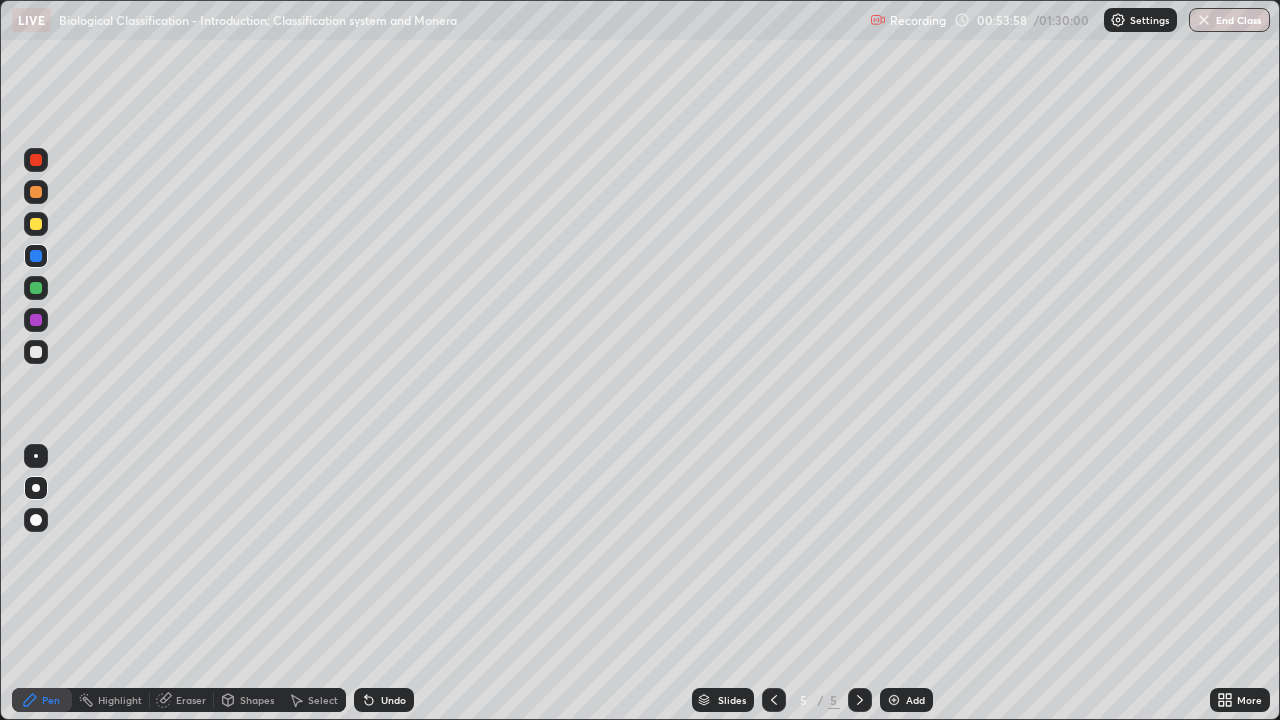 click on "Eraser" at bounding box center [191, 700] 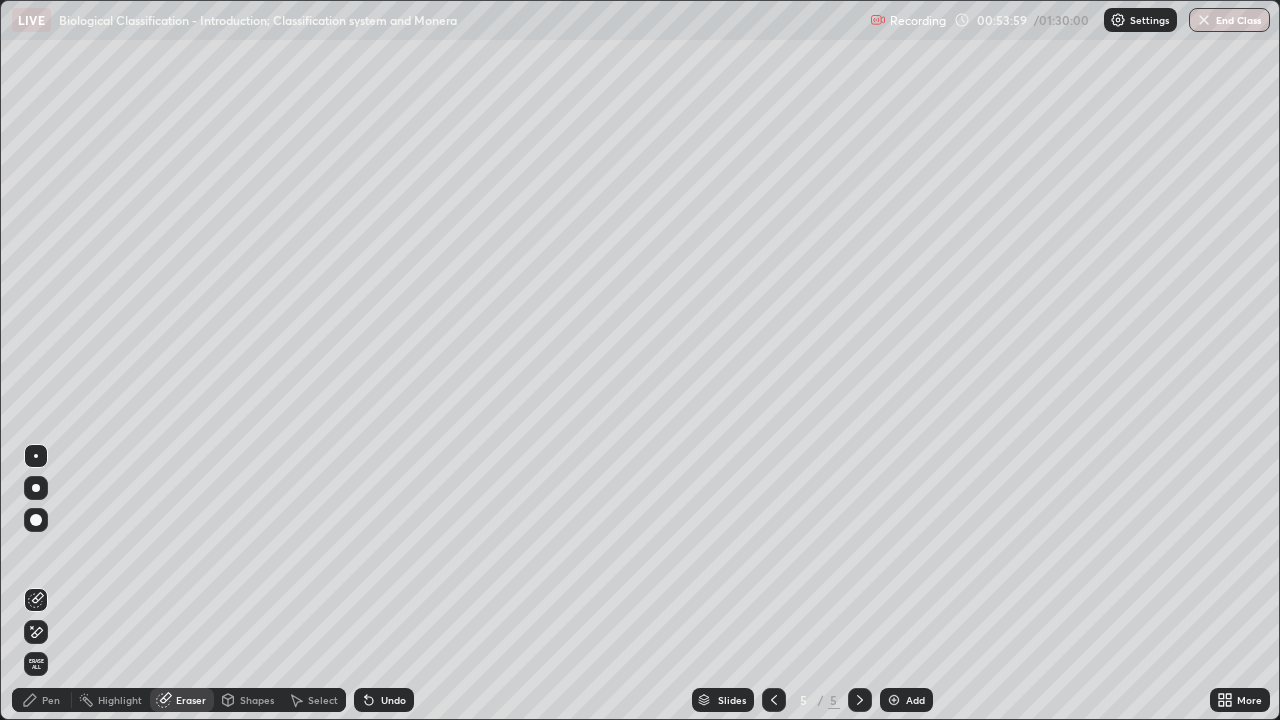 click on "Pen" at bounding box center (51, 700) 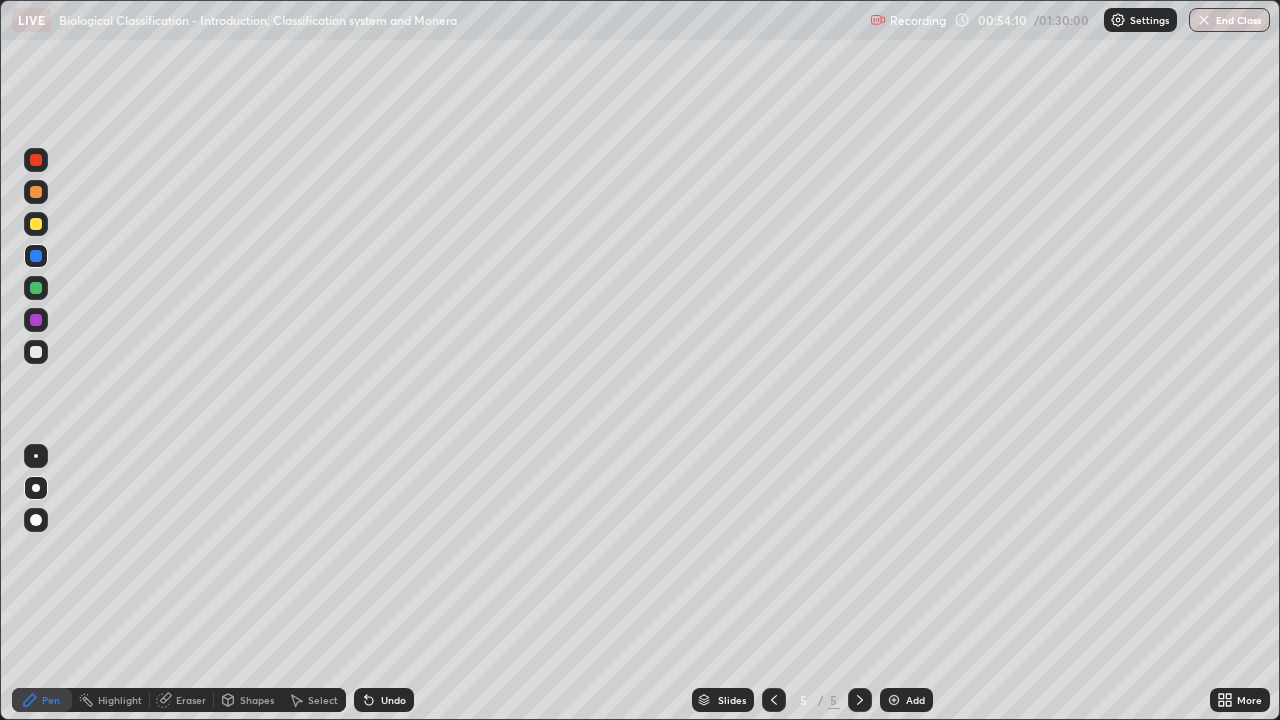 click at bounding box center (36, 288) 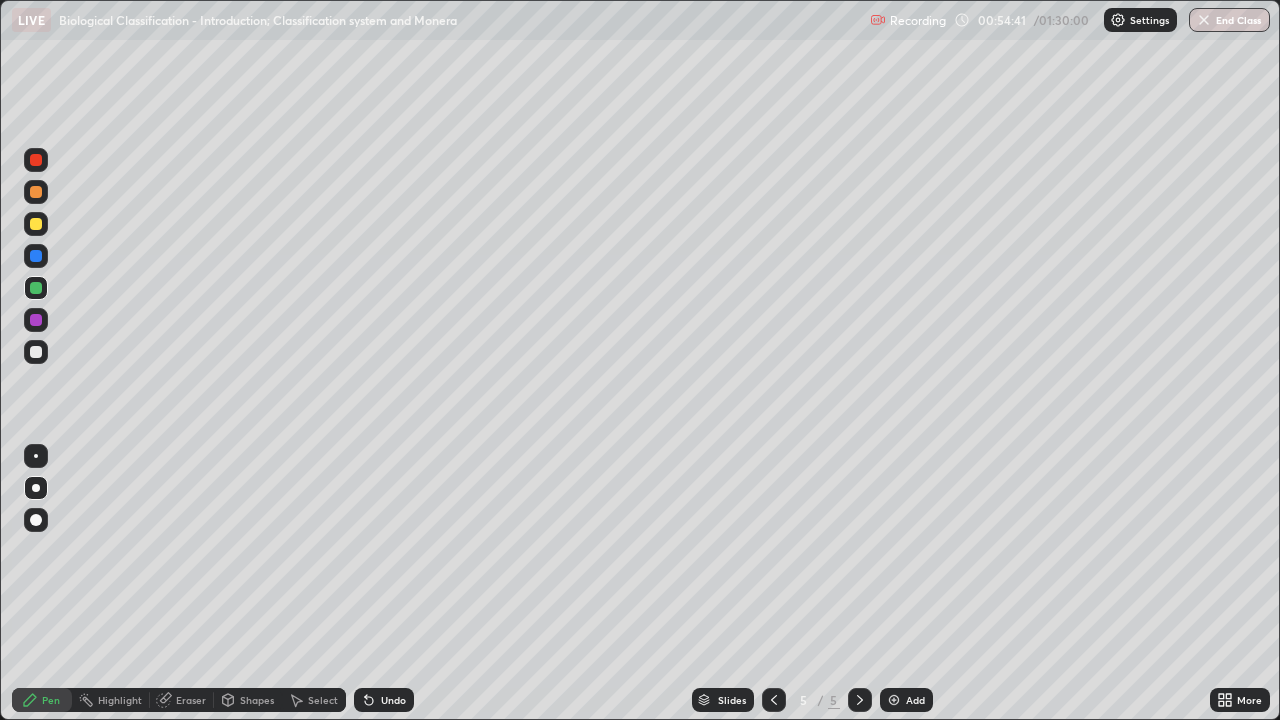 click on "Add" at bounding box center (915, 700) 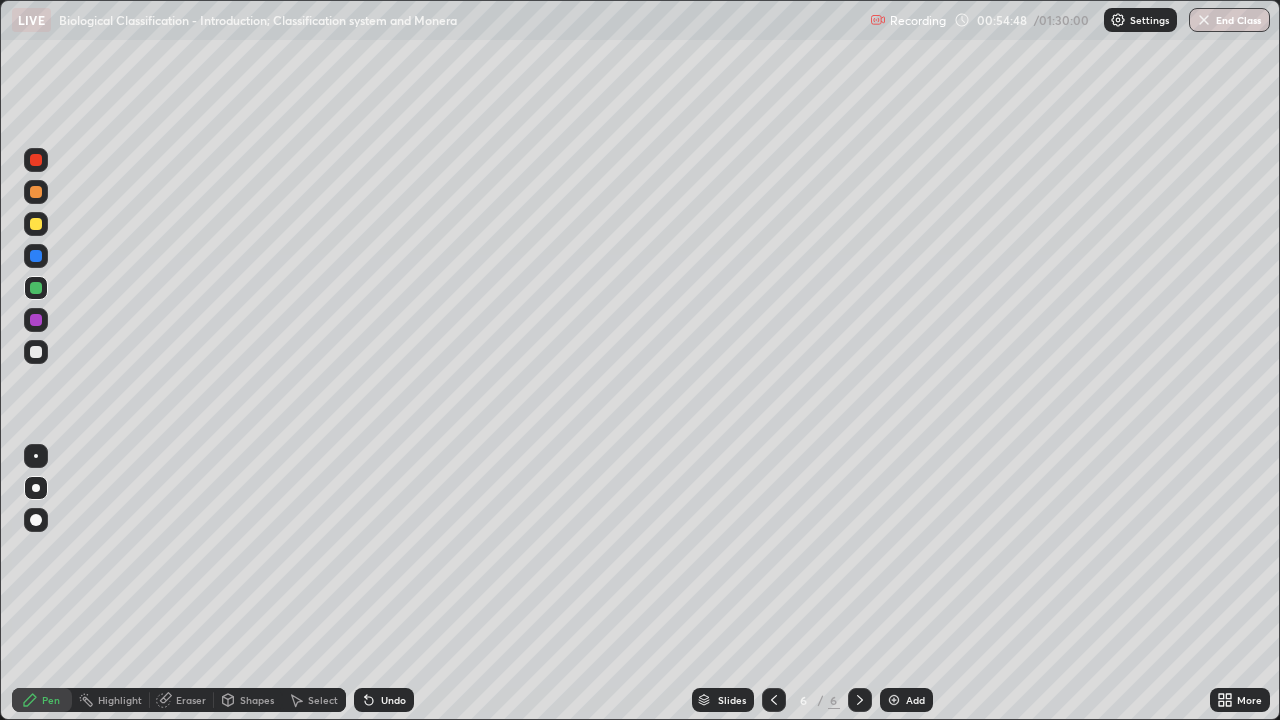 click at bounding box center [36, 192] 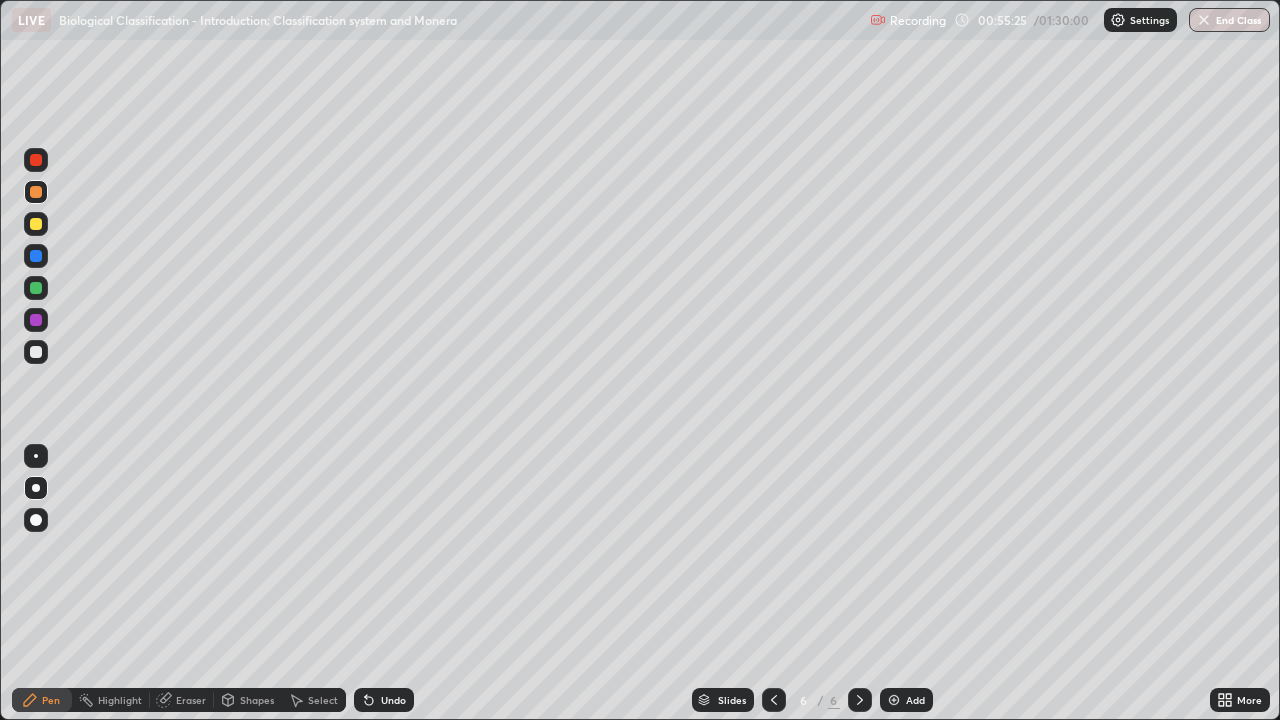 click at bounding box center [36, 288] 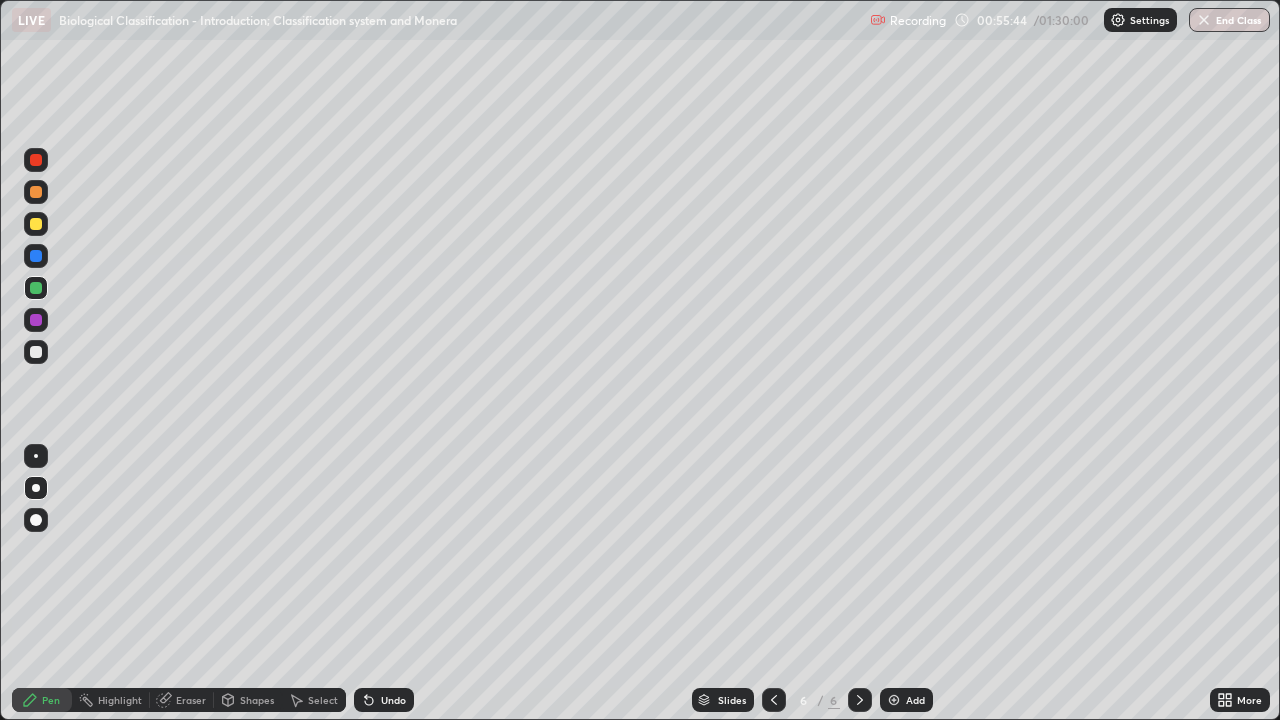 click at bounding box center [36, 352] 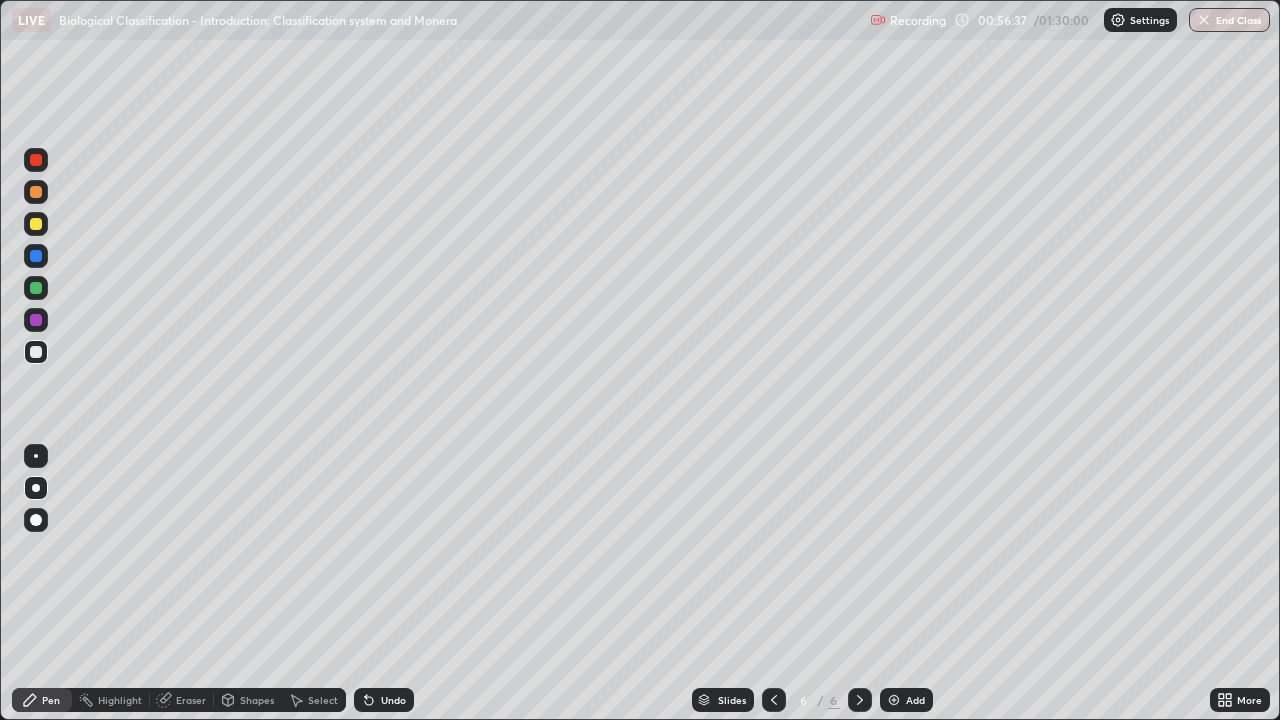 click at bounding box center (36, 224) 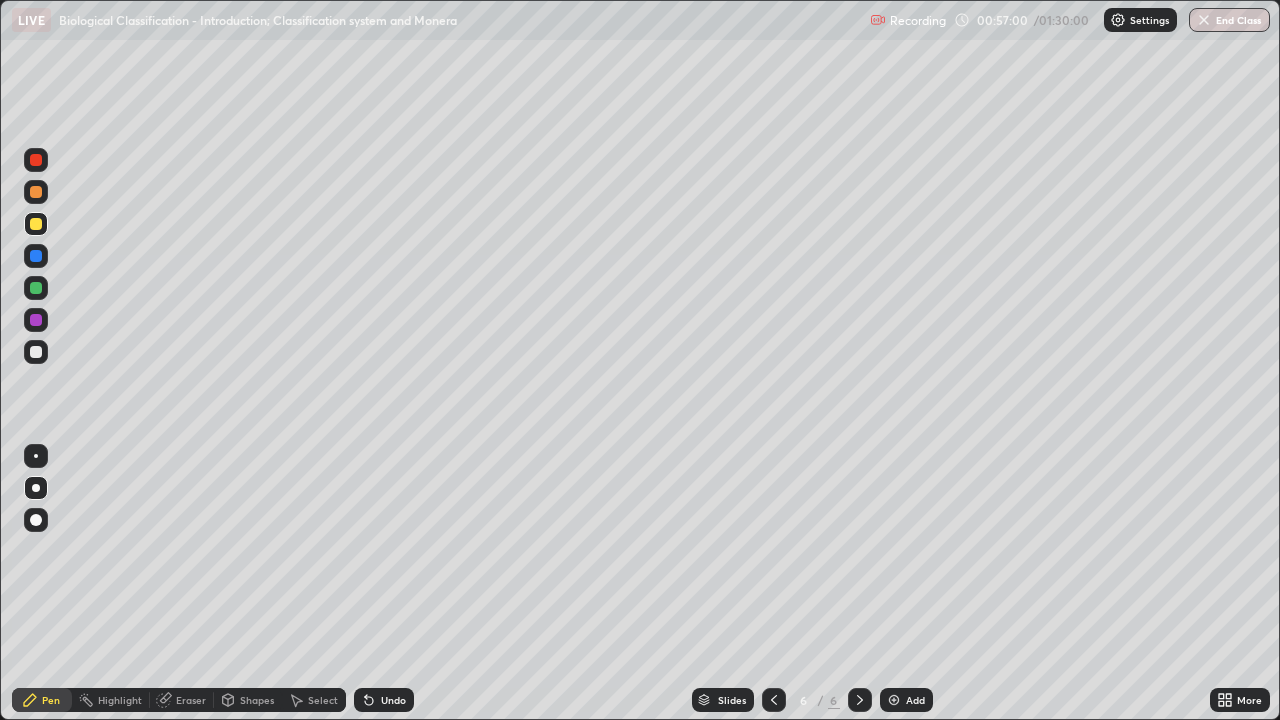 click on "Erase all" at bounding box center [36, 360] 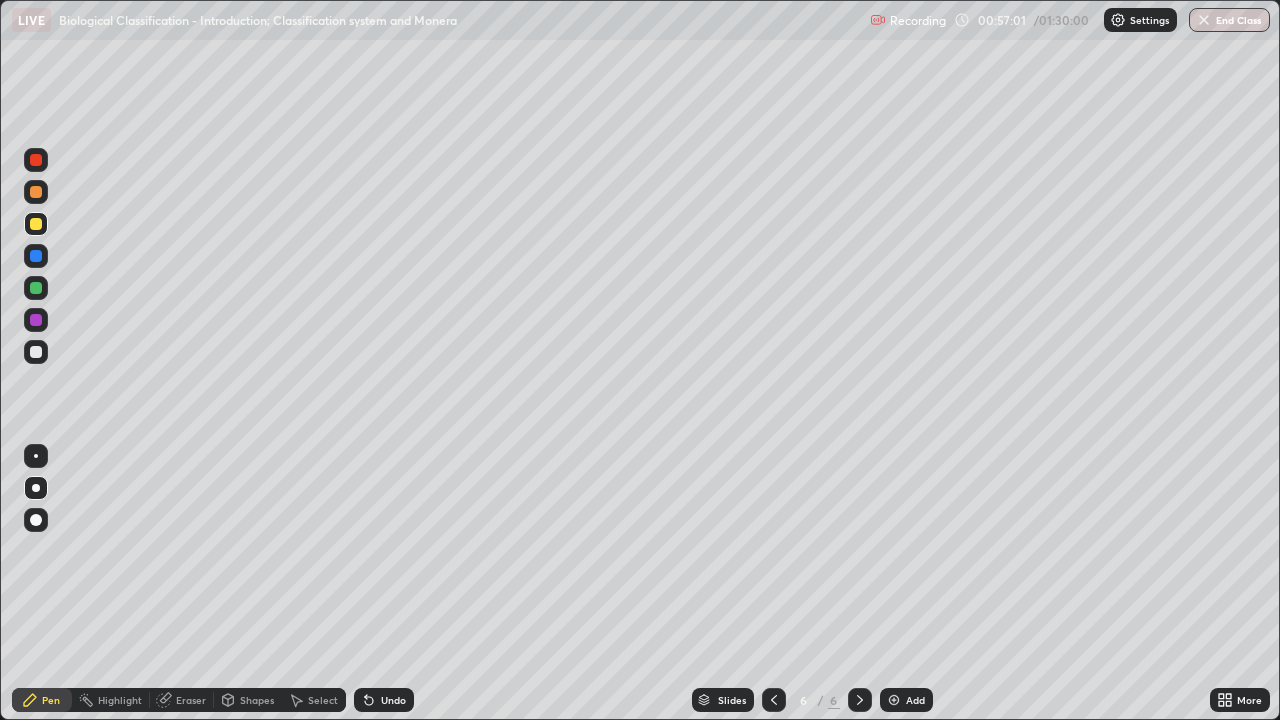 click at bounding box center (36, 256) 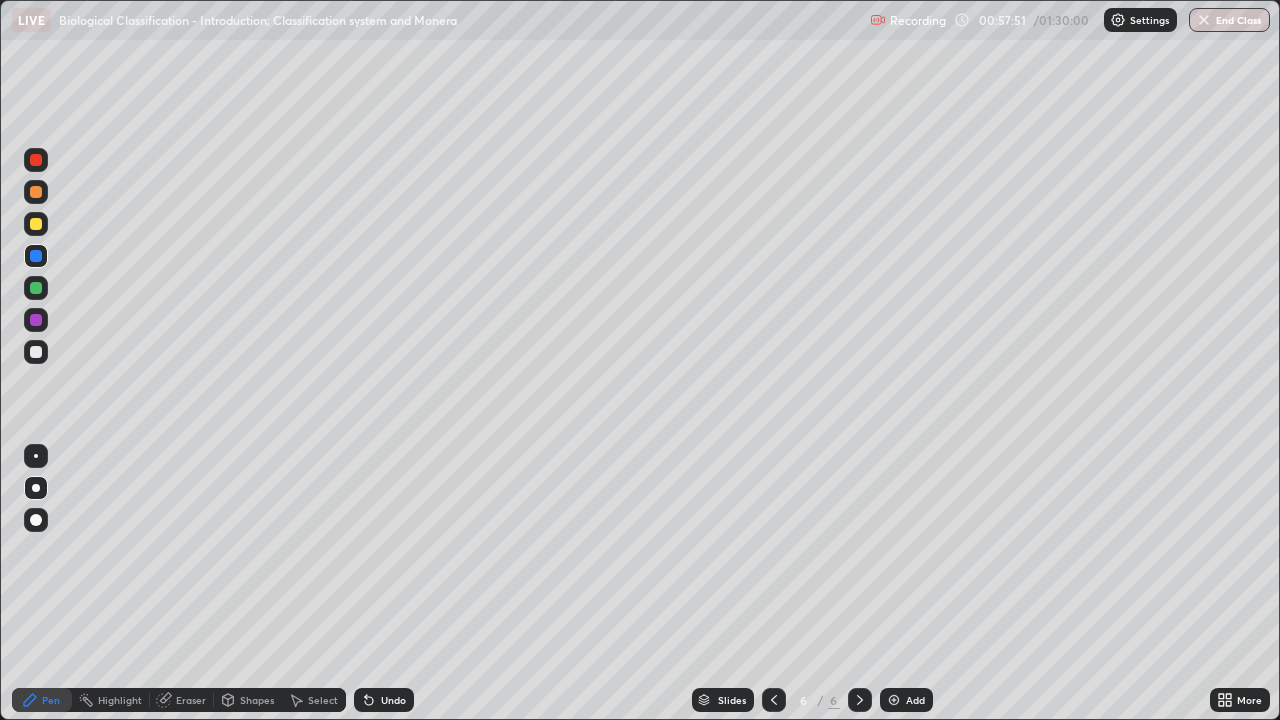 click on "Add" at bounding box center (915, 700) 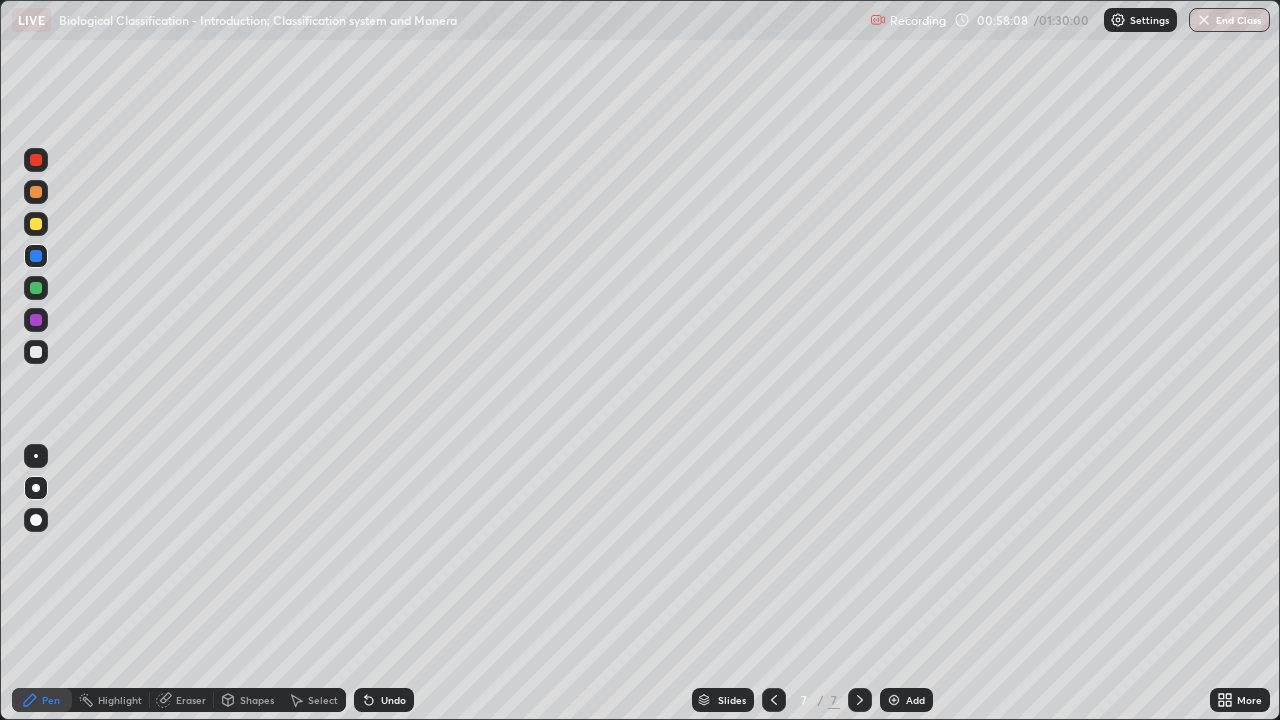 click 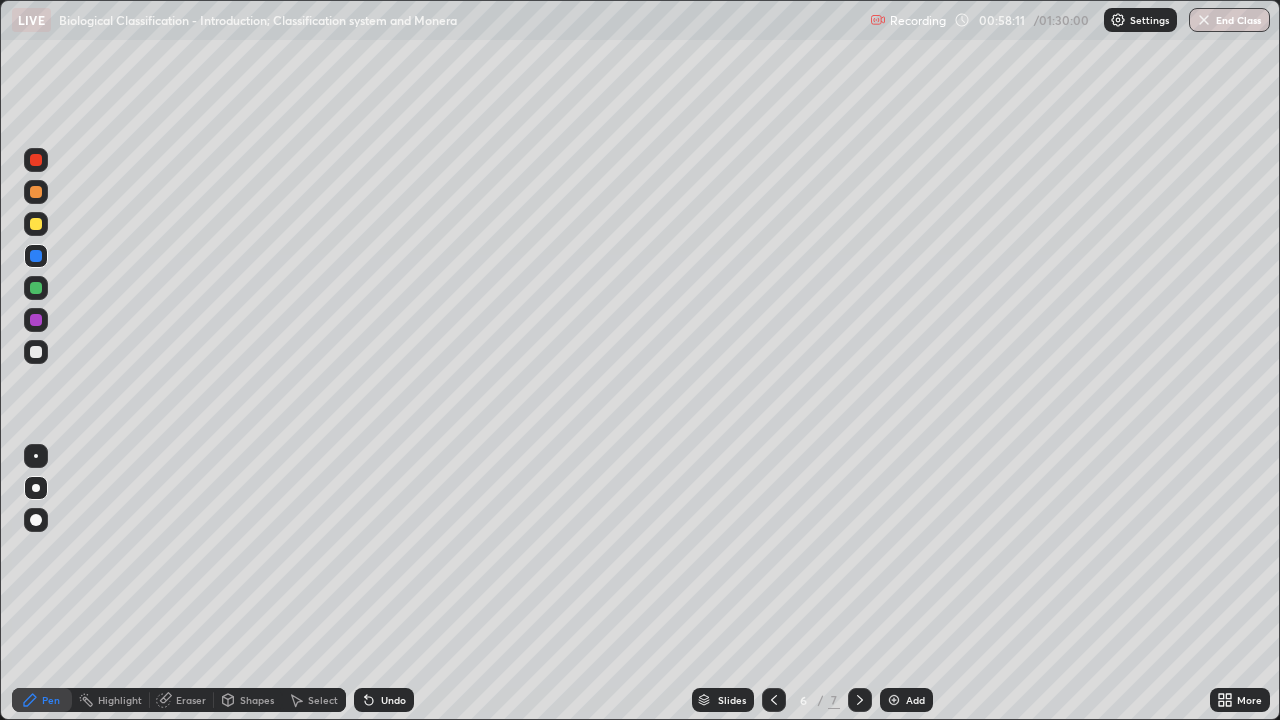 click at bounding box center [36, 288] 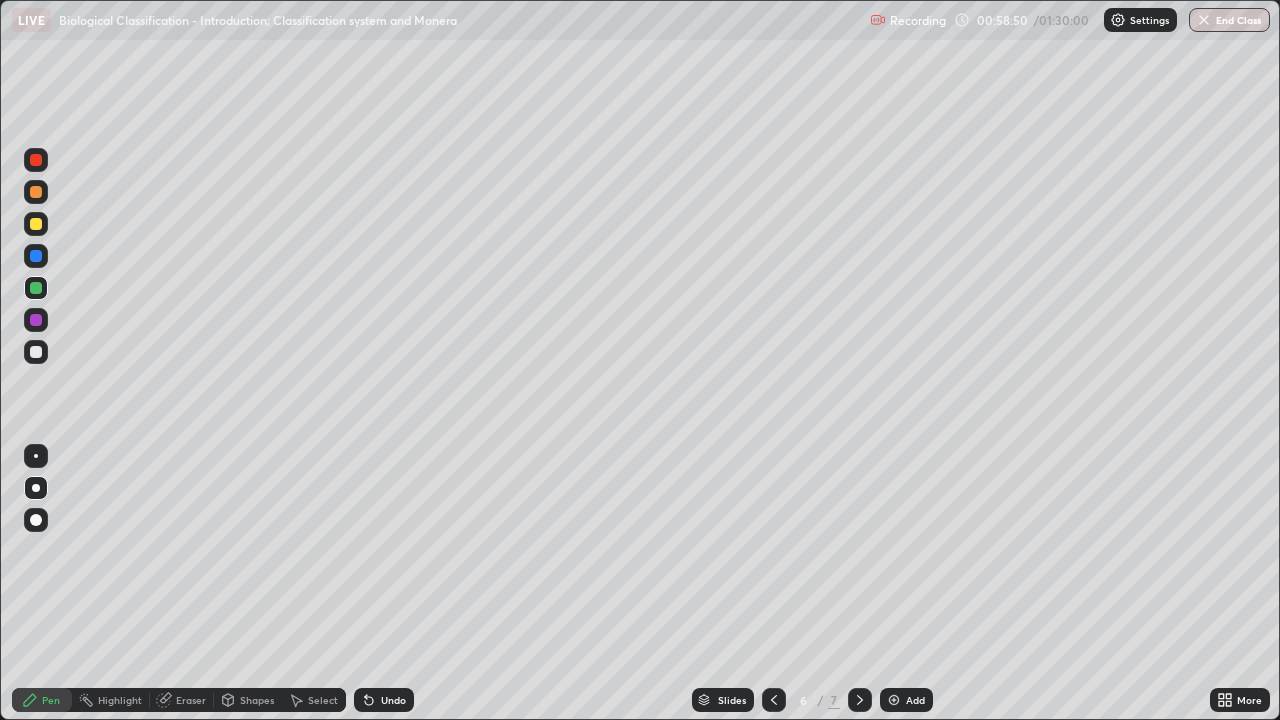 click on "Undo" at bounding box center [393, 700] 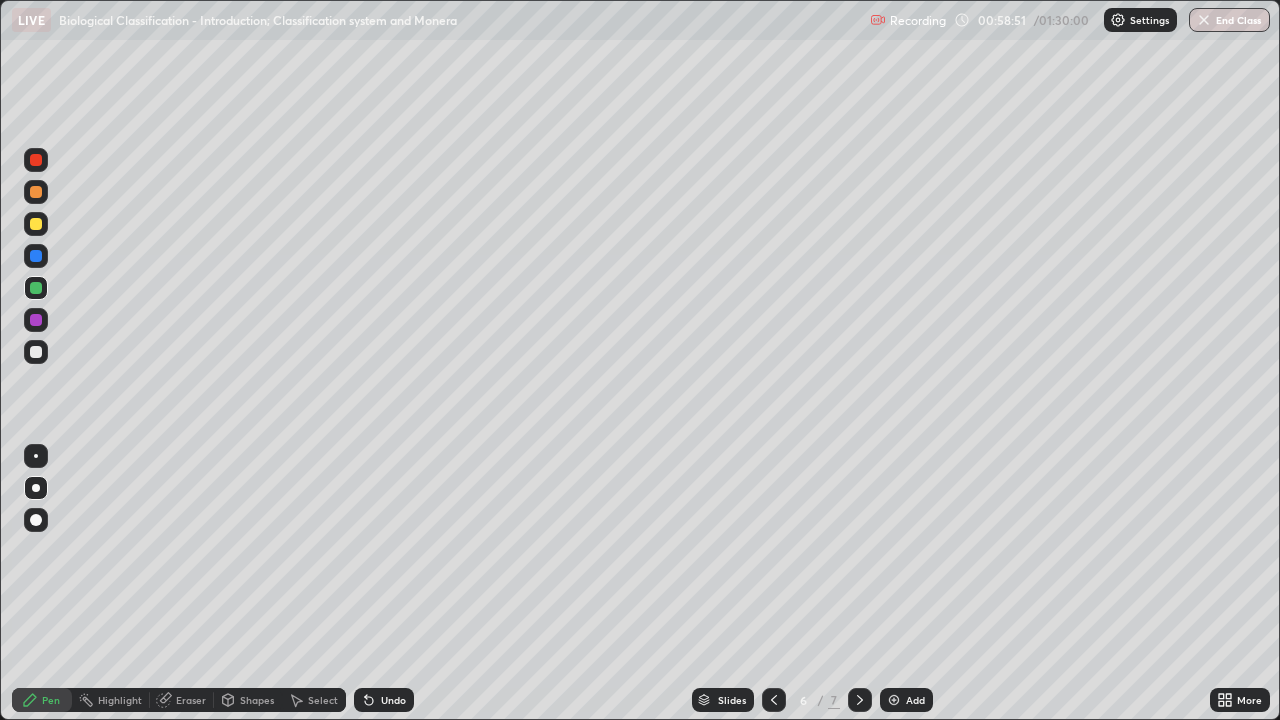click on "Undo" at bounding box center [393, 700] 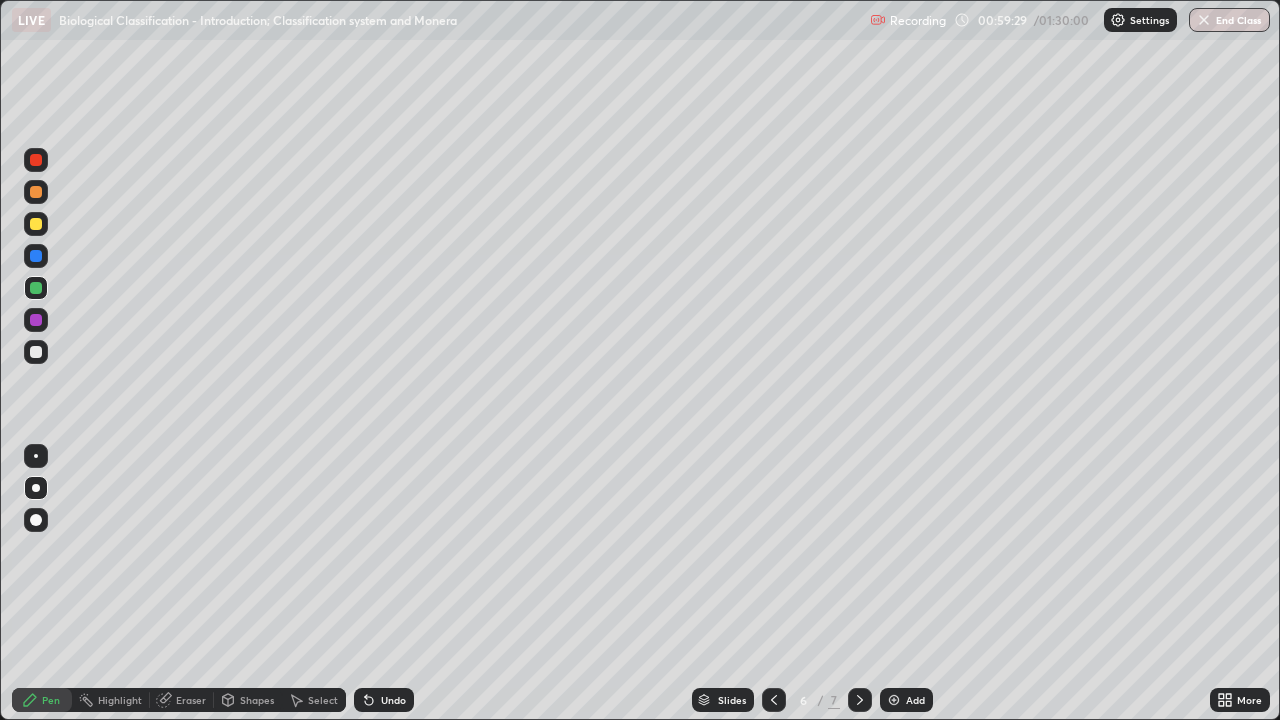 click at bounding box center (36, 160) 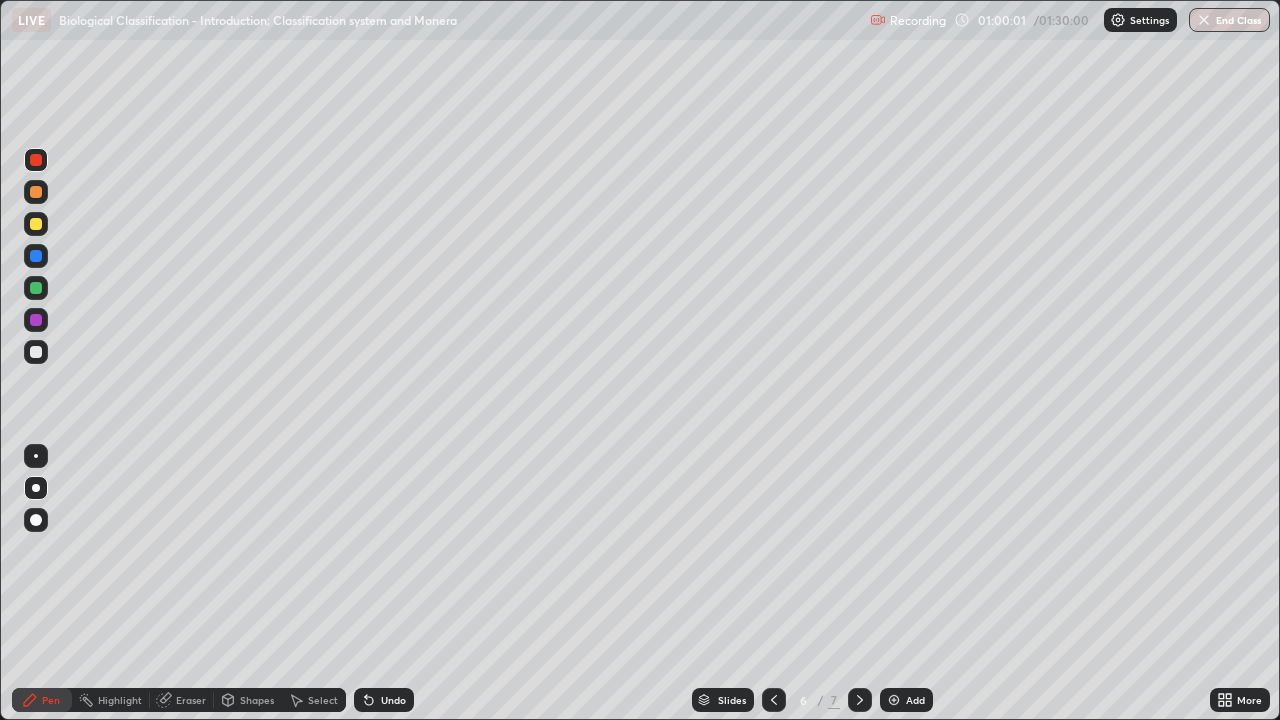 click at bounding box center (36, 352) 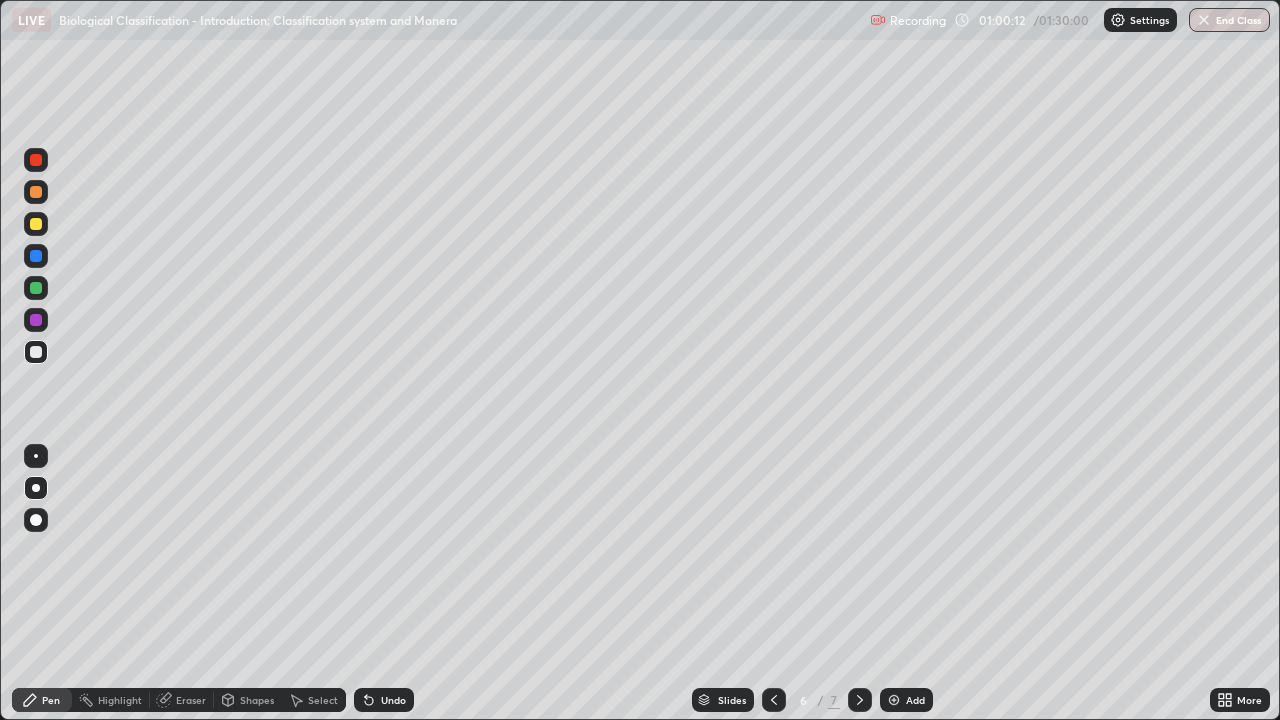 click at bounding box center (36, 320) 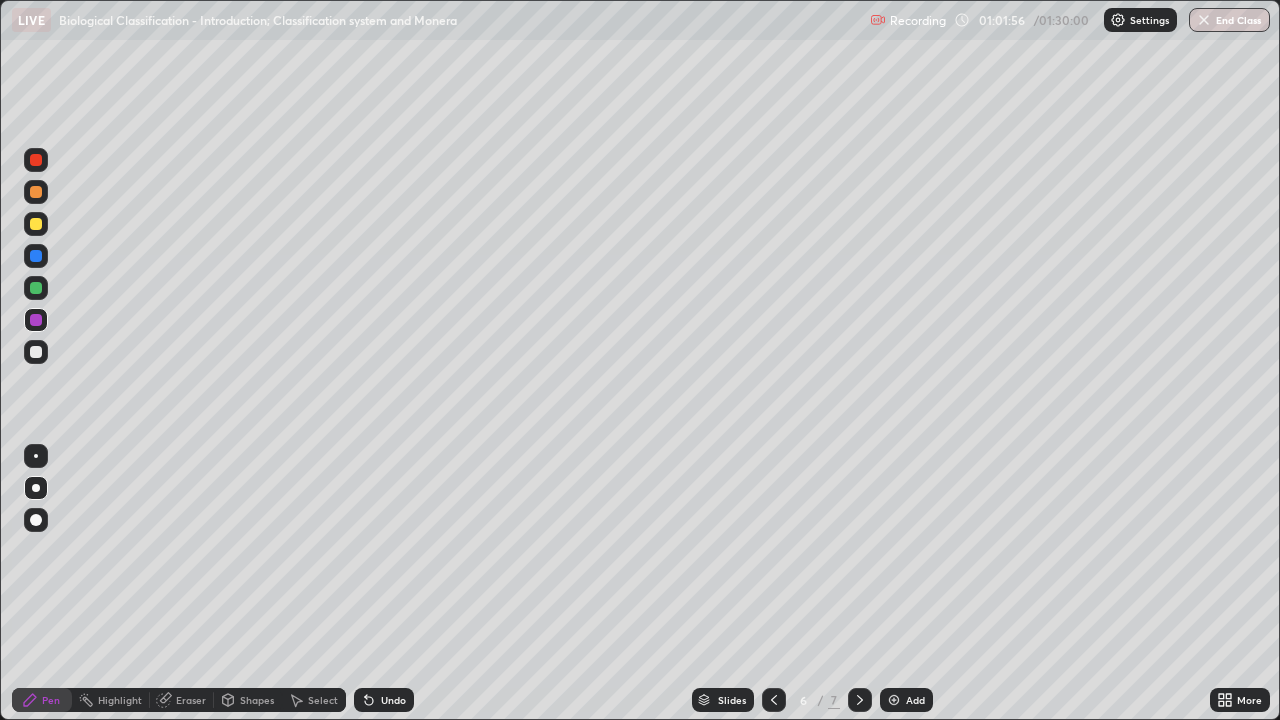click at bounding box center (36, 288) 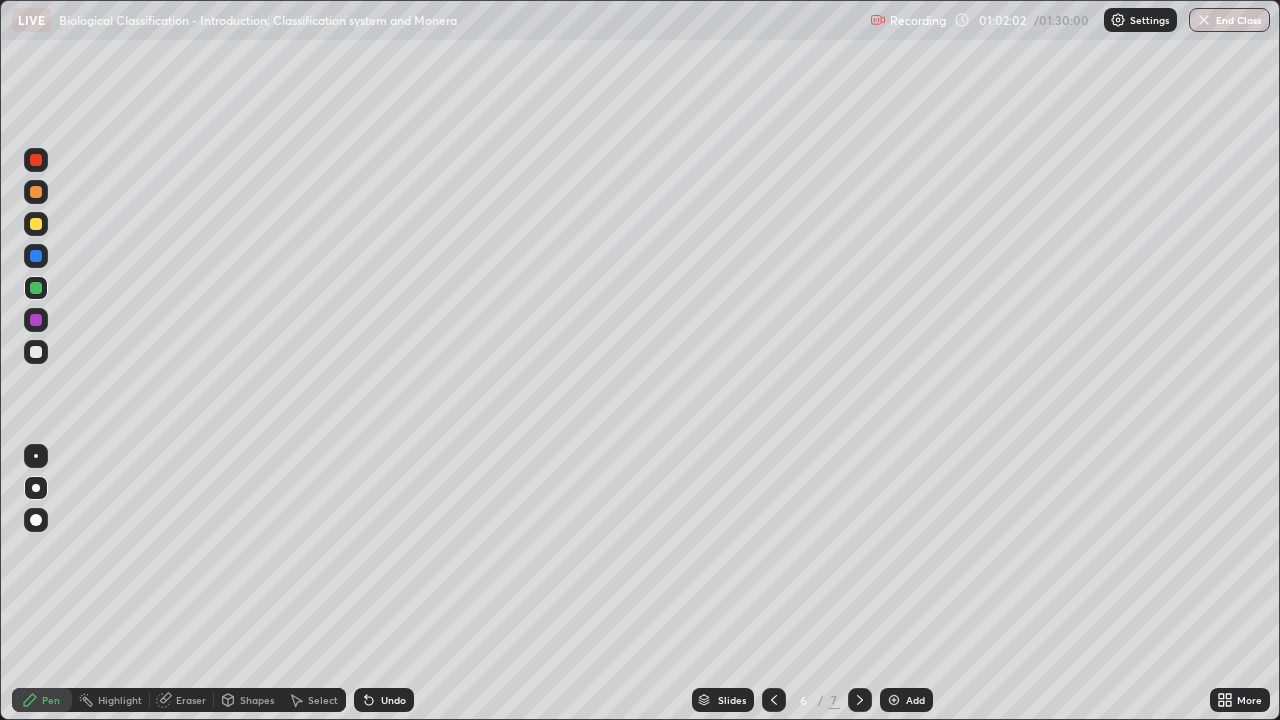 click on "Setting up your live class" at bounding box center [640, 360] 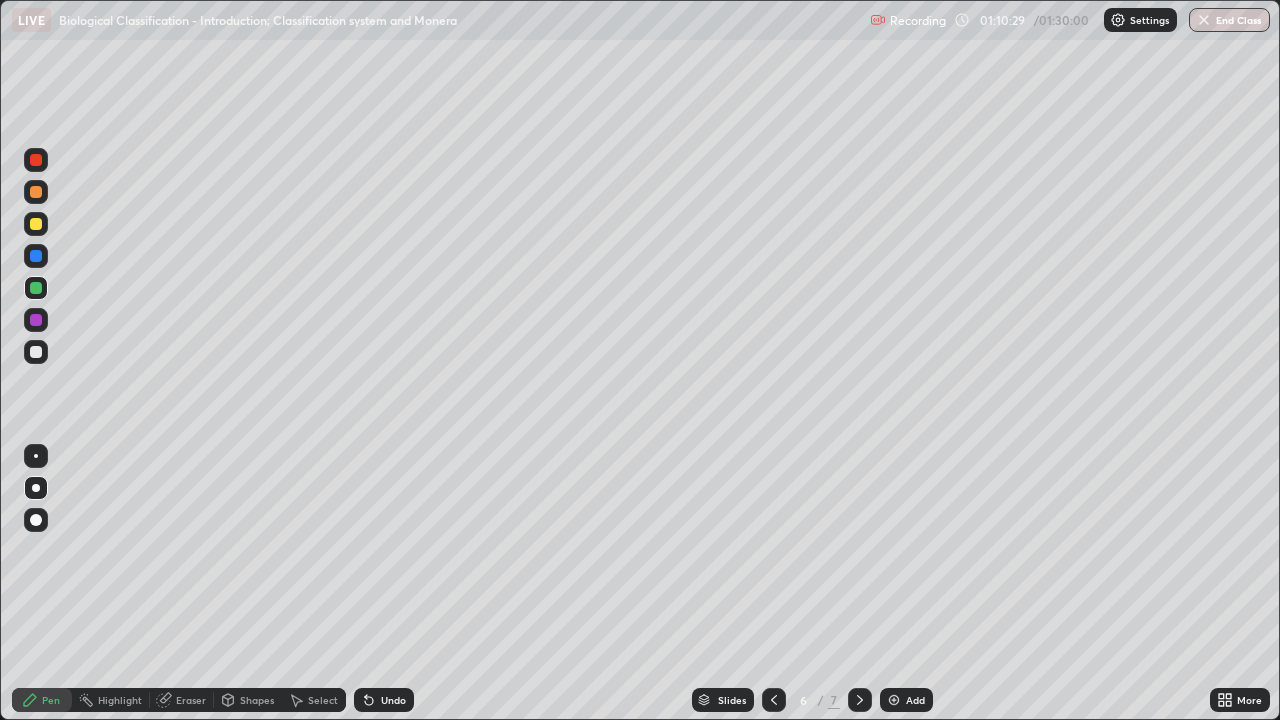 click at bounding box center (36, 352) 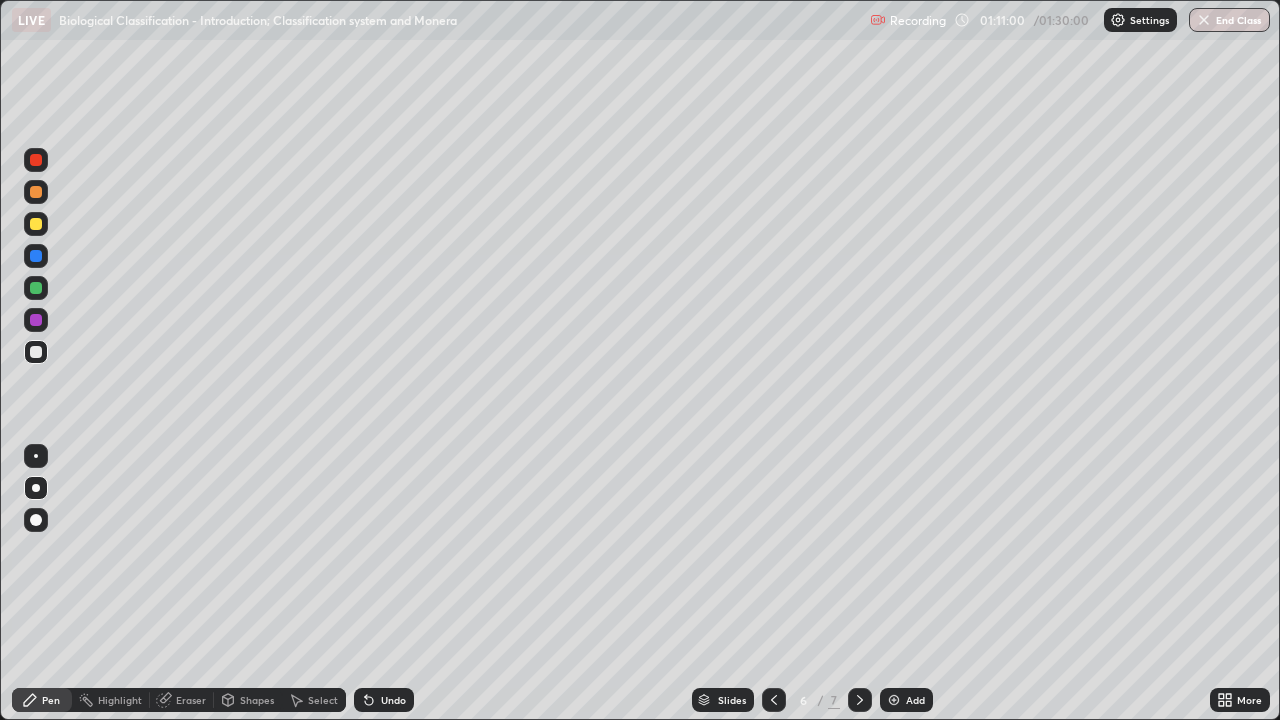 click at bounding box center (36, 320) 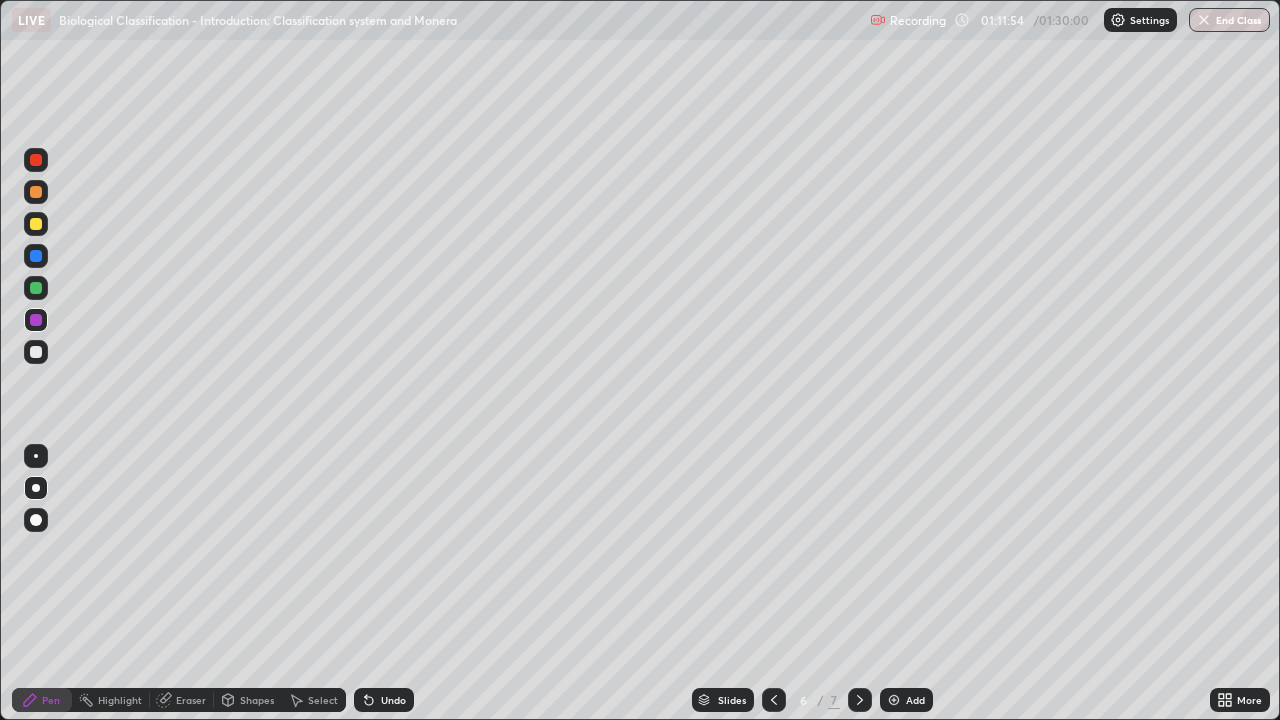 click on "Eraser" at bounding box center (191, 700) 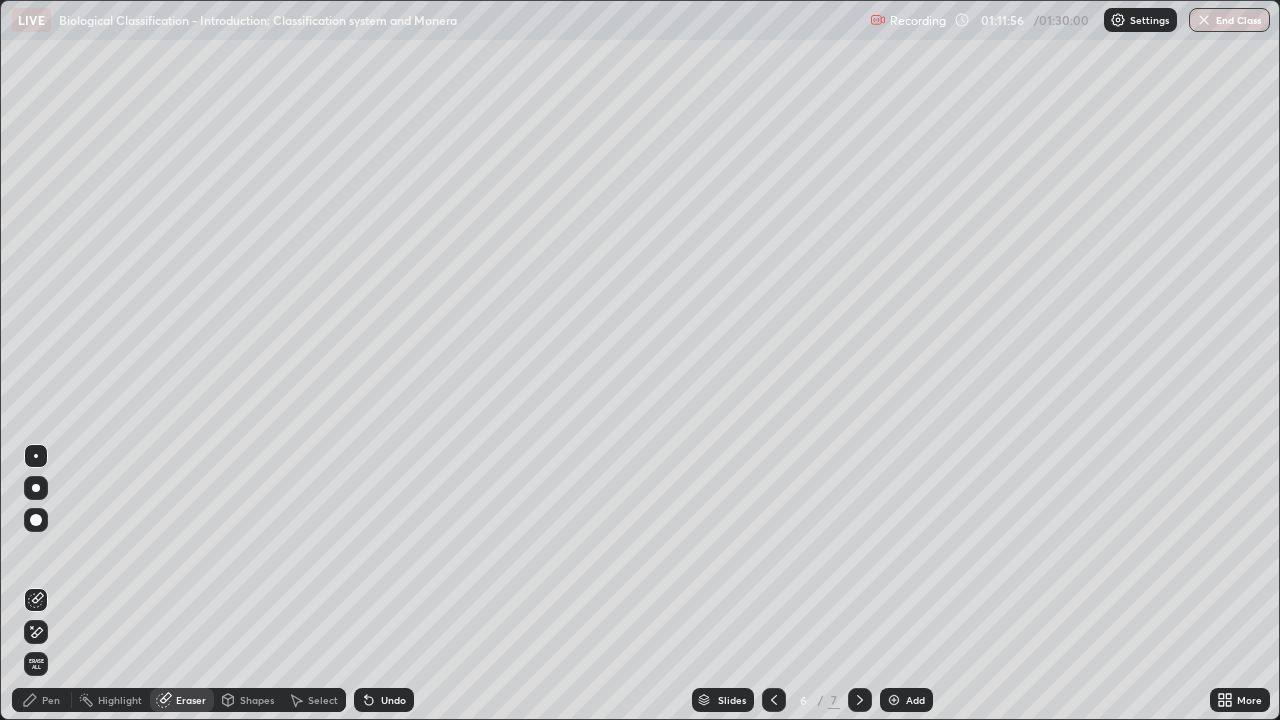 click on "Pen" at bounding box center [51, 700] 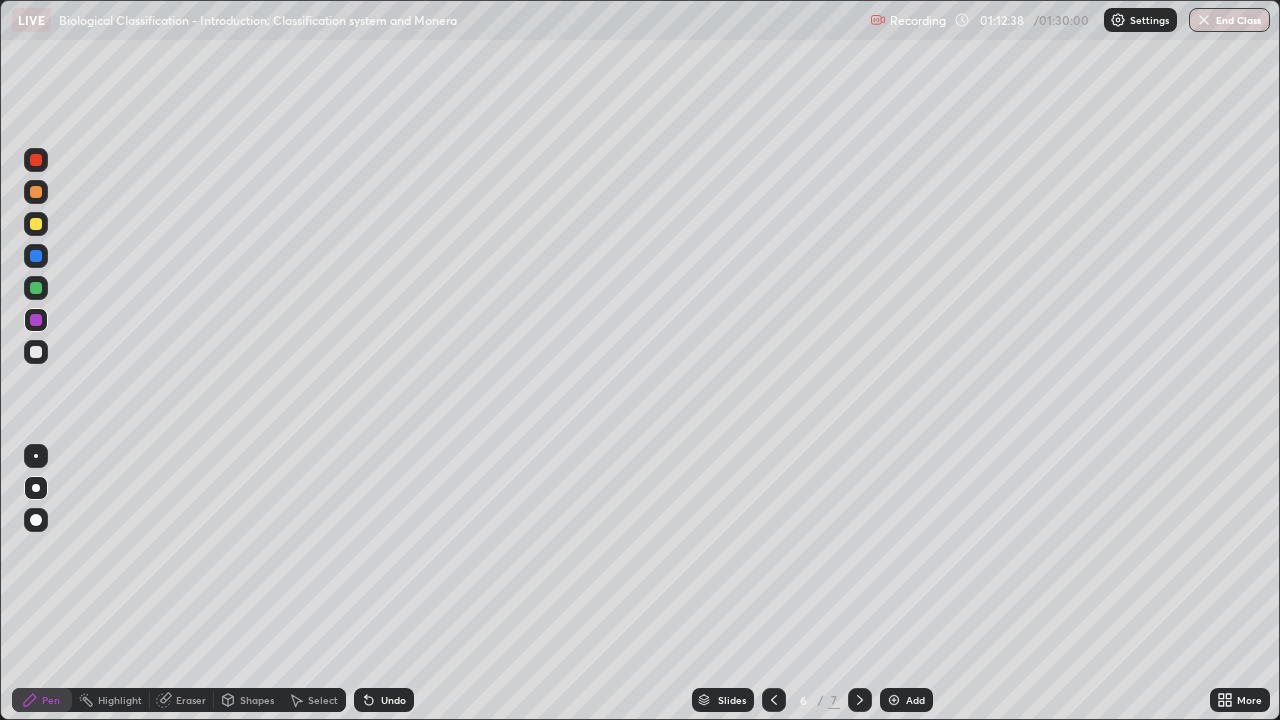 click at bounding box center (894, 700) 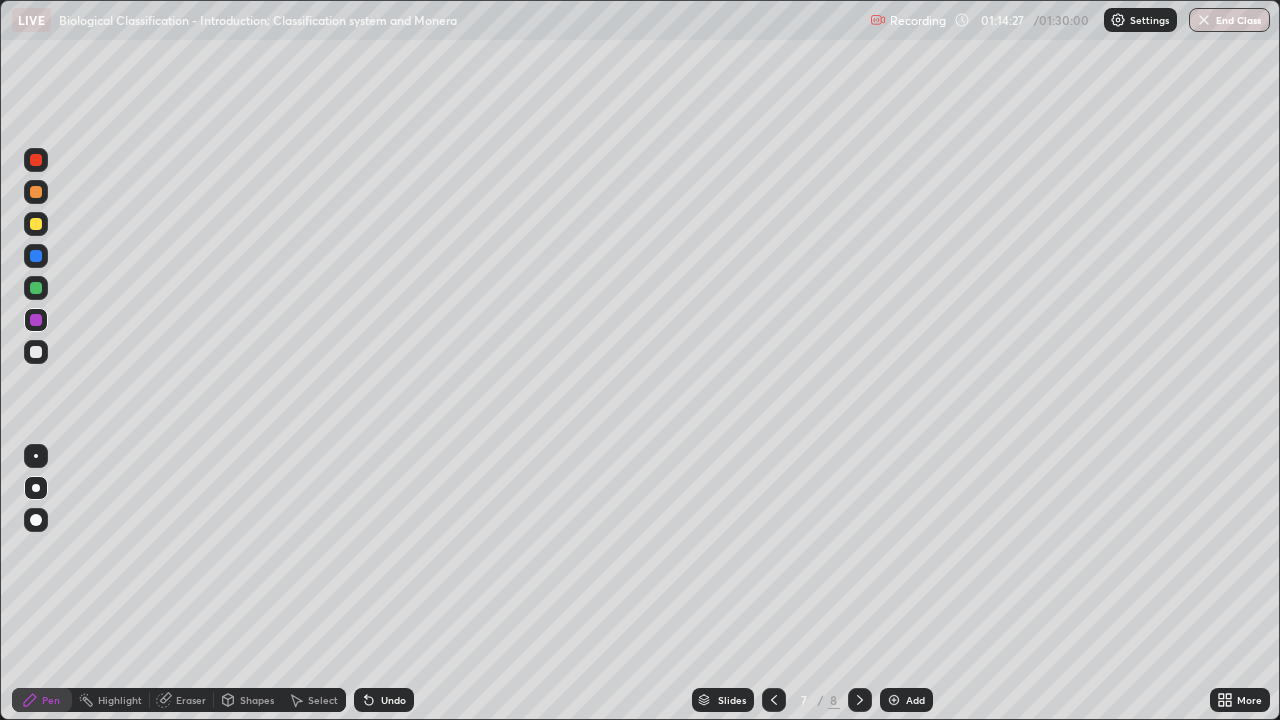 click at bounding box center (36, 192) 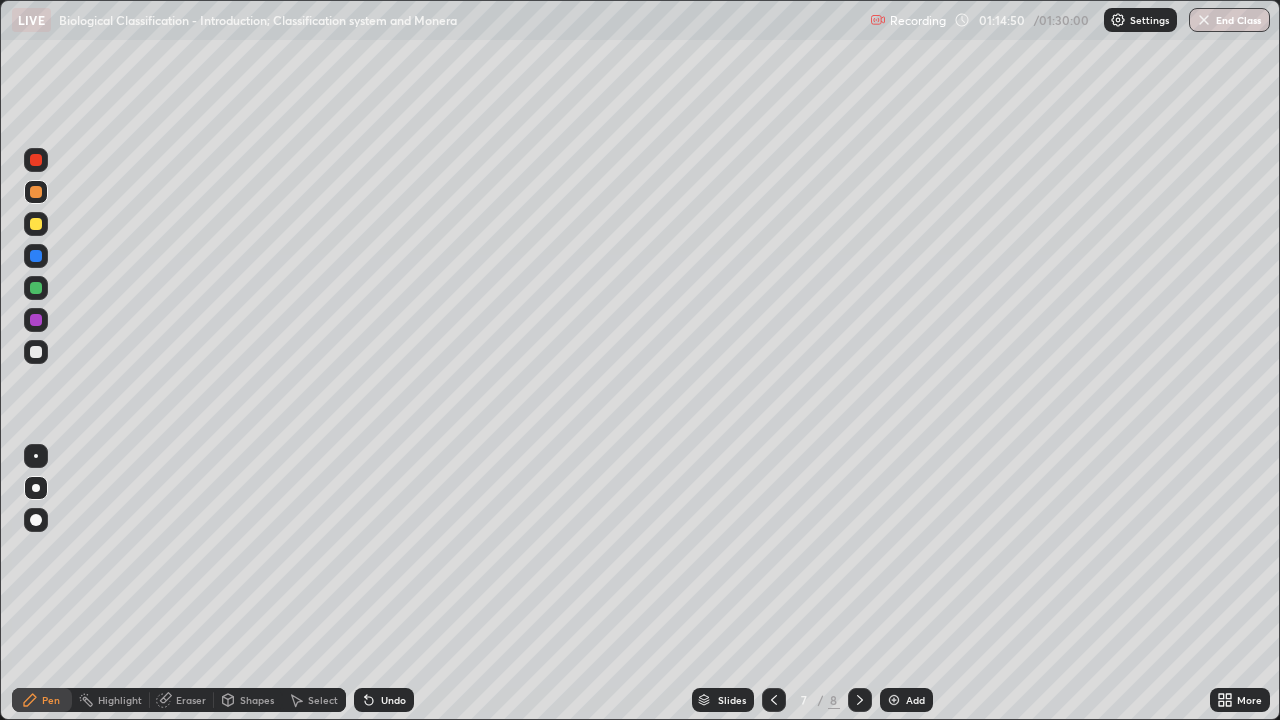 click at bounding box center [36, 288] 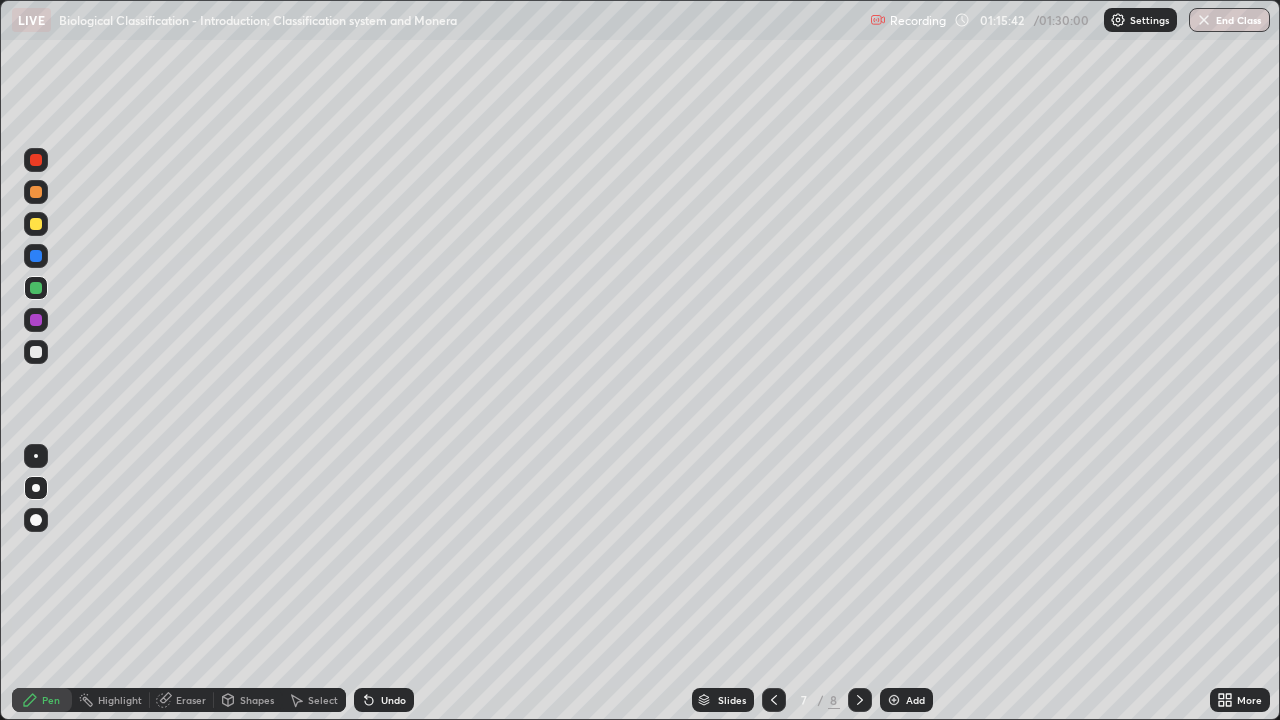 click at bounding box center (36, 256) 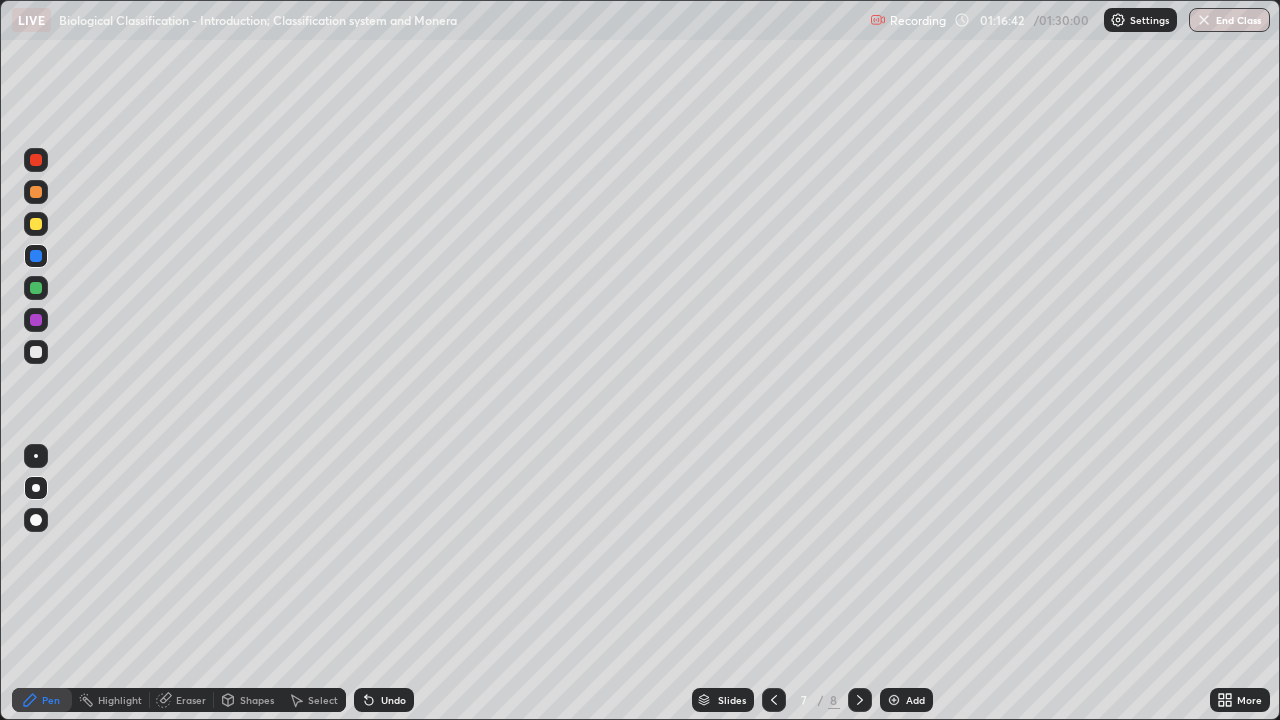 click at bounding box center [36, 192] 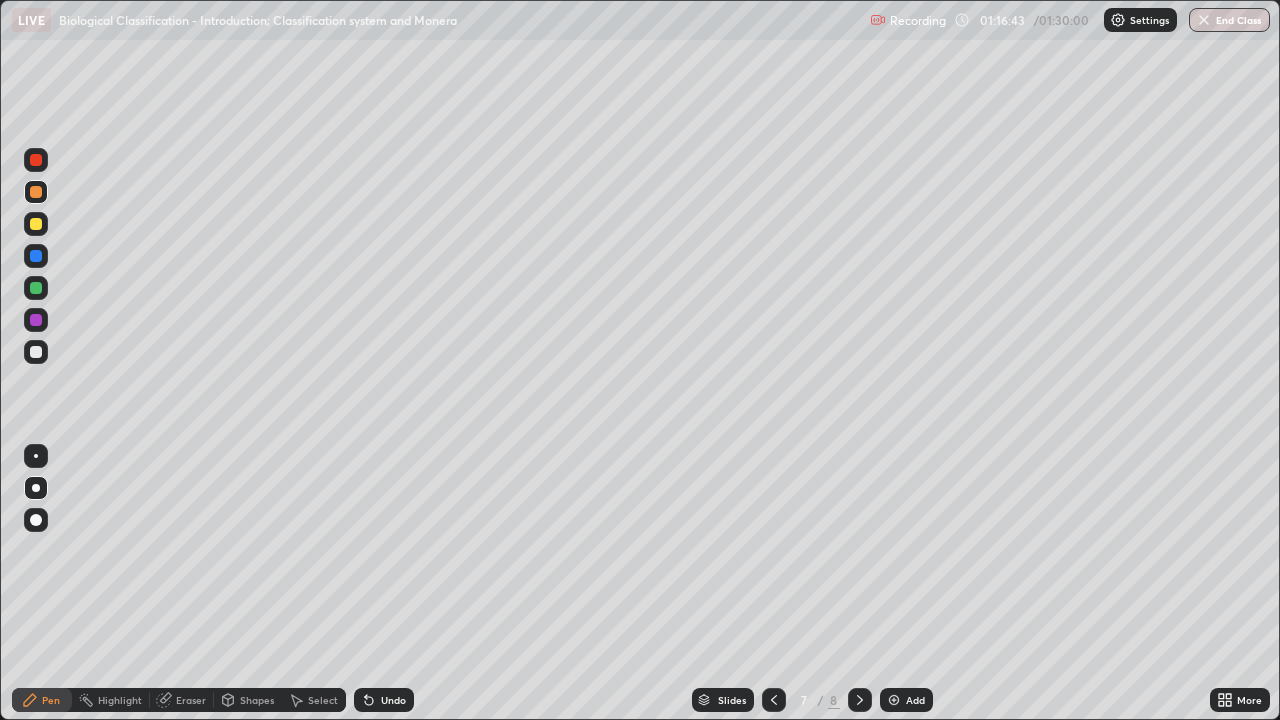 click at bounding box center [36, 224] 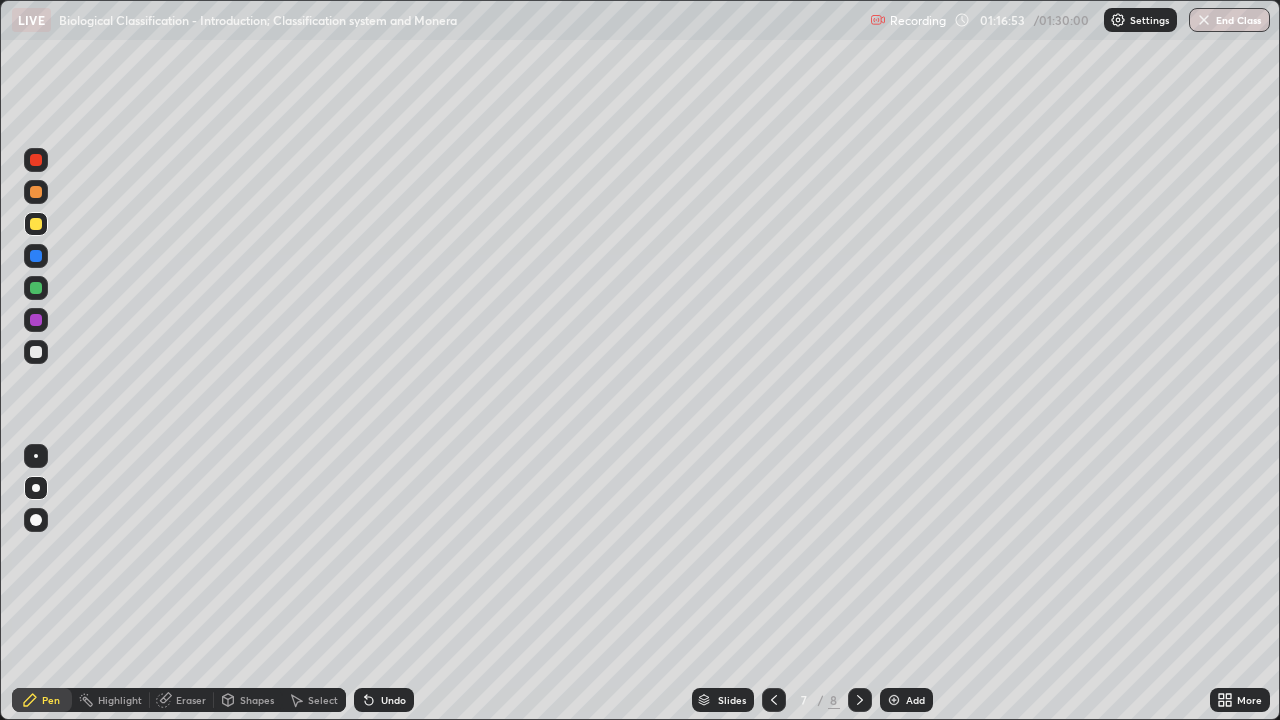 click at bounding box center (36, 288) 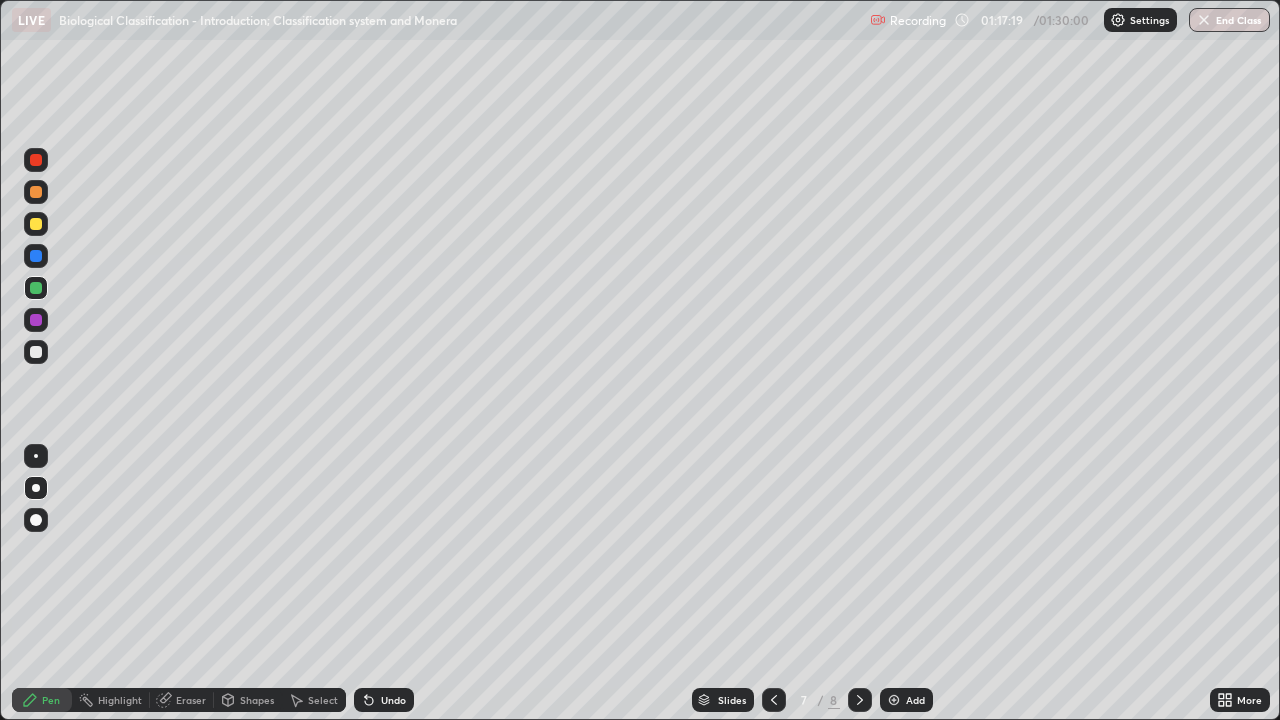 click at bounding box center [36, 192] 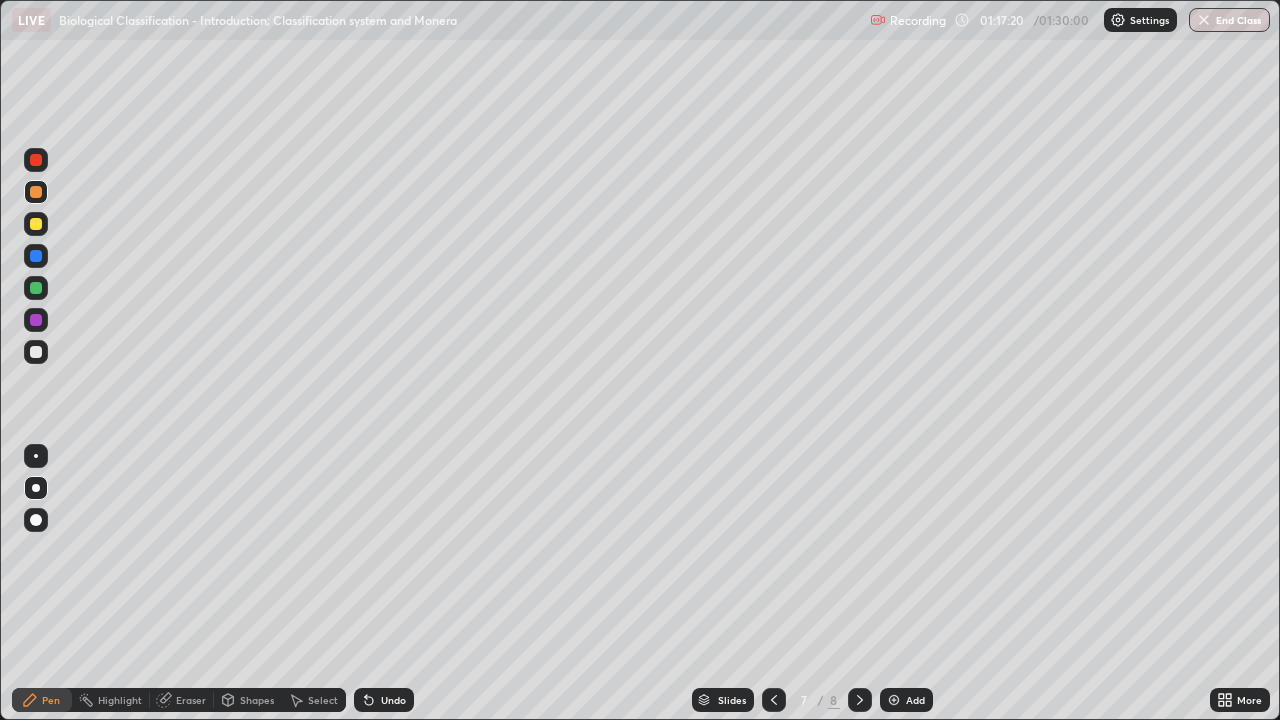 click at bounding box center [36, 224] 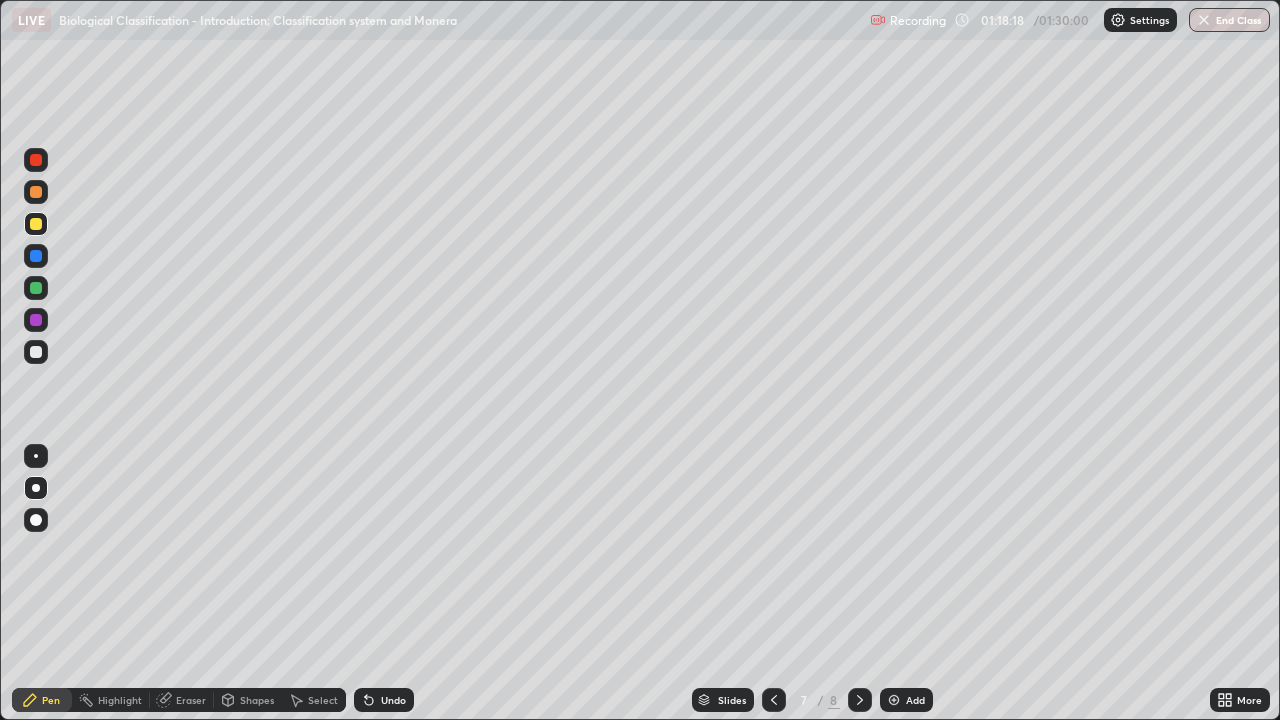 click at bounding box center [36, 288] 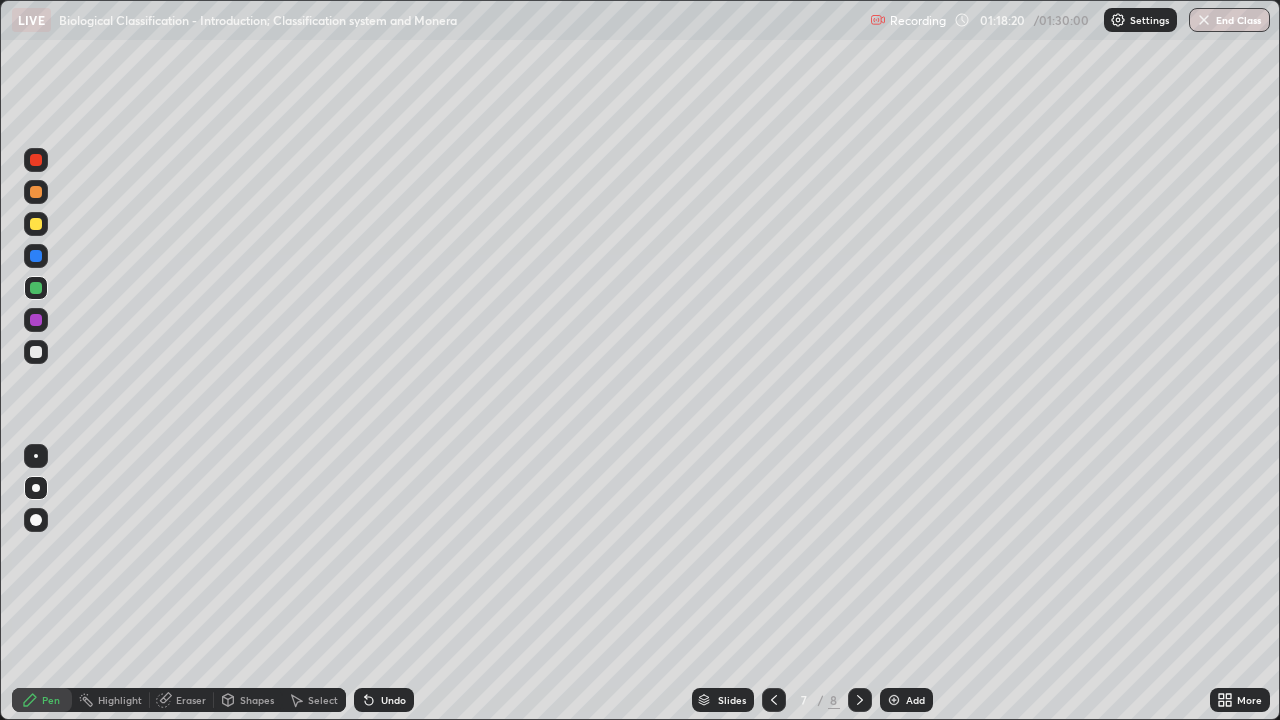click at bounding box center [36, 192] 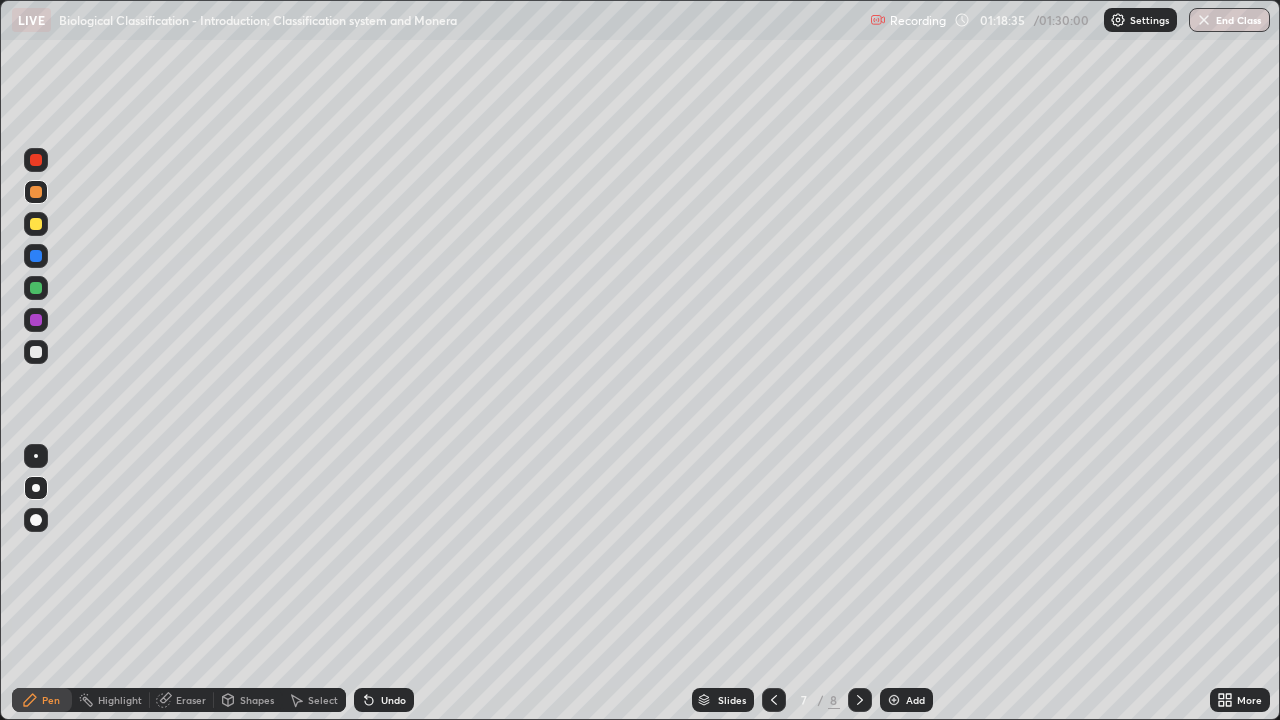 click 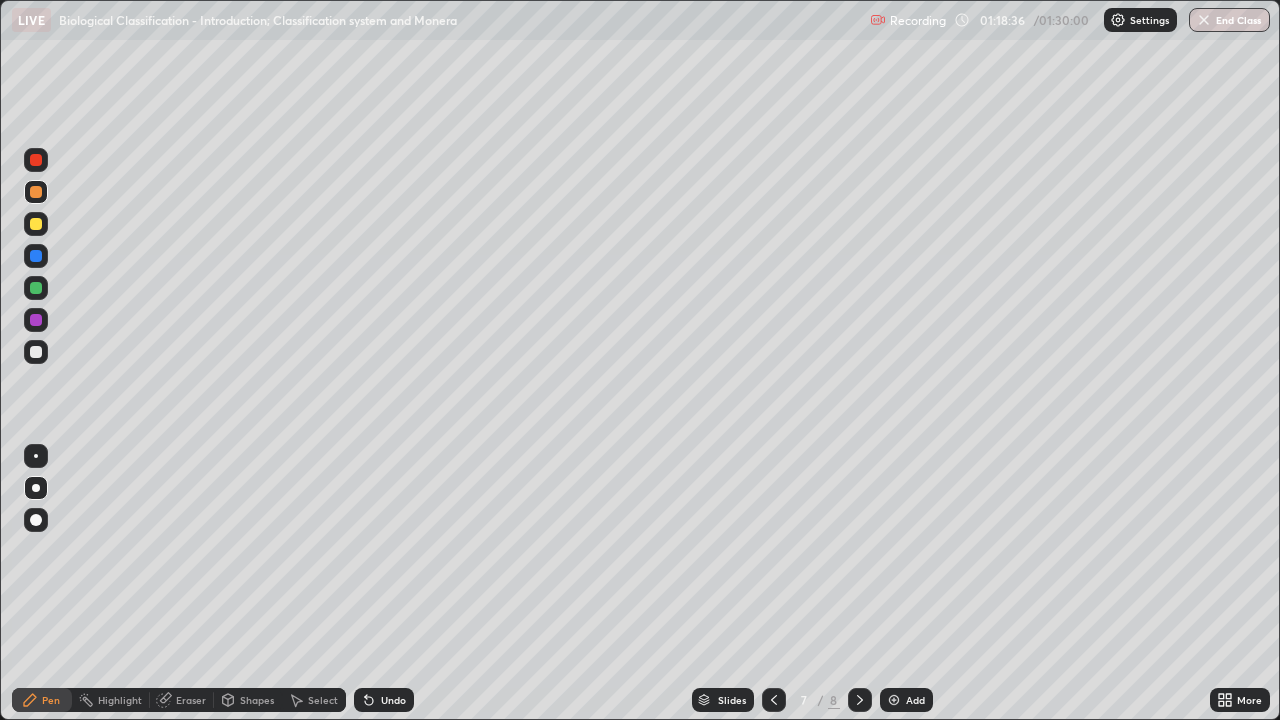 click on "Undo" at bounding box center [393, 700] 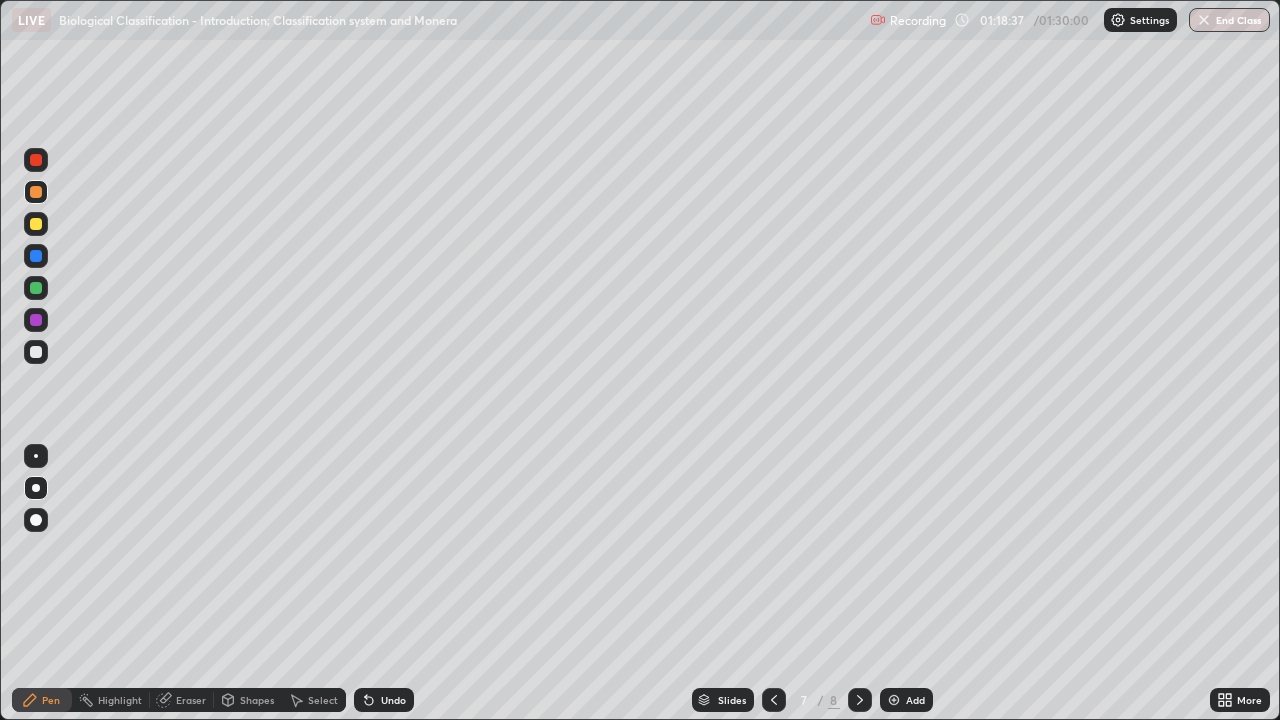 click on "Undo" at bounding box center (384, 700) 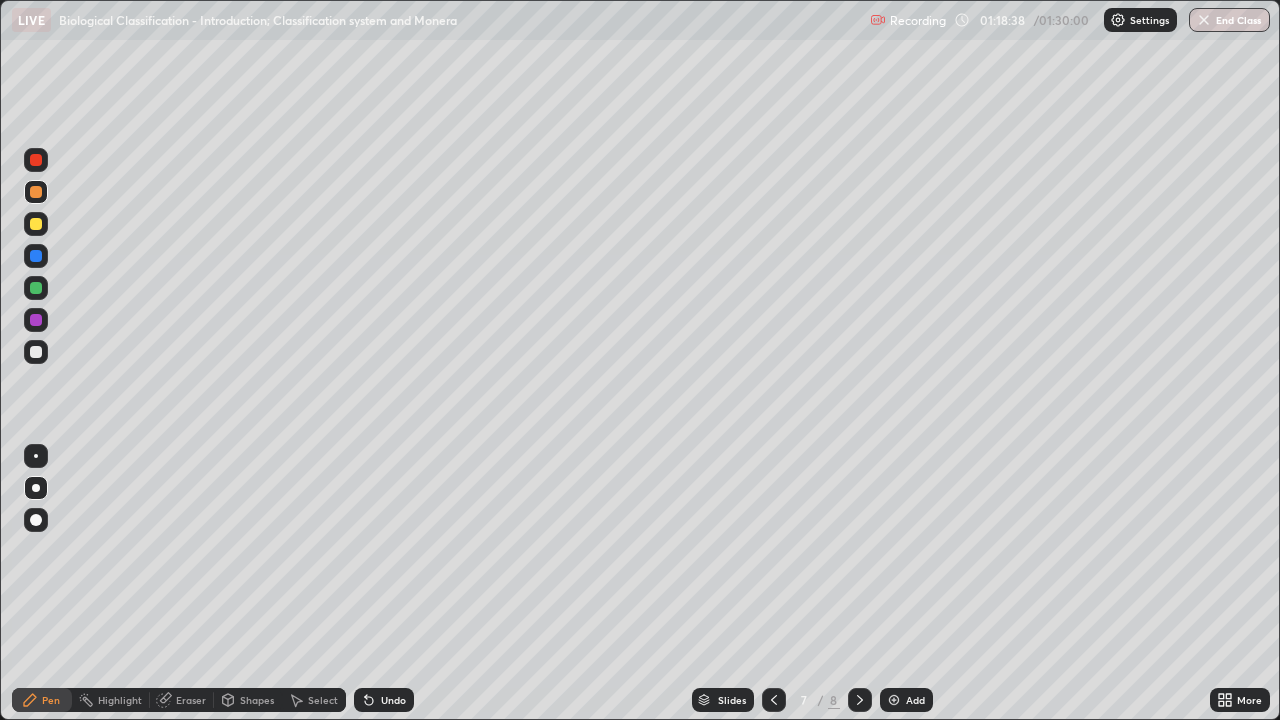 click on "Undo" at bounding box center [393, 700] 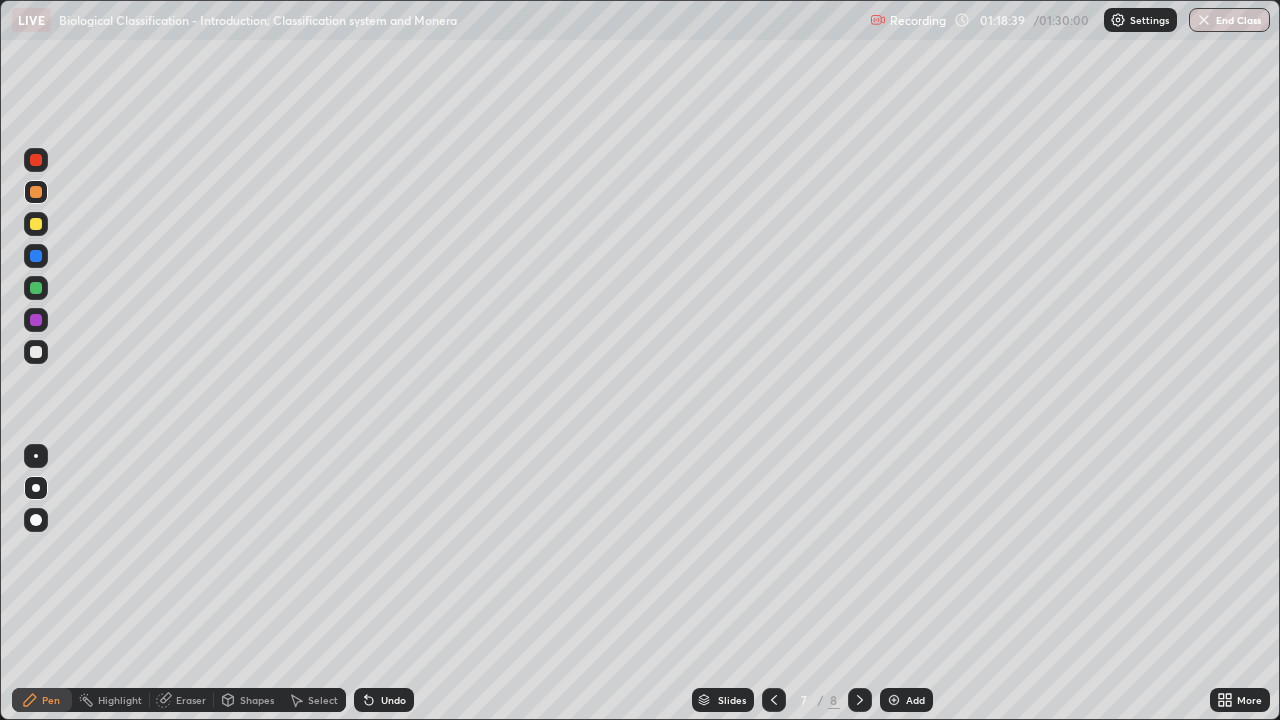 click 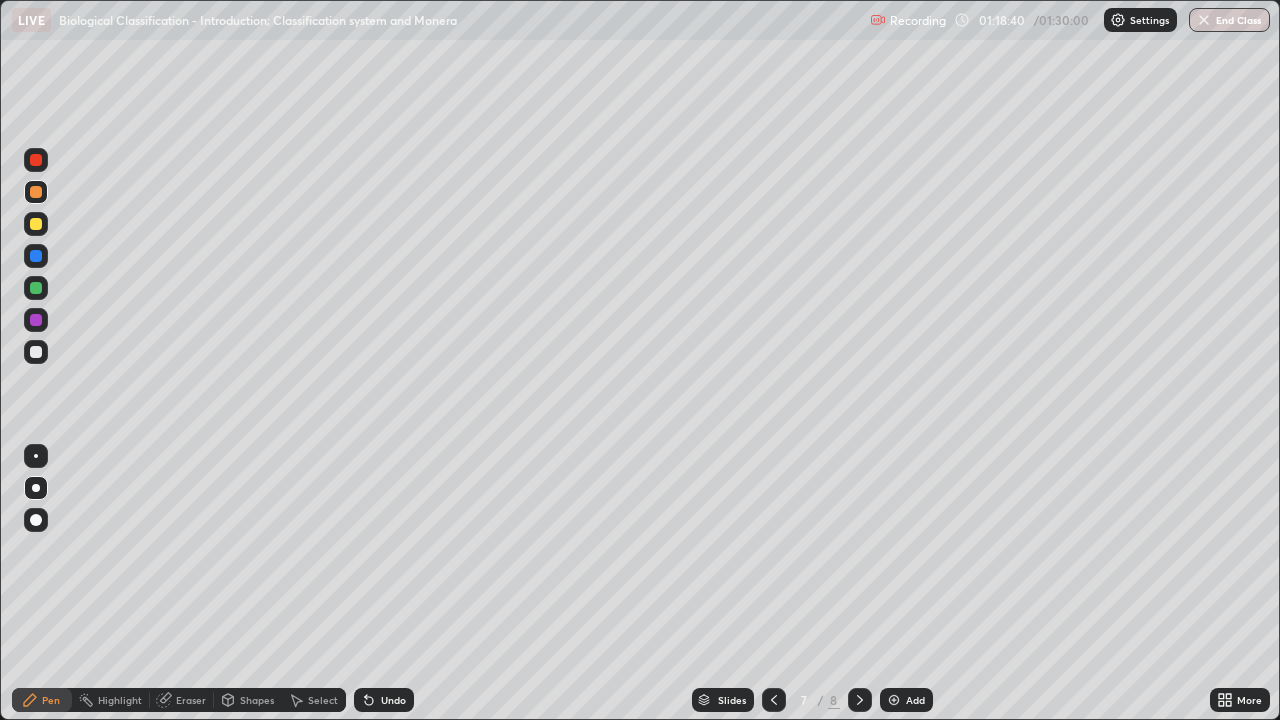 click on "Undo" at bounding box center (384, 700) 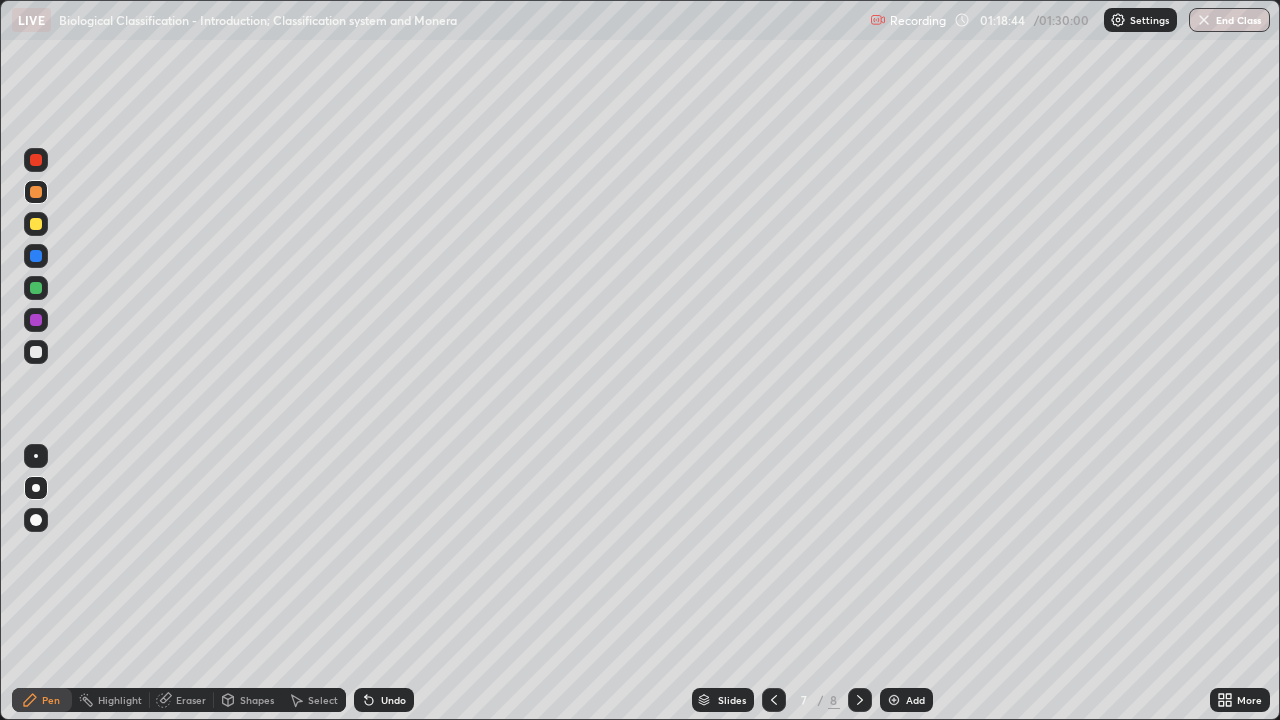 click at bounding box center (36, 160) 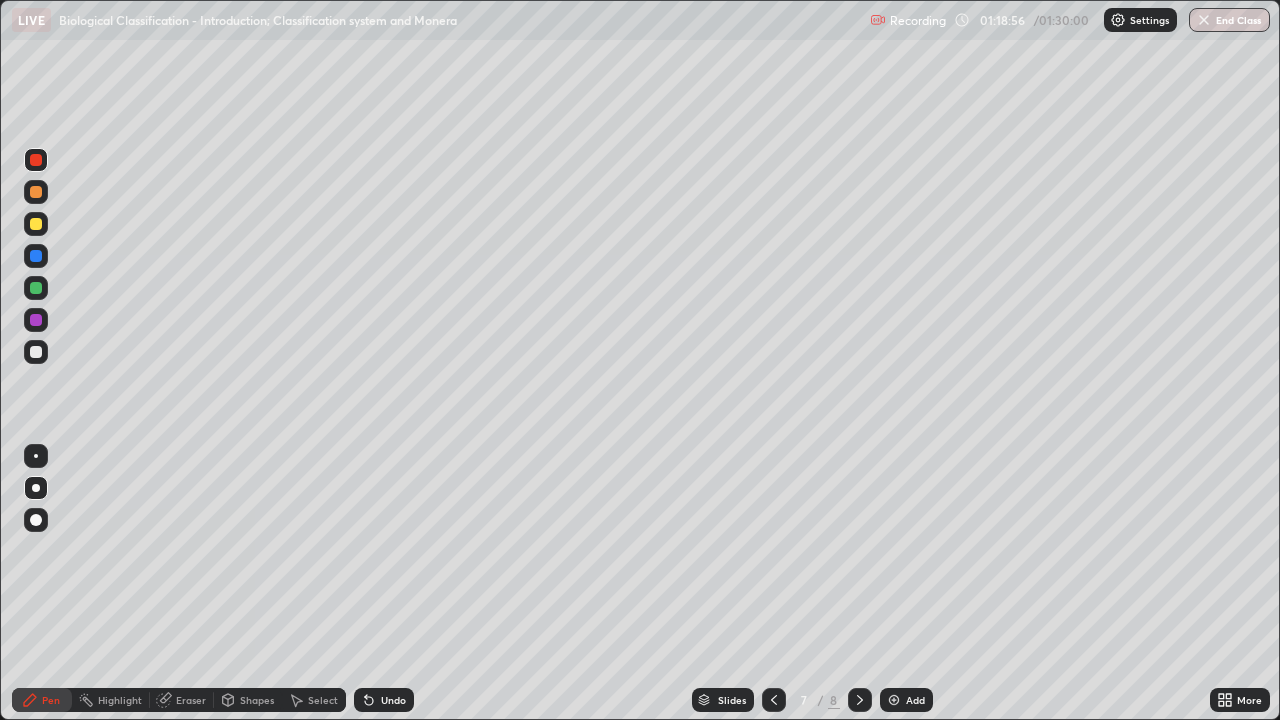 click at bounding box center (36, 288) 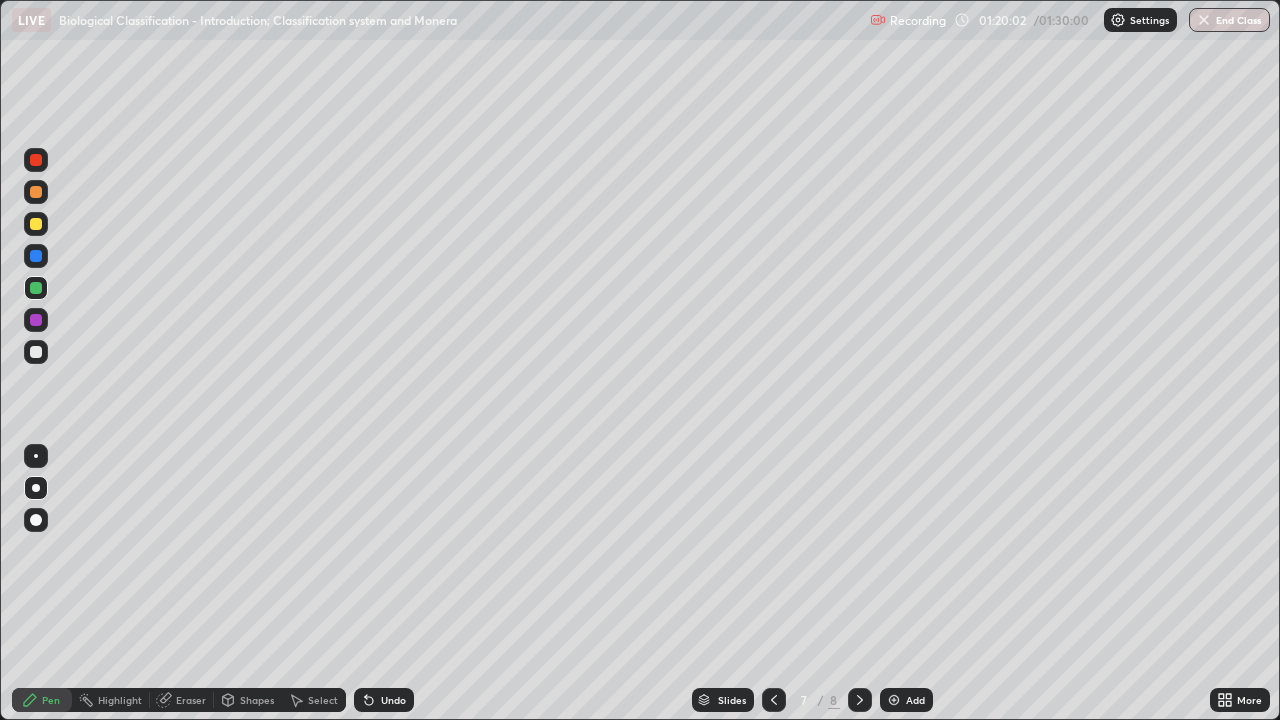click at bounding box center [36, 256] 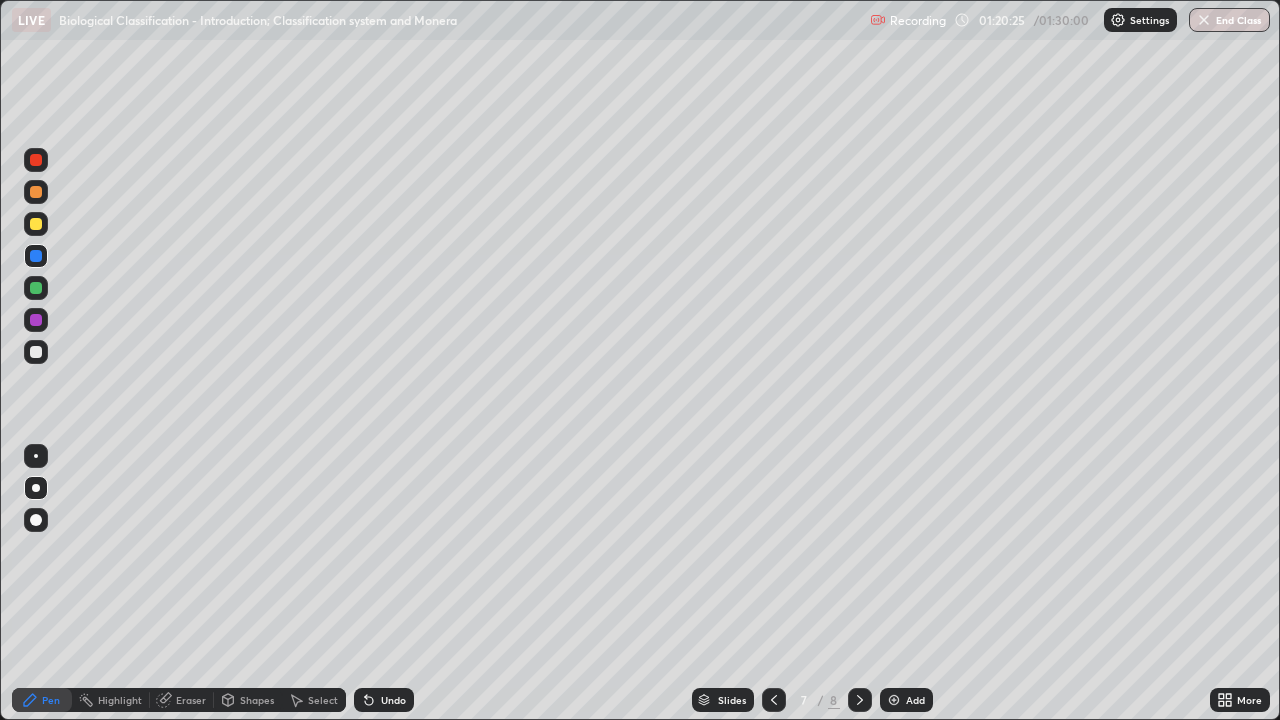 click at bounding box center (36, 288) 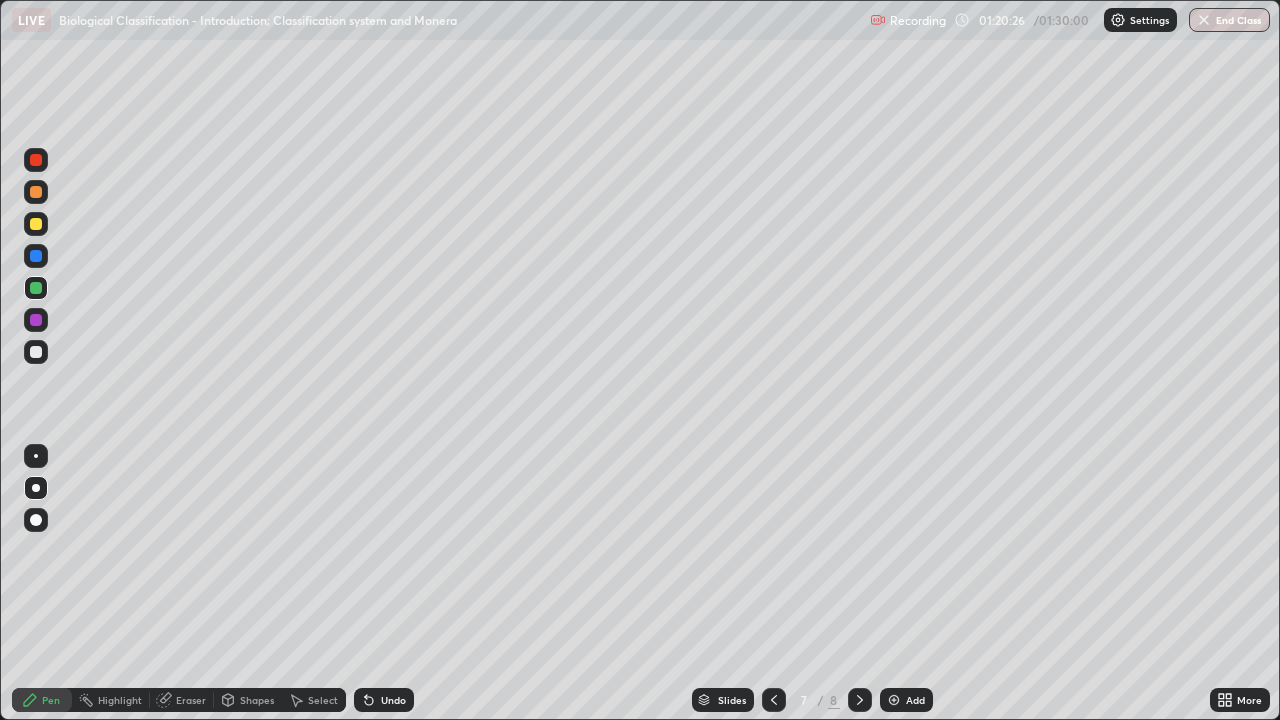 click at bounding box center (36, 352) 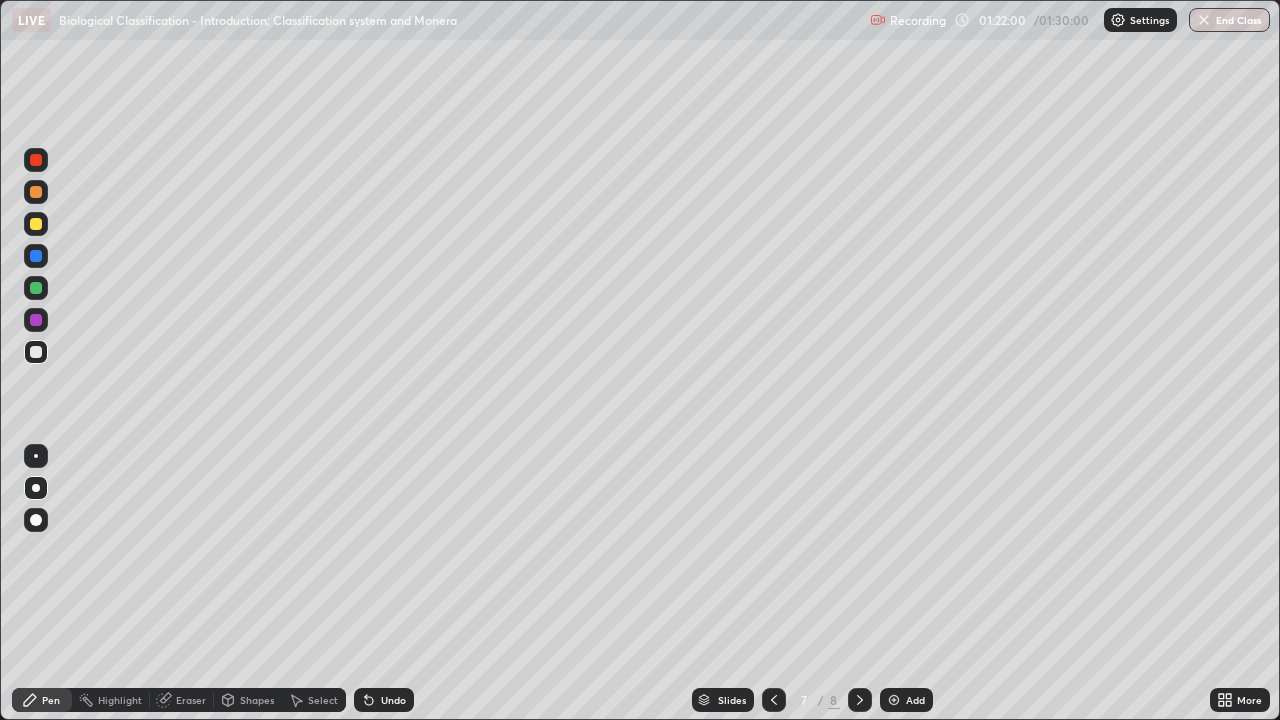 click at bounding box center [36, 456] 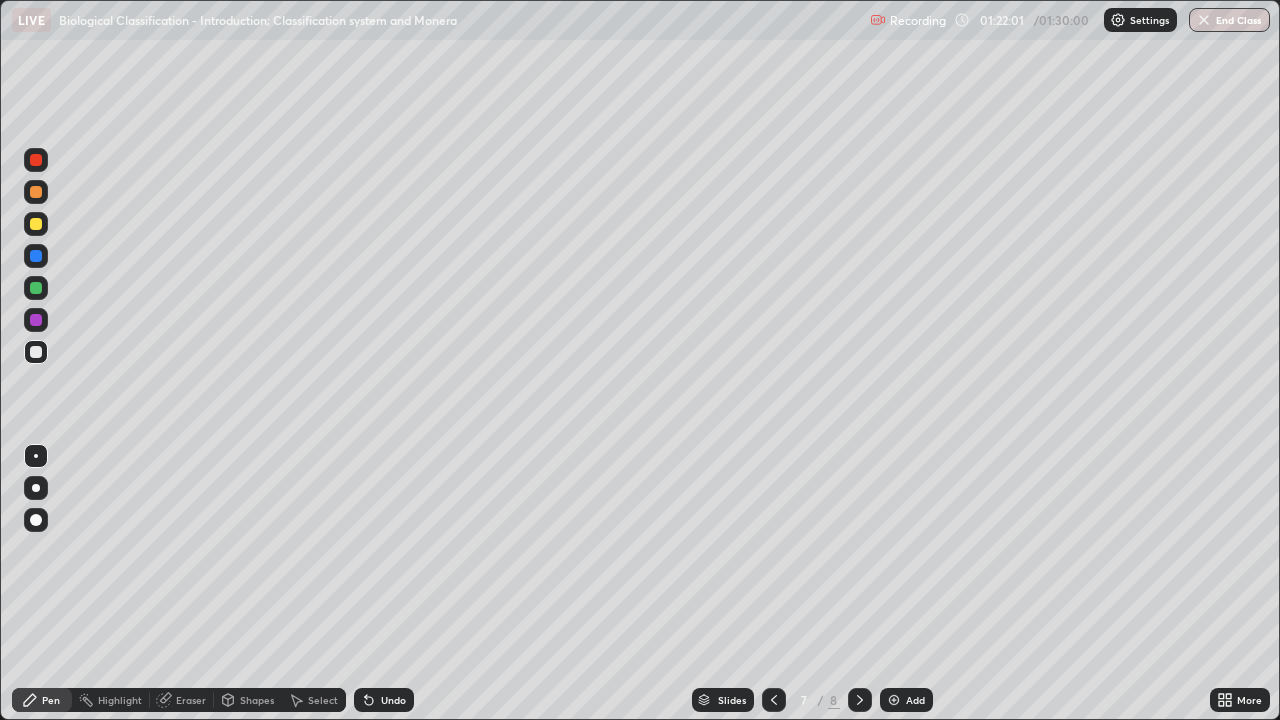 click at bounding box center [36, 160] 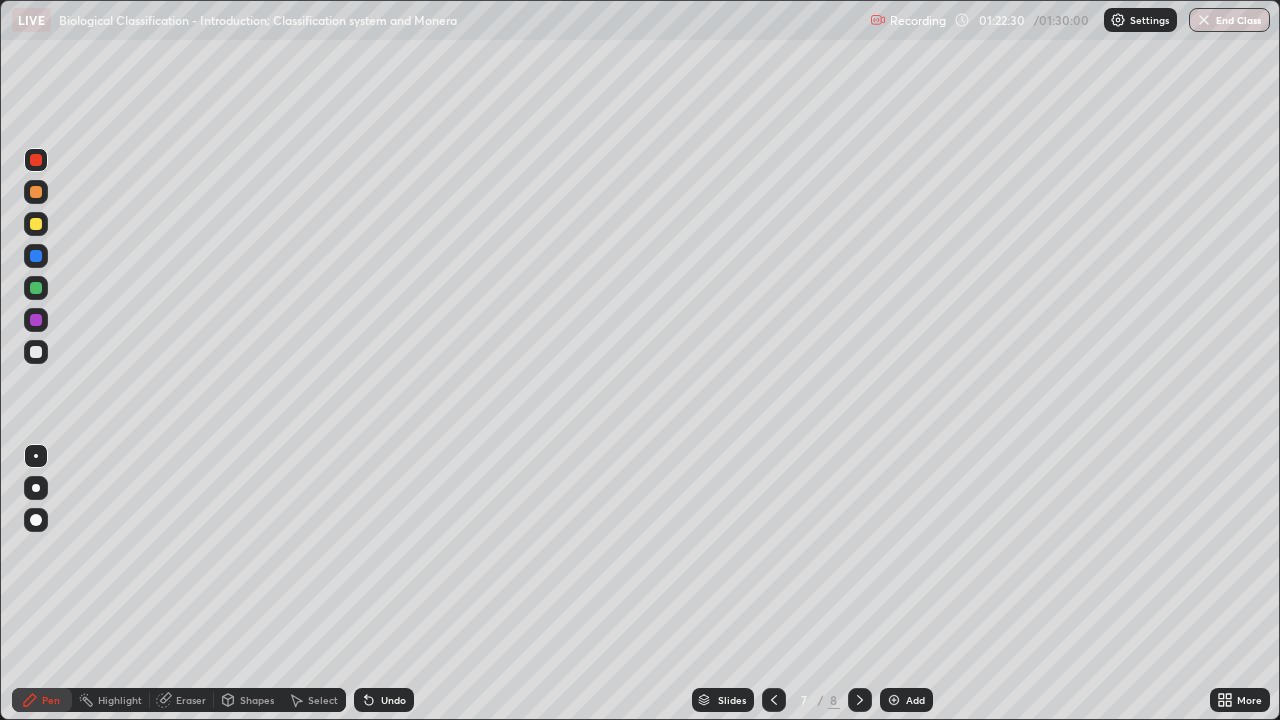 click at bounding box center [36, 288] 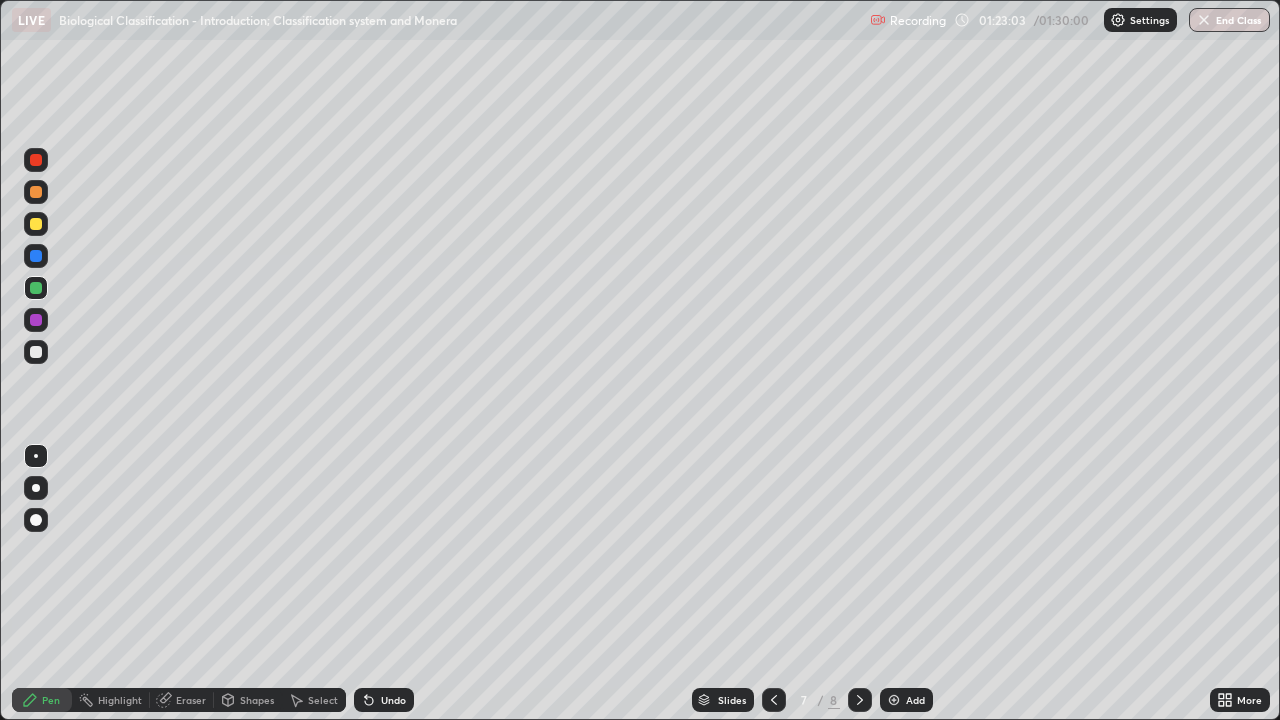 click on "Undo" at bounding box center [384, 700] 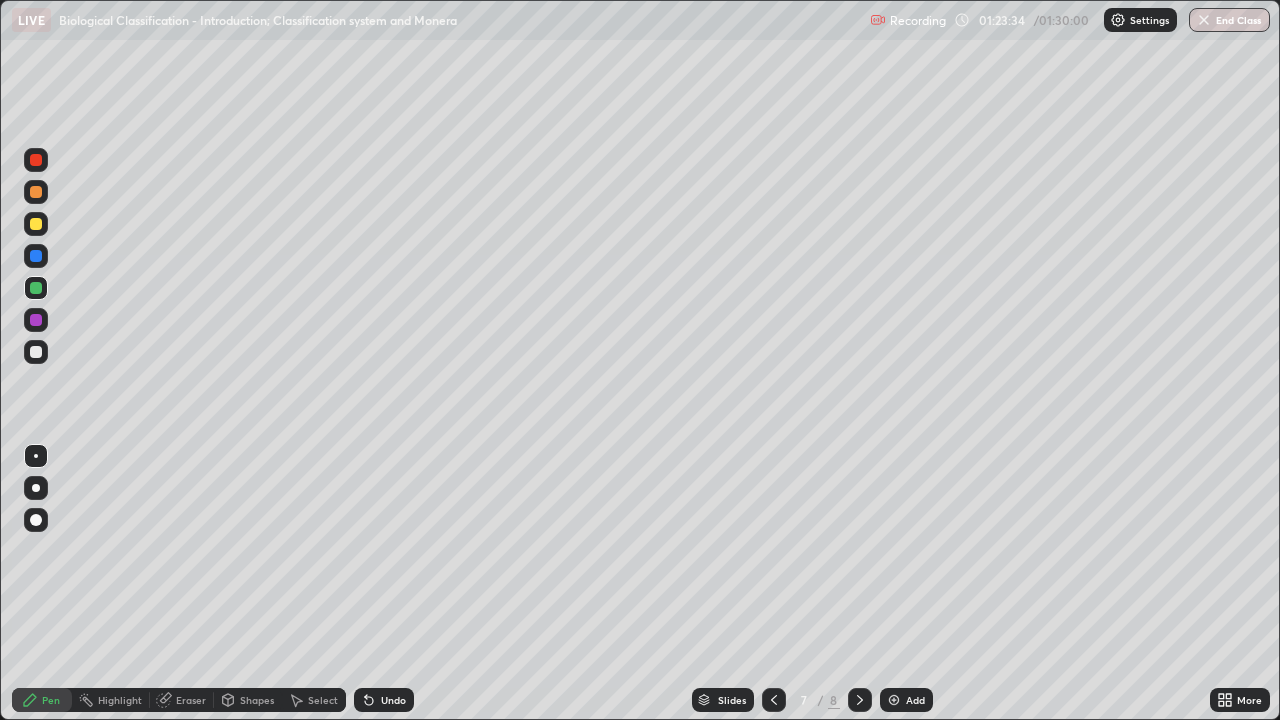 click at bounding box center [36, 224] 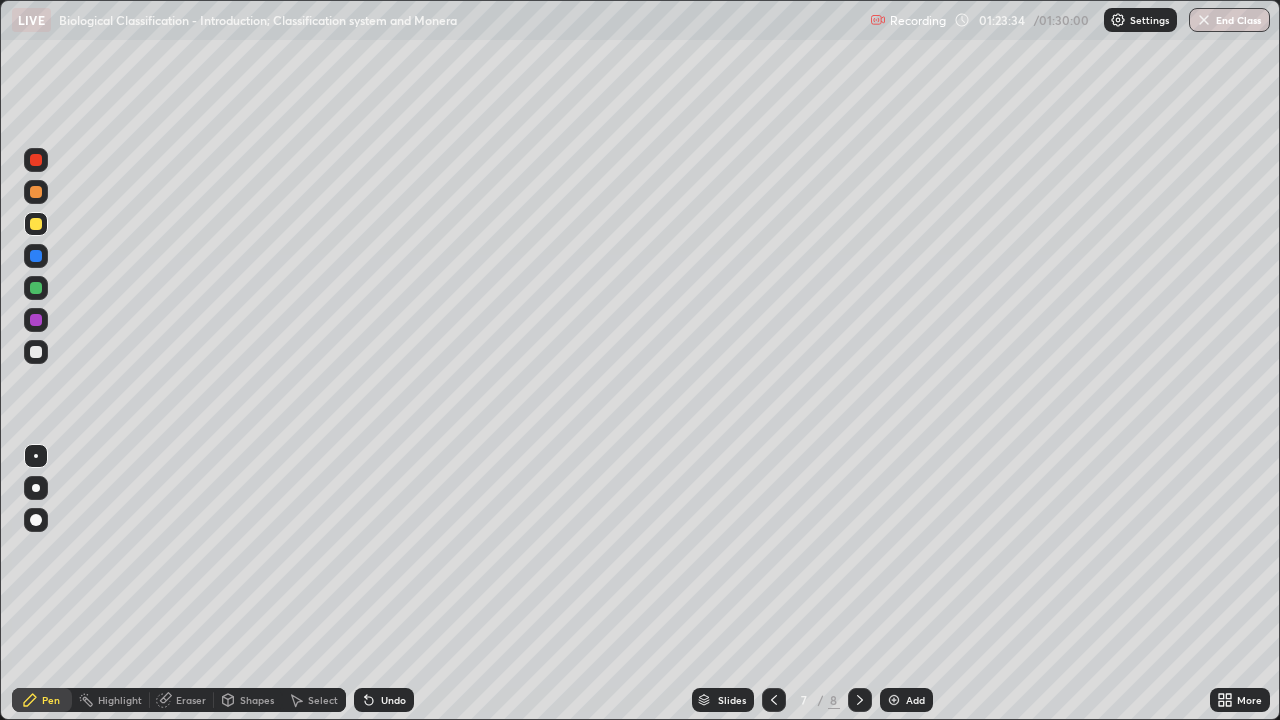 click at bounding box center [36, 488] 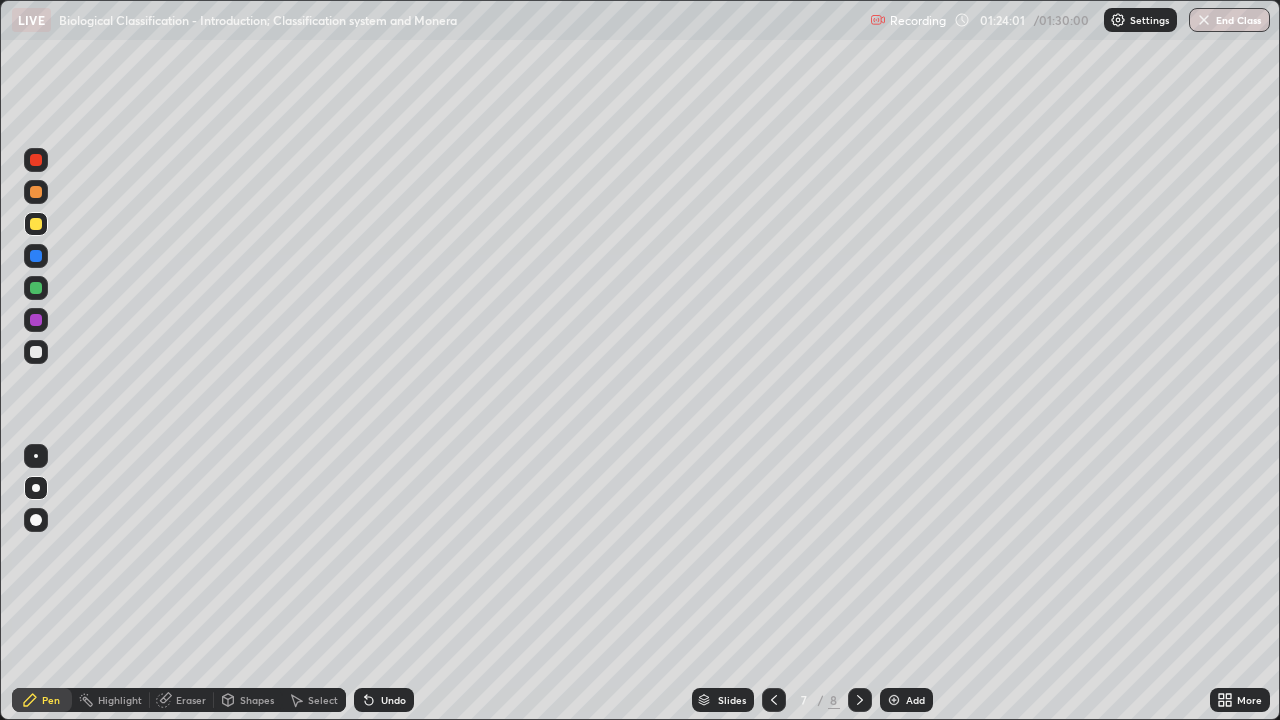 click on "Eraser" at bounding box center (191, 700) 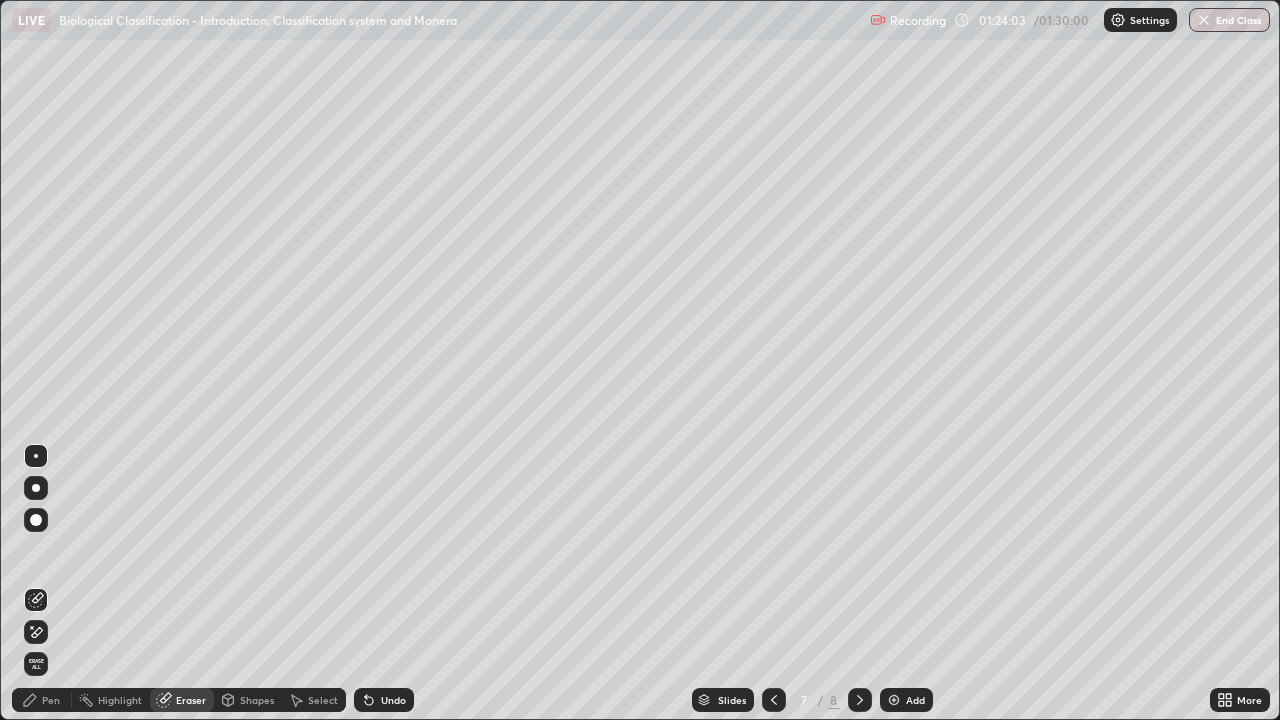 click 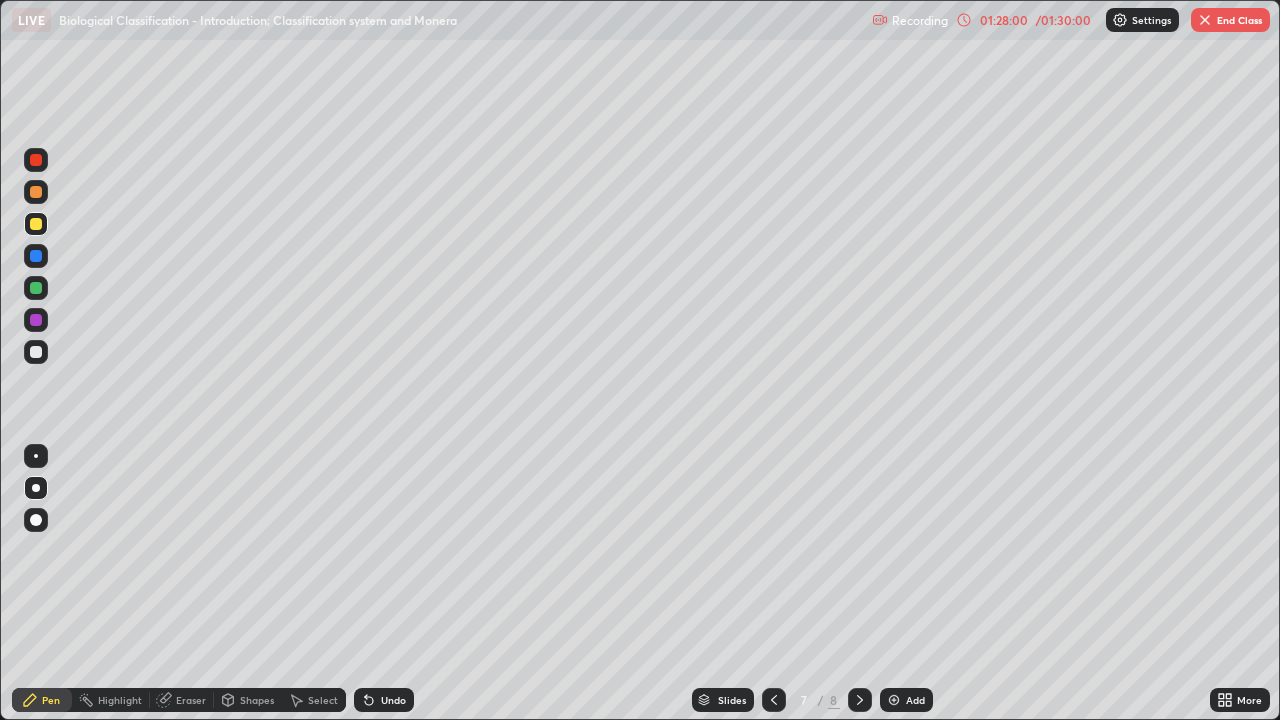 click 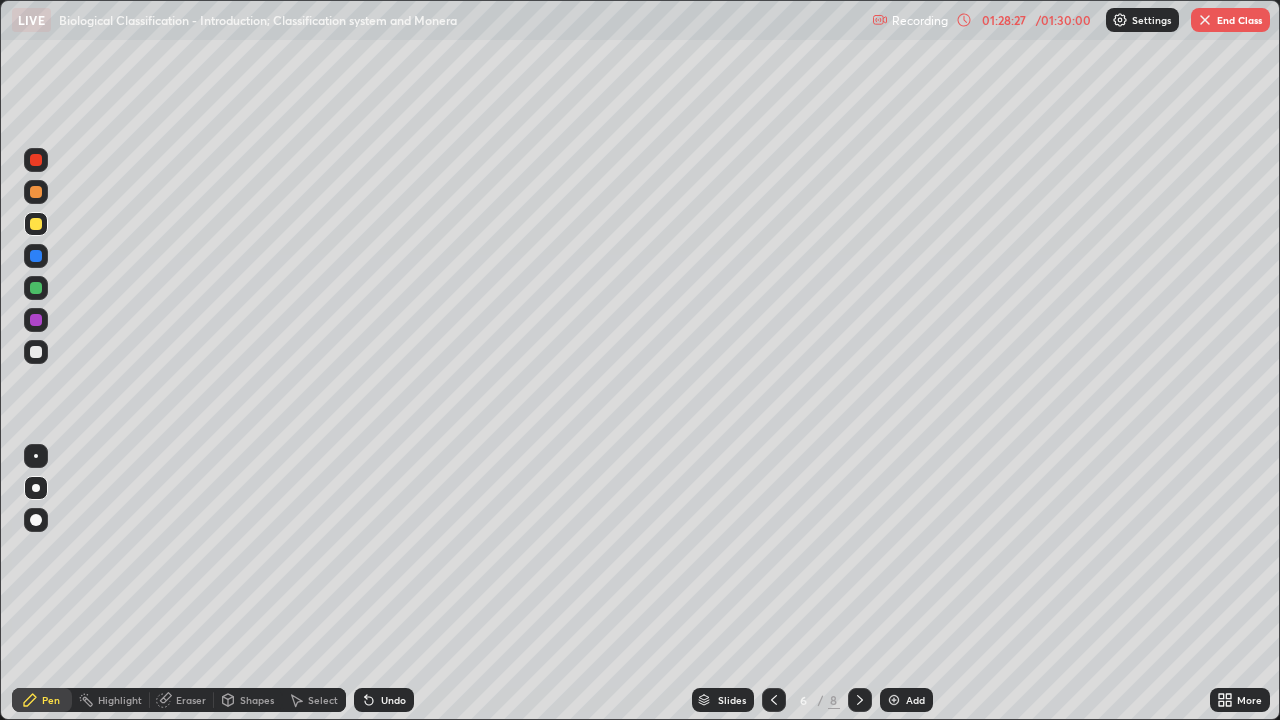 click 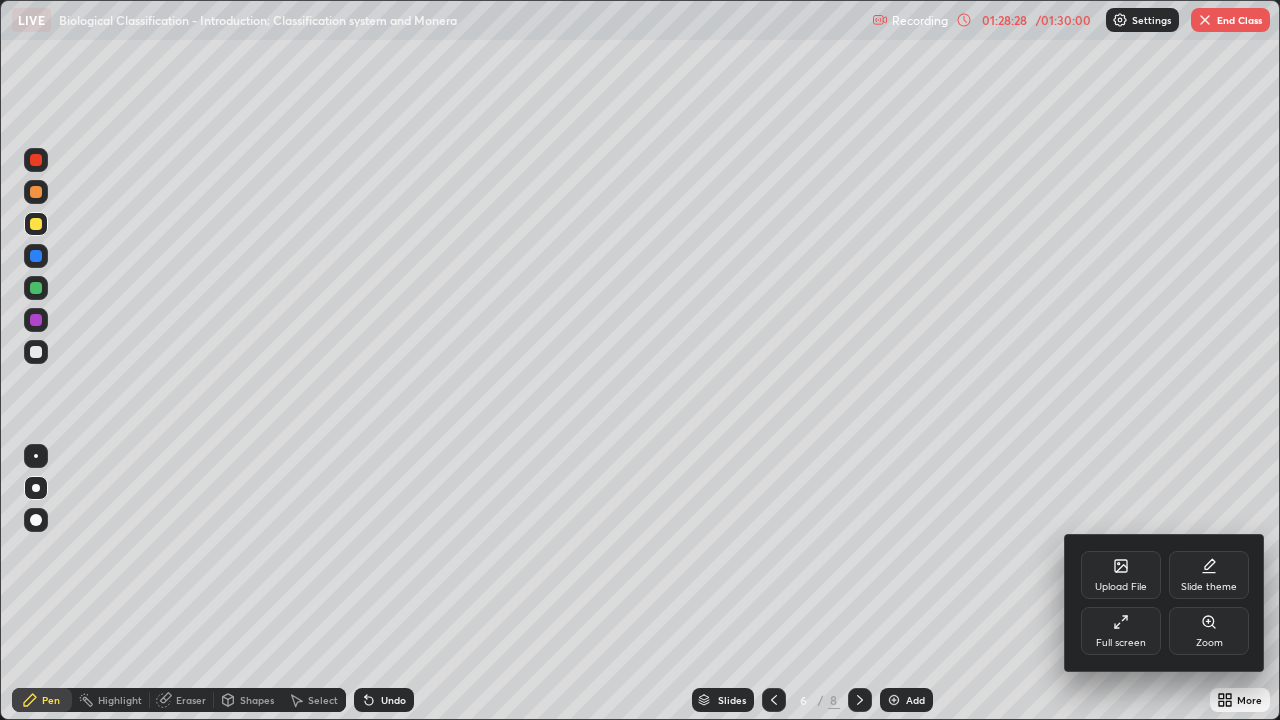 click 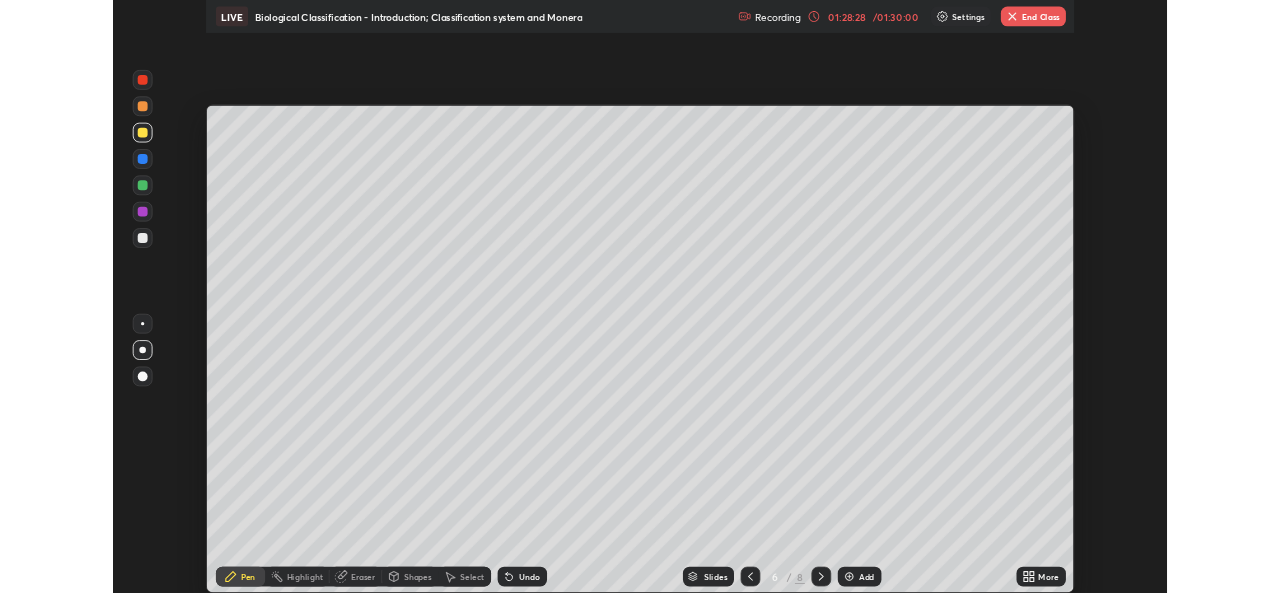 scroll, scrollTop: 593, scrollLeft: 1280, axis: both 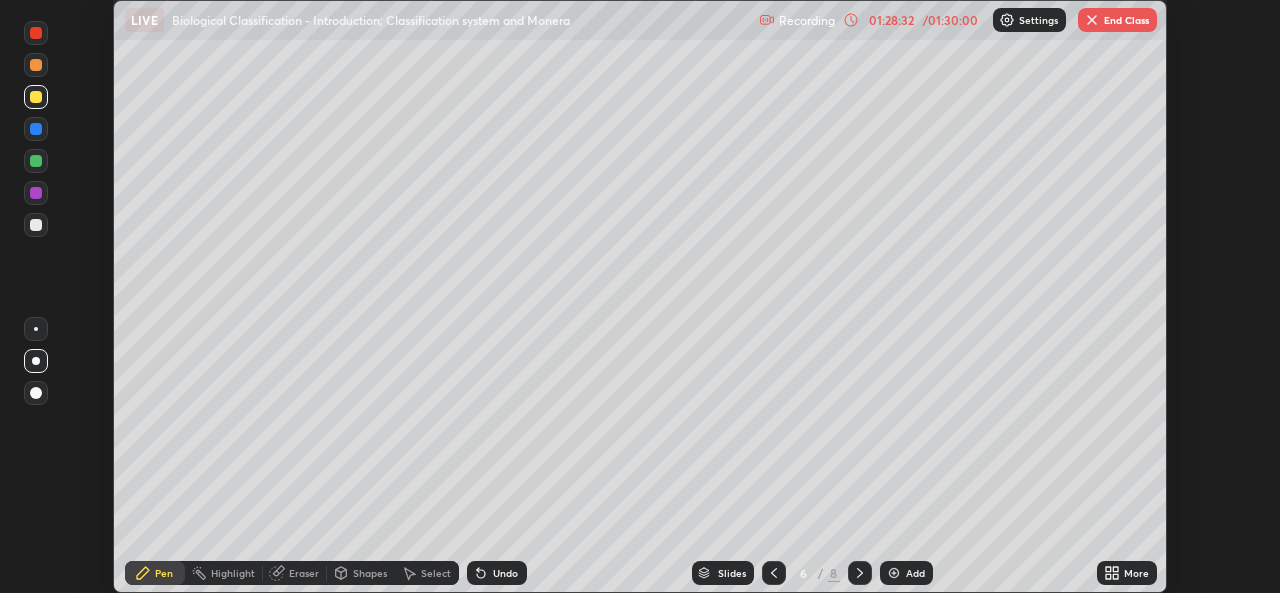 click 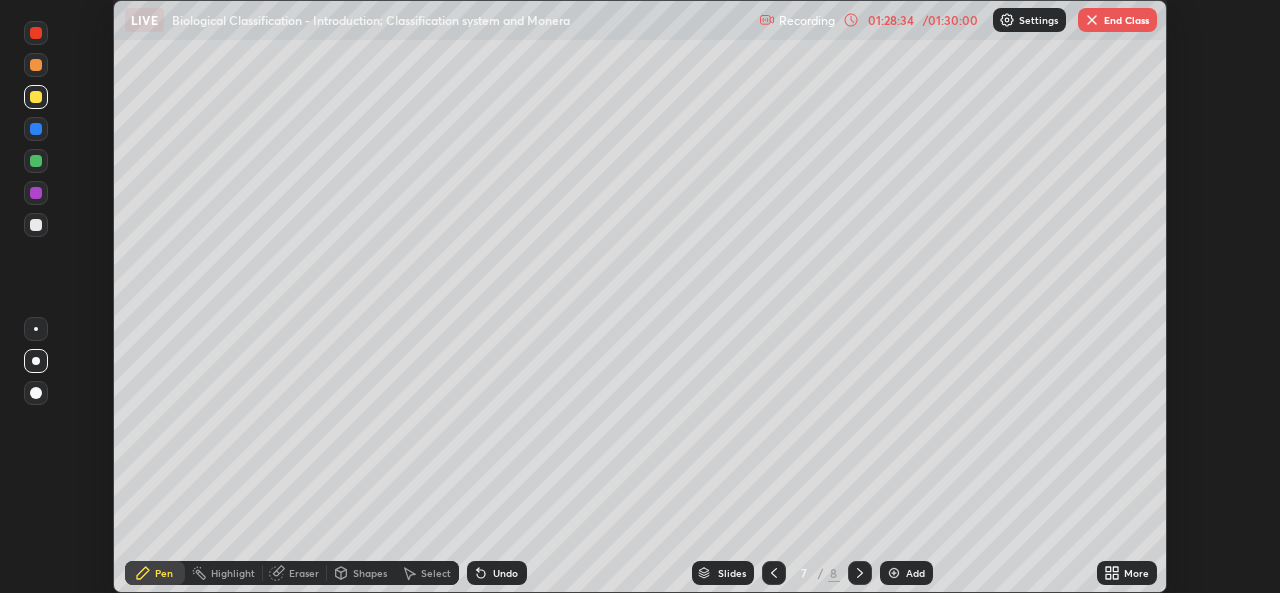 click at bounding box center (36, 225) 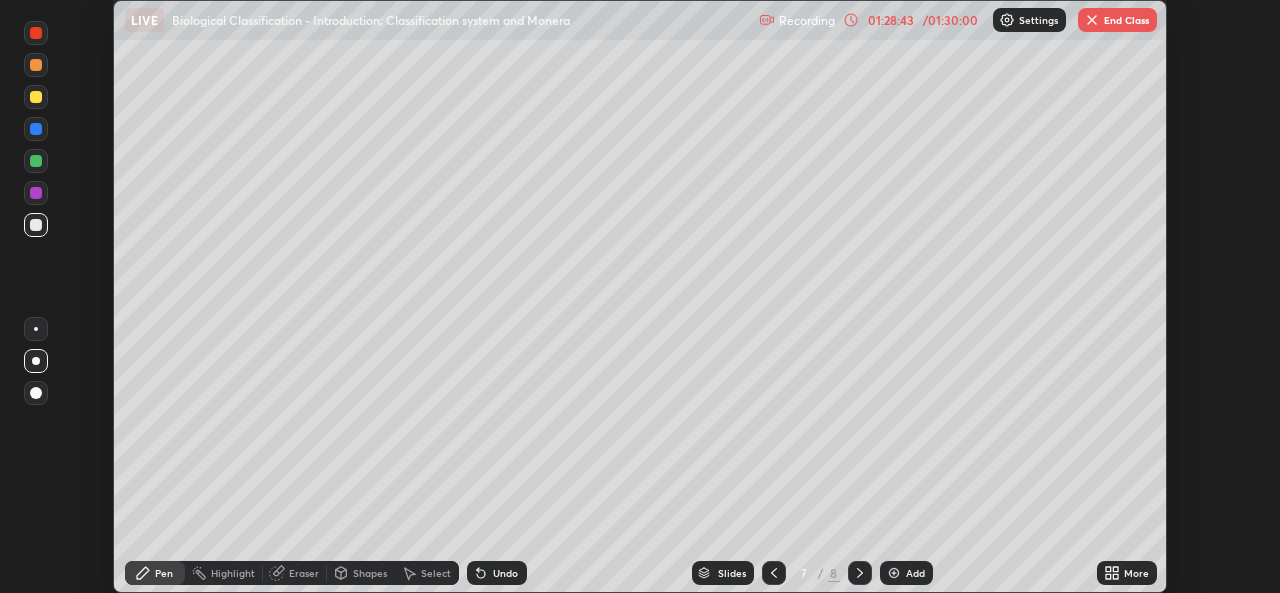 click 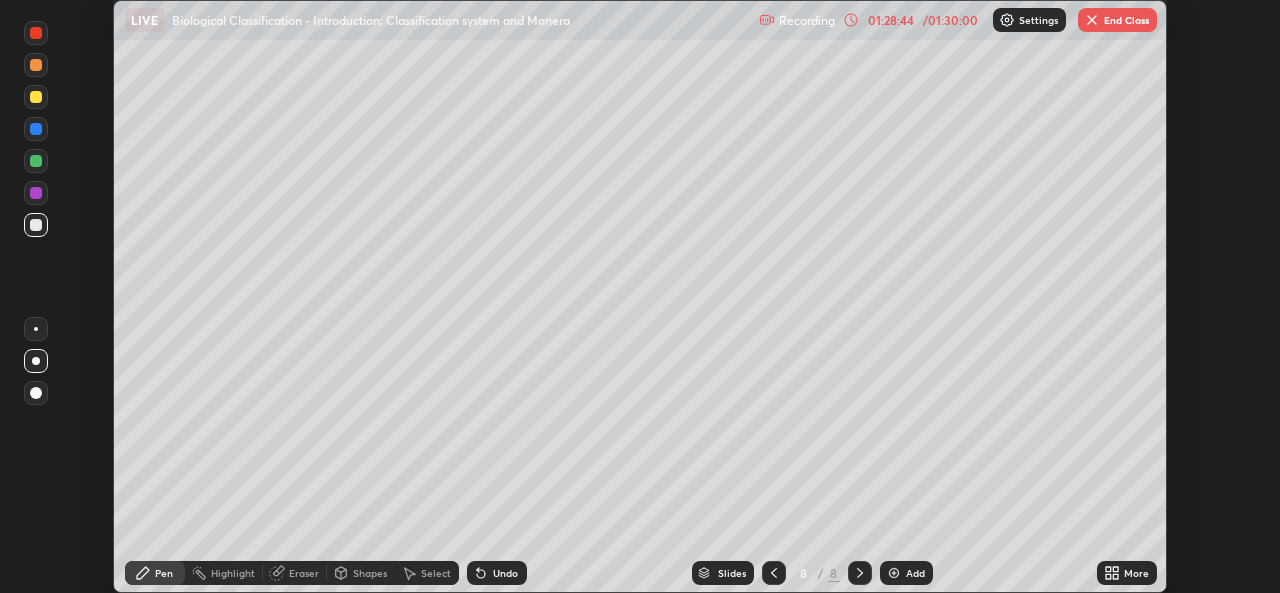 click 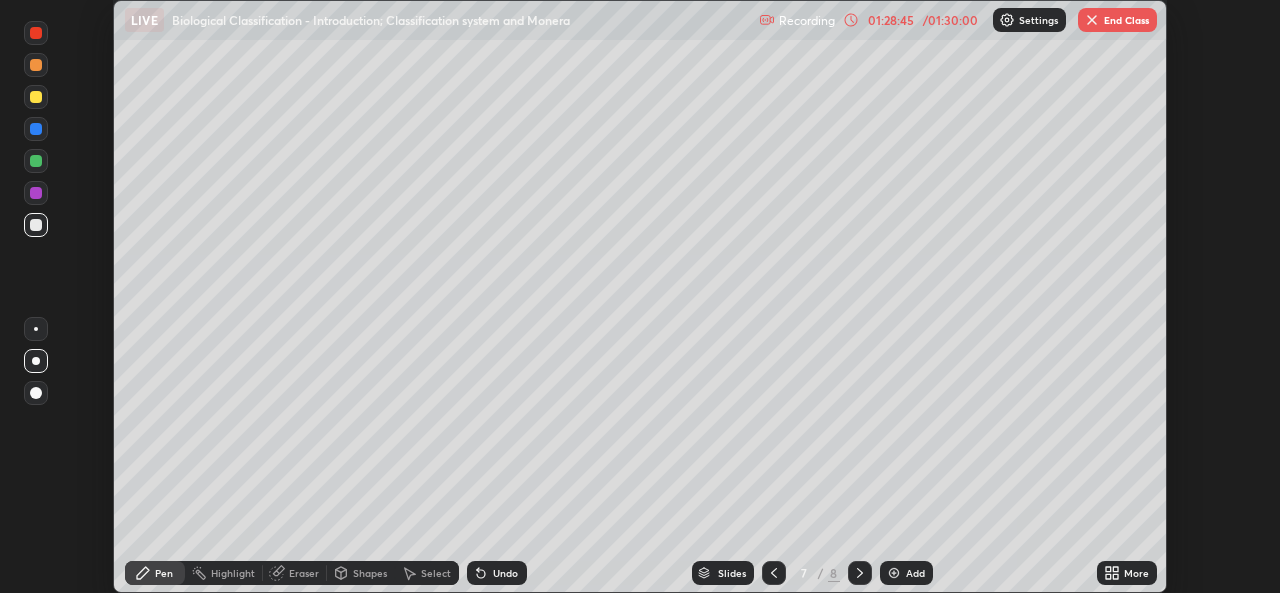 click 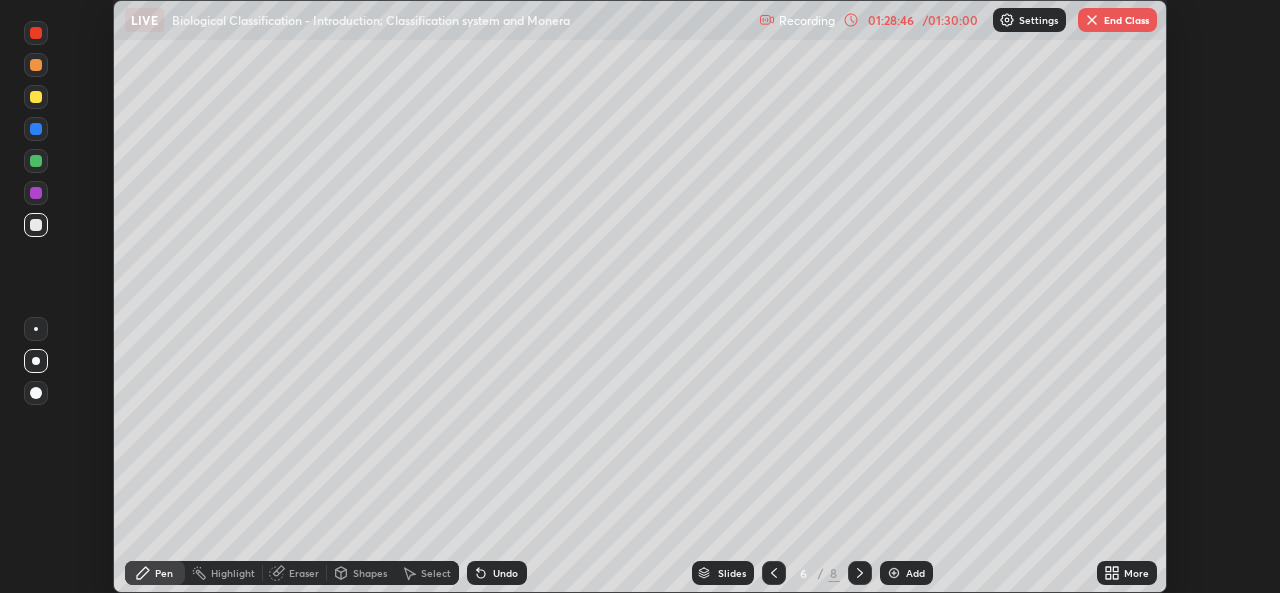 click on "More" at bounding box center [1127, 573] 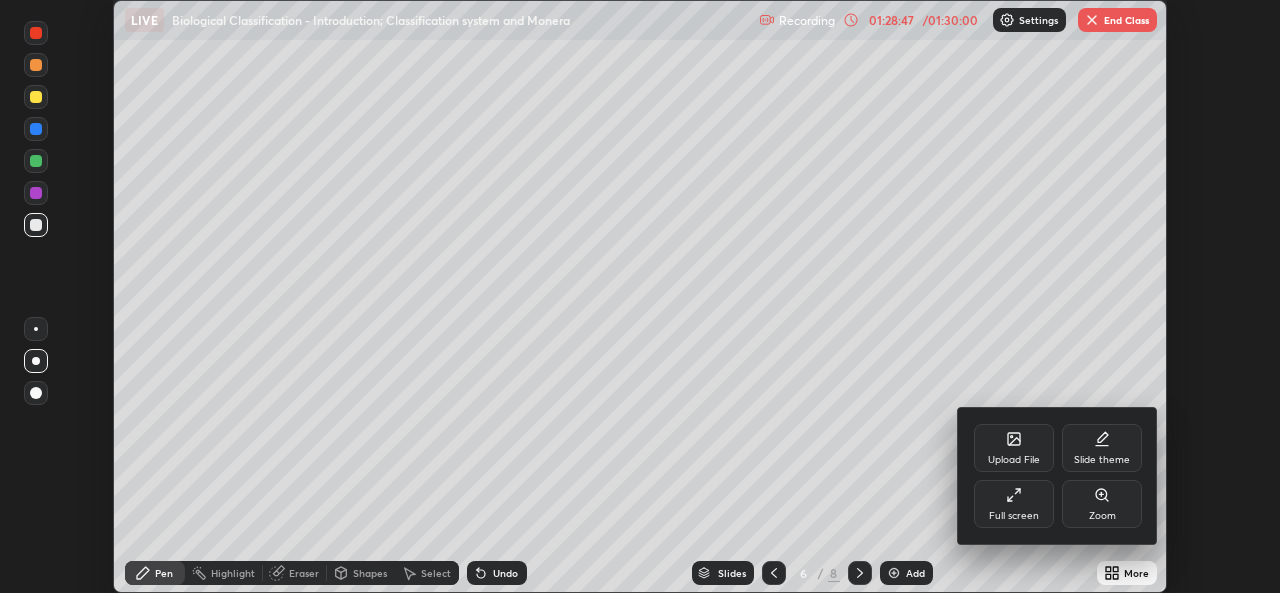click 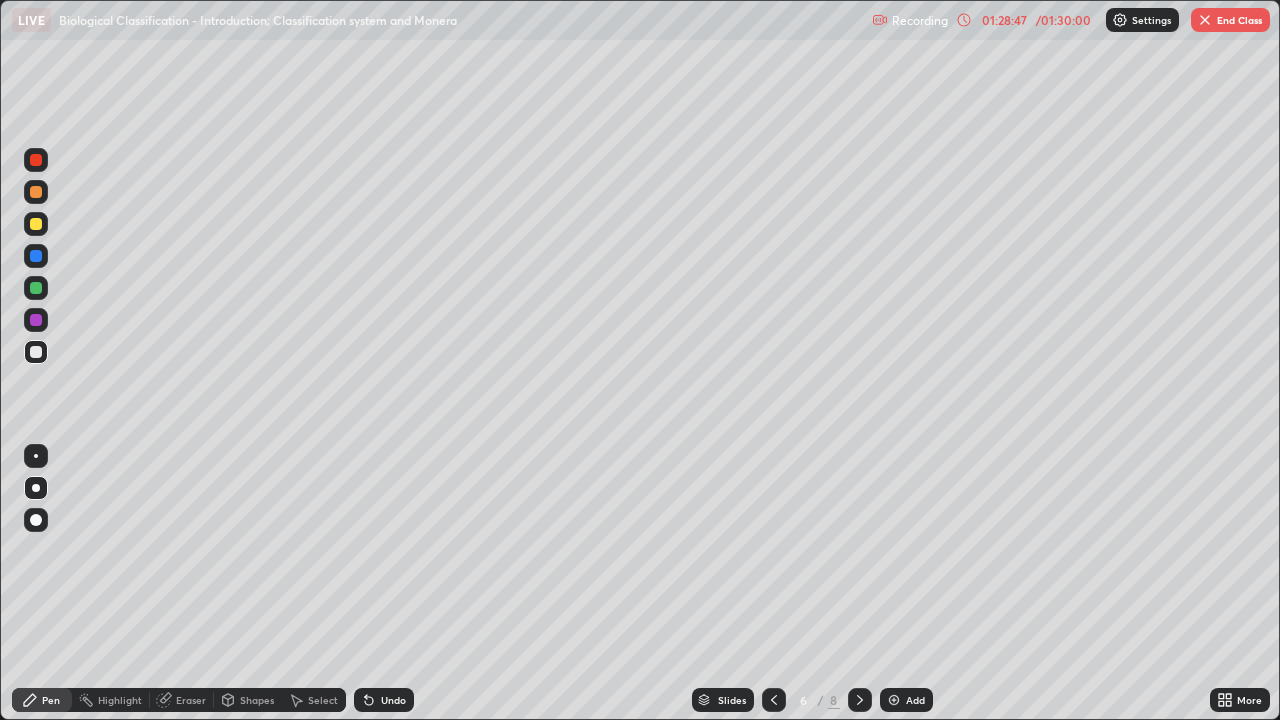 scroll, scrollTop: 99280, scrollLeft: 98720, axis: both 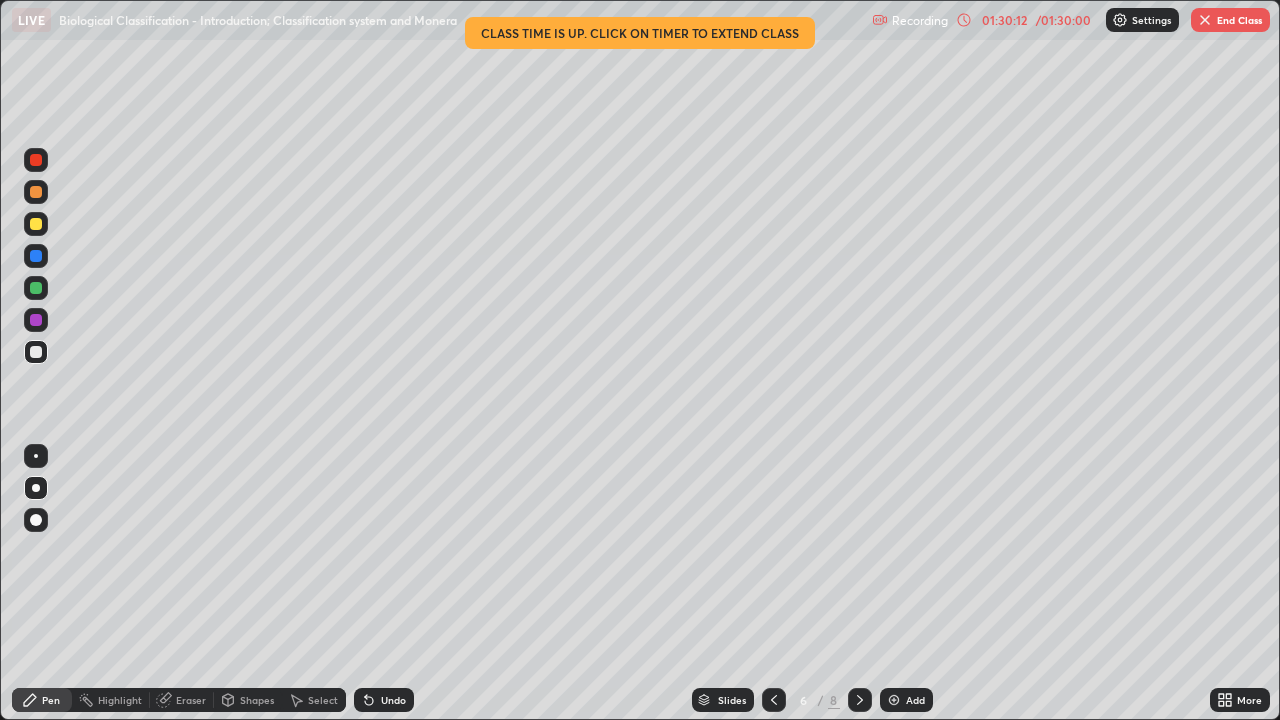 click on "Undo" at bounding box center (393, 700) 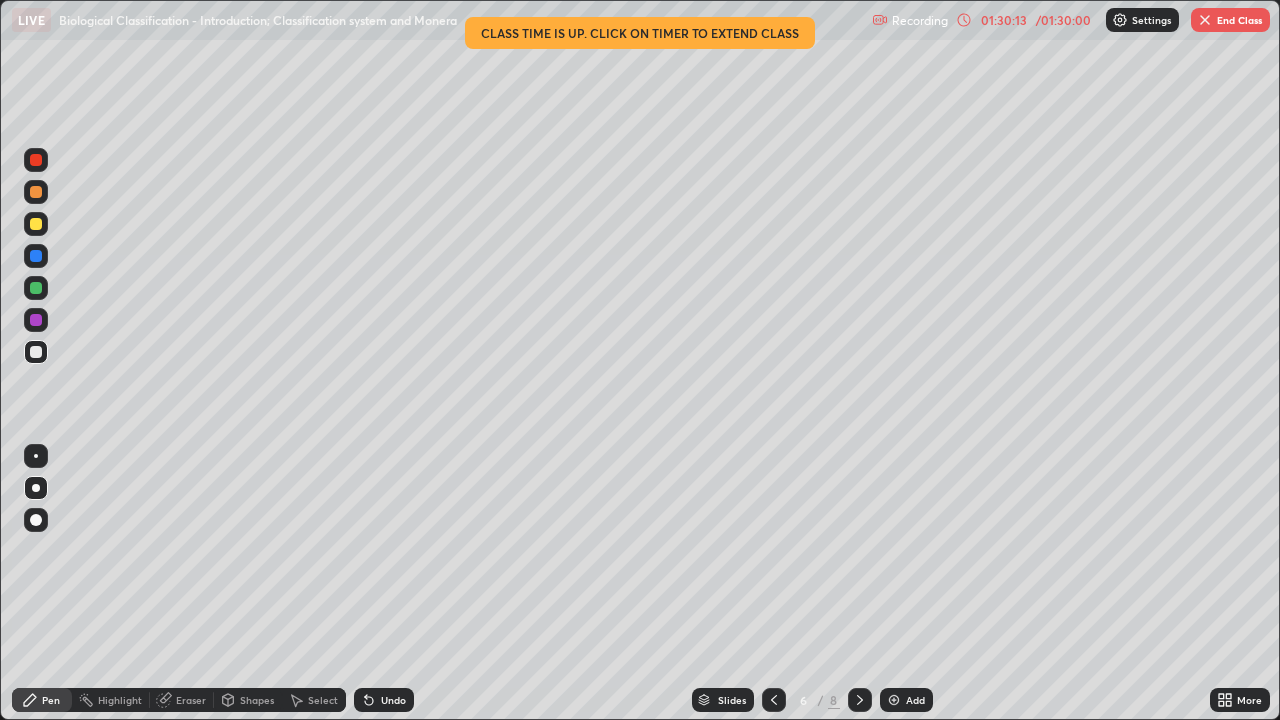 click on "Undo" at bounding box center (393, 700) 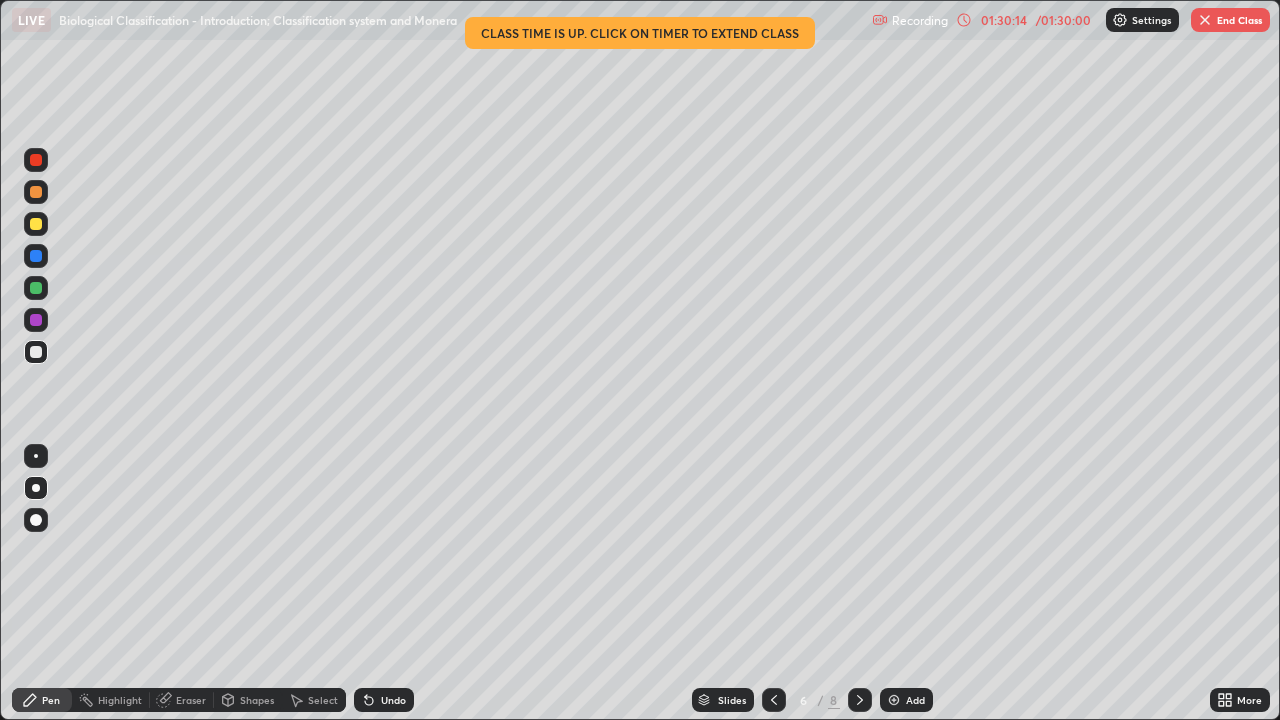click on "Undo" at bounding box center (393, 700) 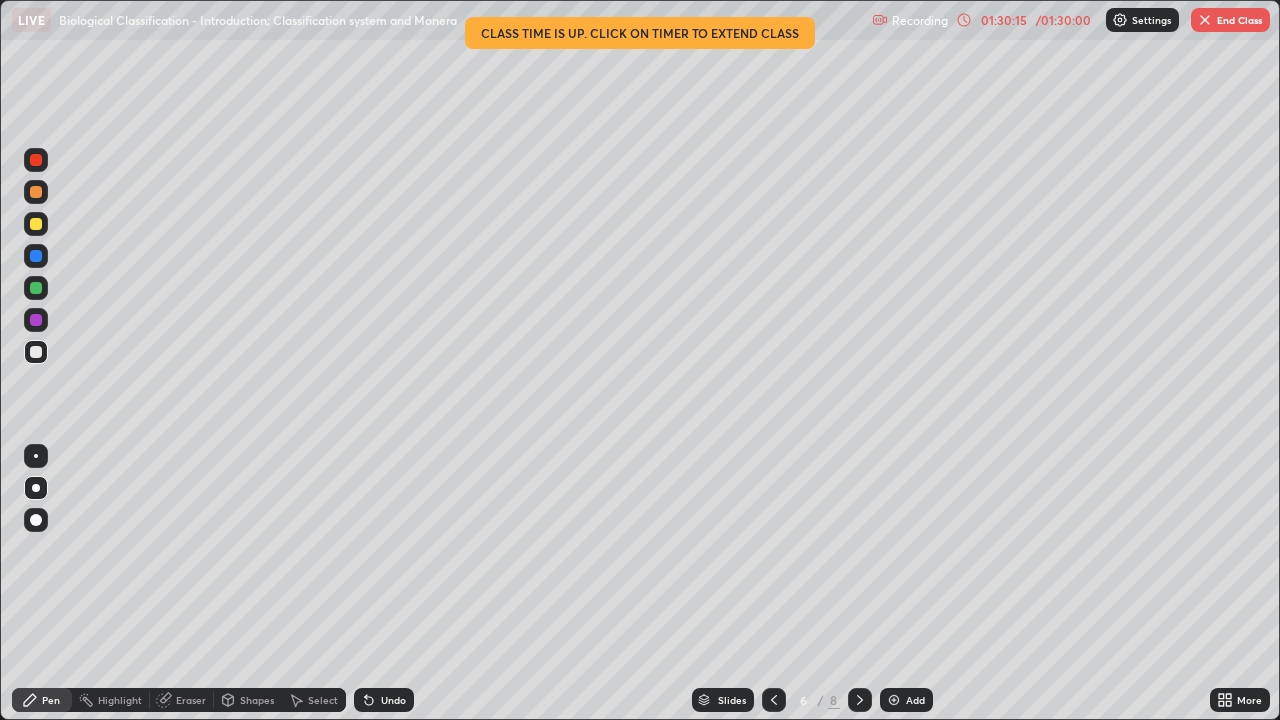 click on "Undo" at bounding box center [384, 700] 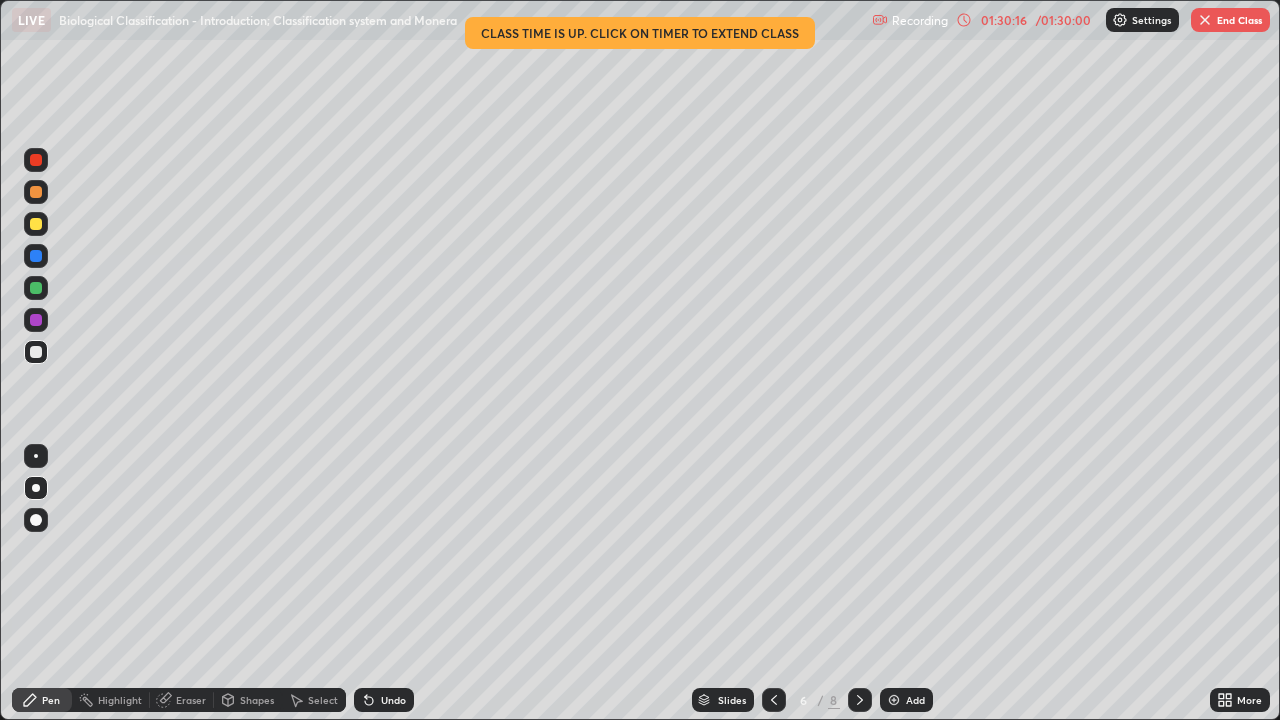 click 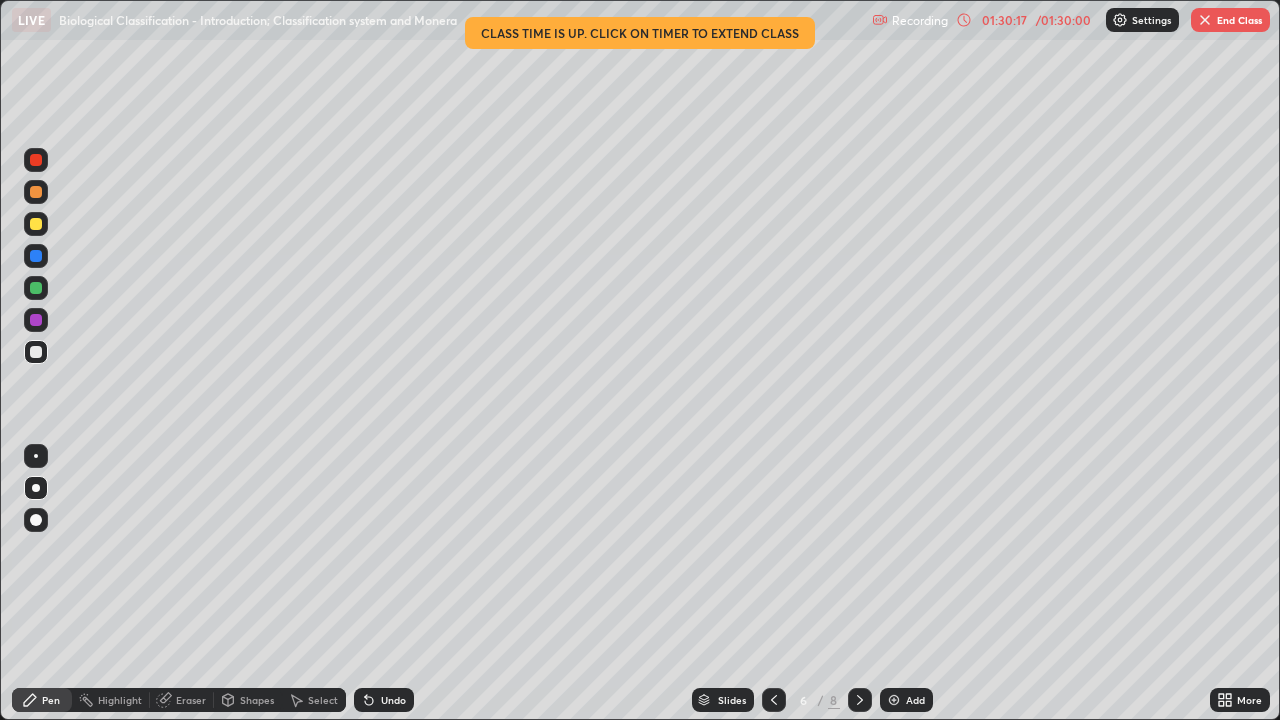 click on "Undo" at bounding box center [384, 700] 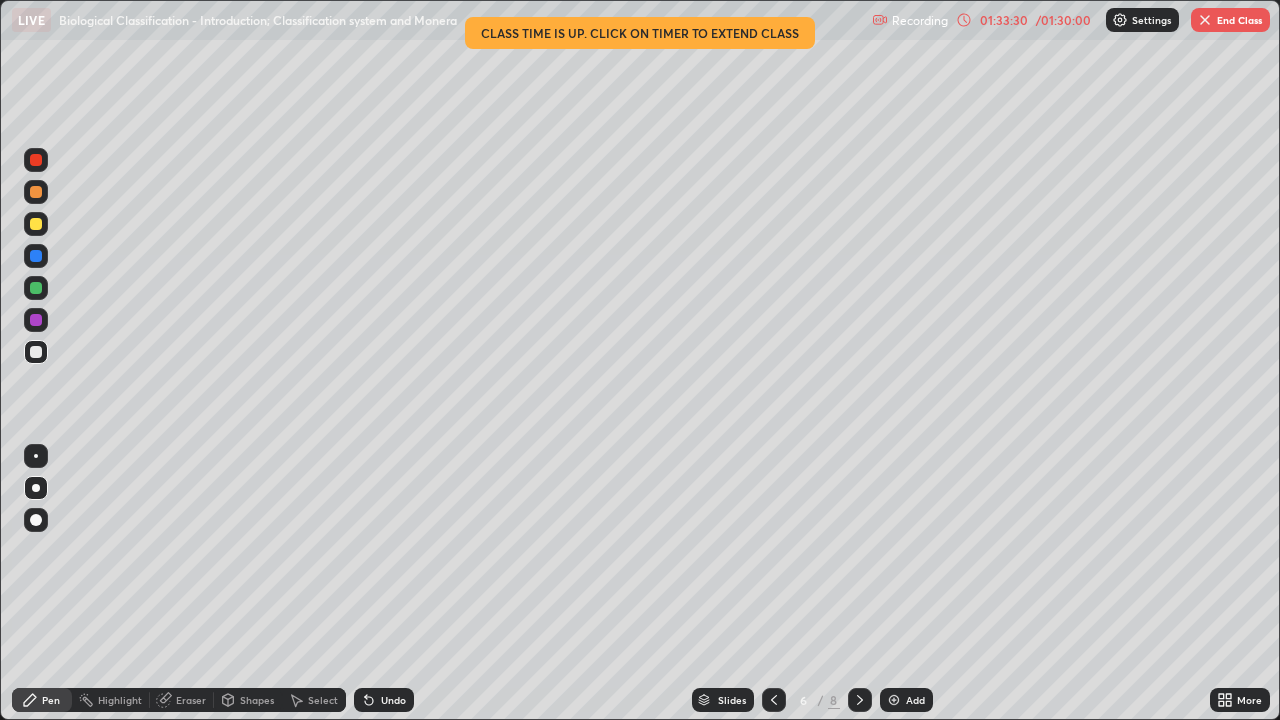 click on "End Class" at bounding box center [1230, 20] 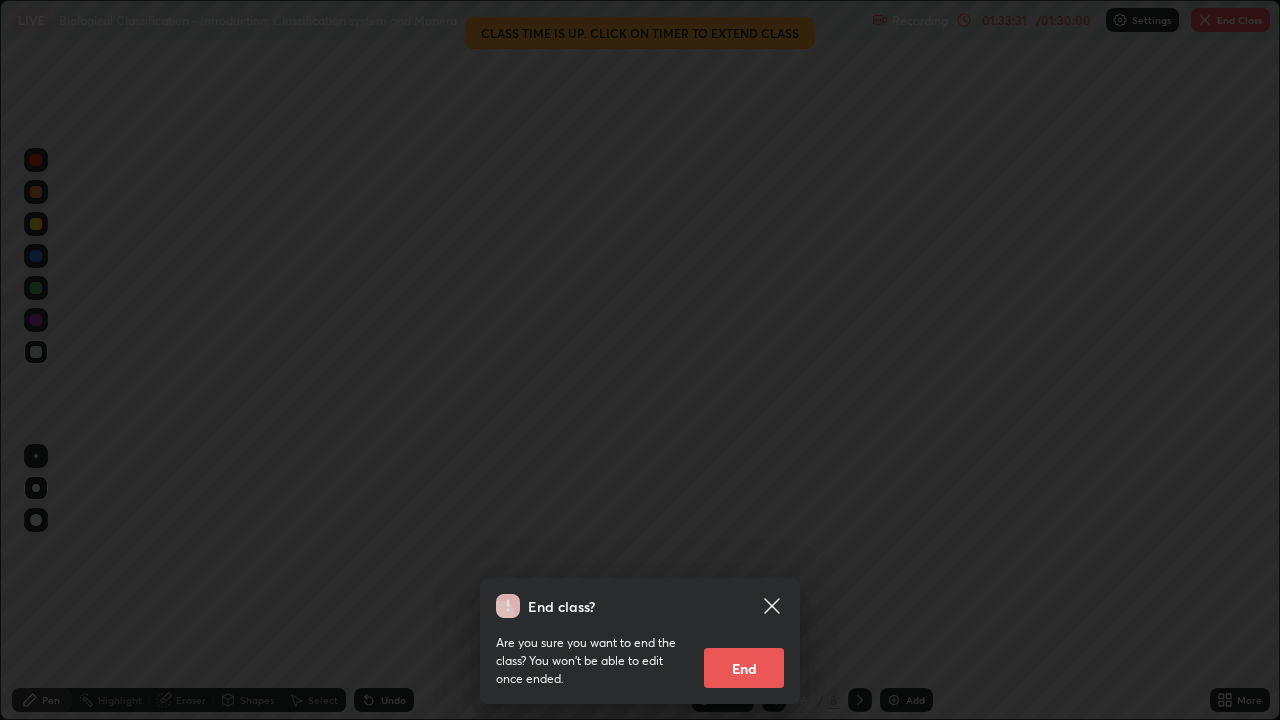 click on "End" at bounding box center [744, 668] 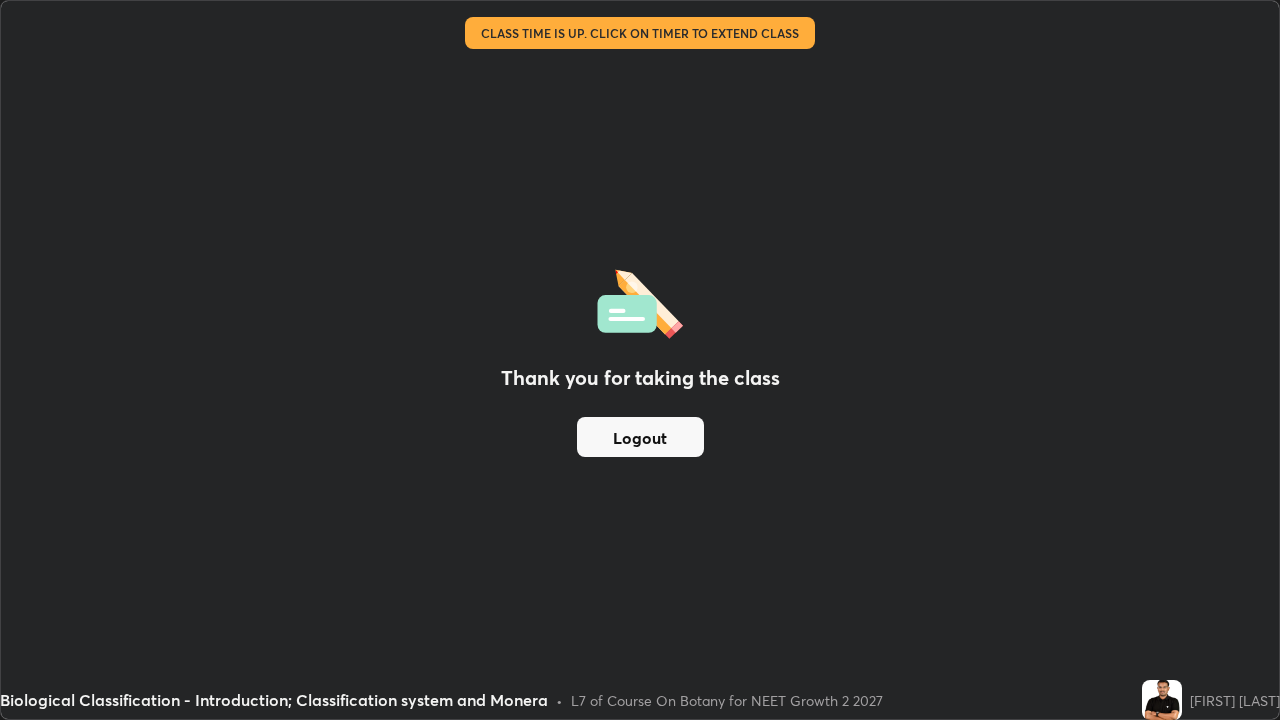 click on "Logout" at bounding box center (640, 437) 